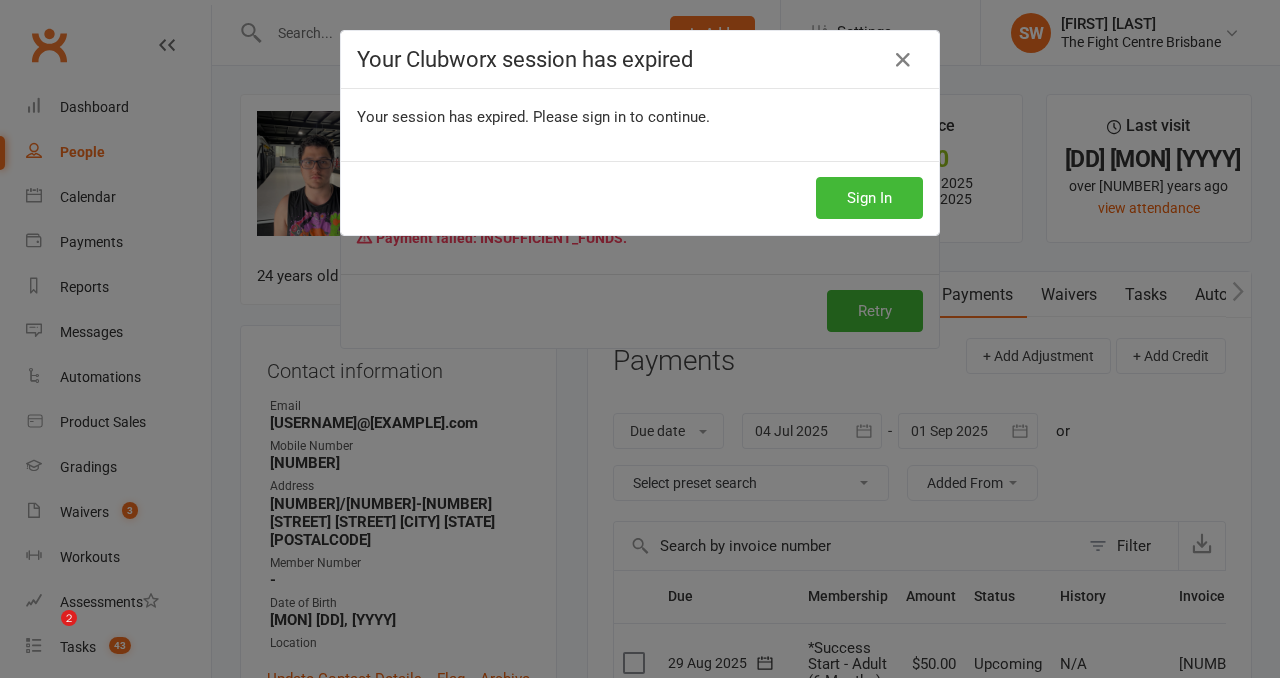 scroll, scrollTop: 964, scrollLeft: 0, axis: vertical 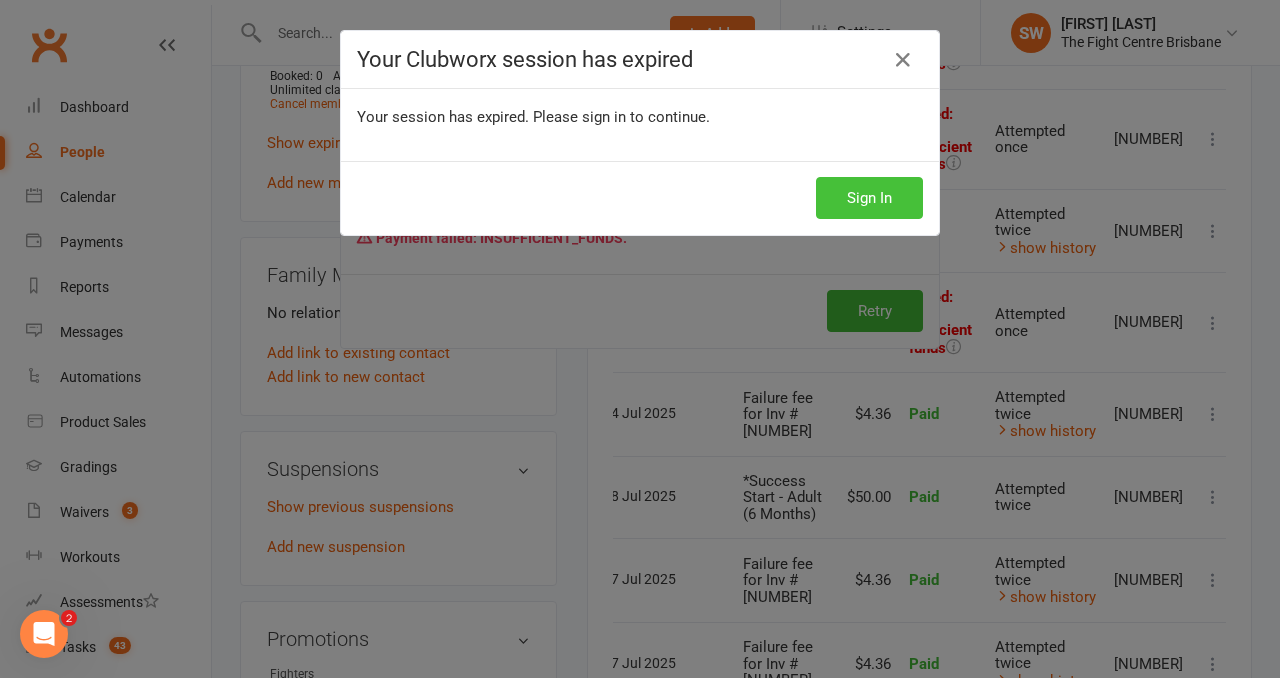 click on "Sign In" at bounding box center (869, 198) 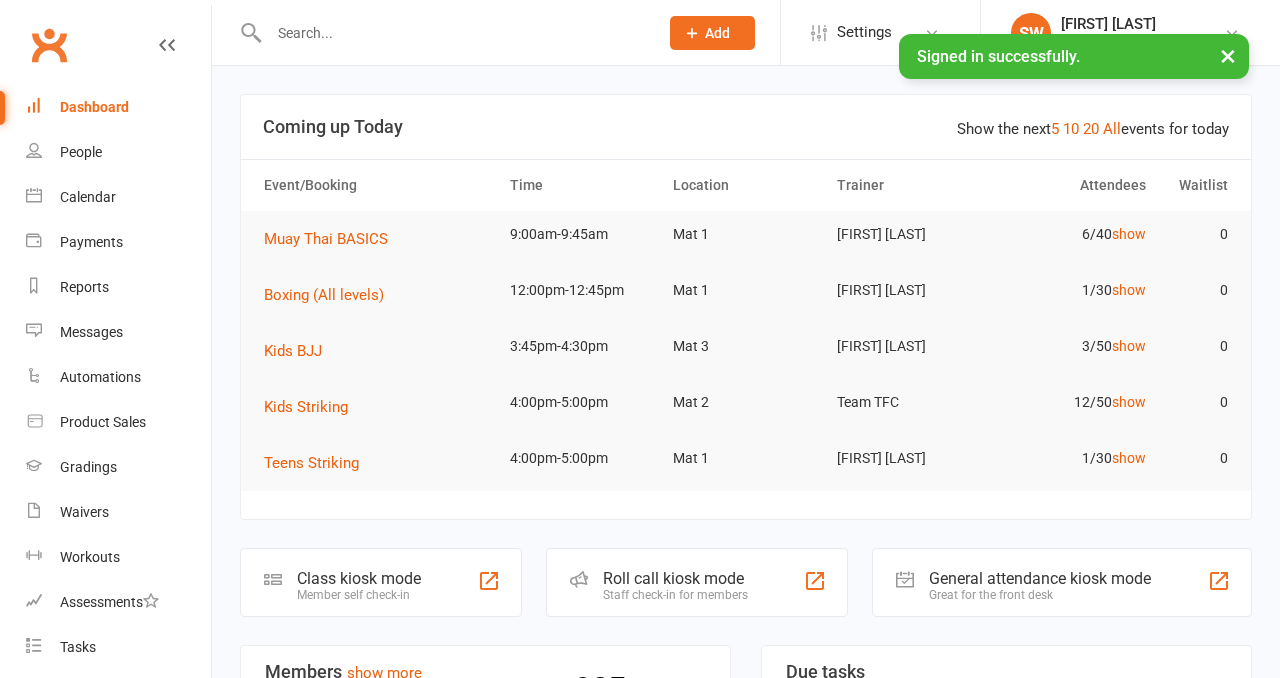 scroll, scrollTop: 0, scrollLeft: 0, axis: both 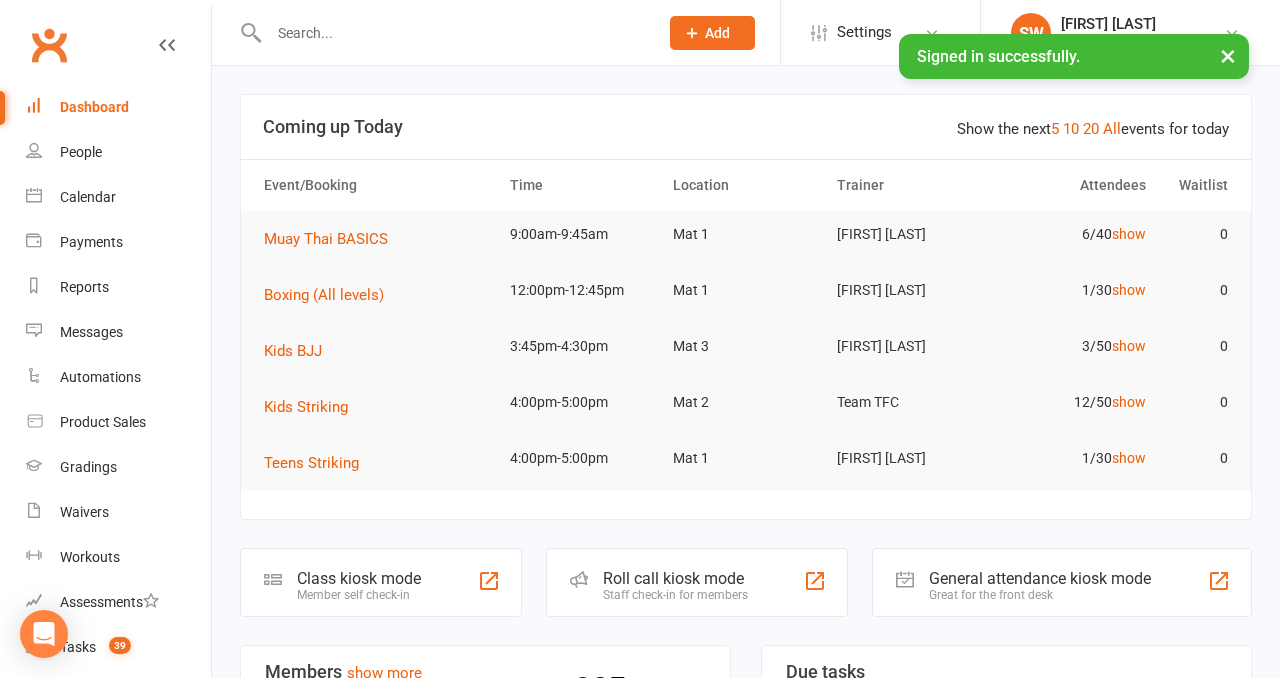 paste on "[TITLE] [LAST]" 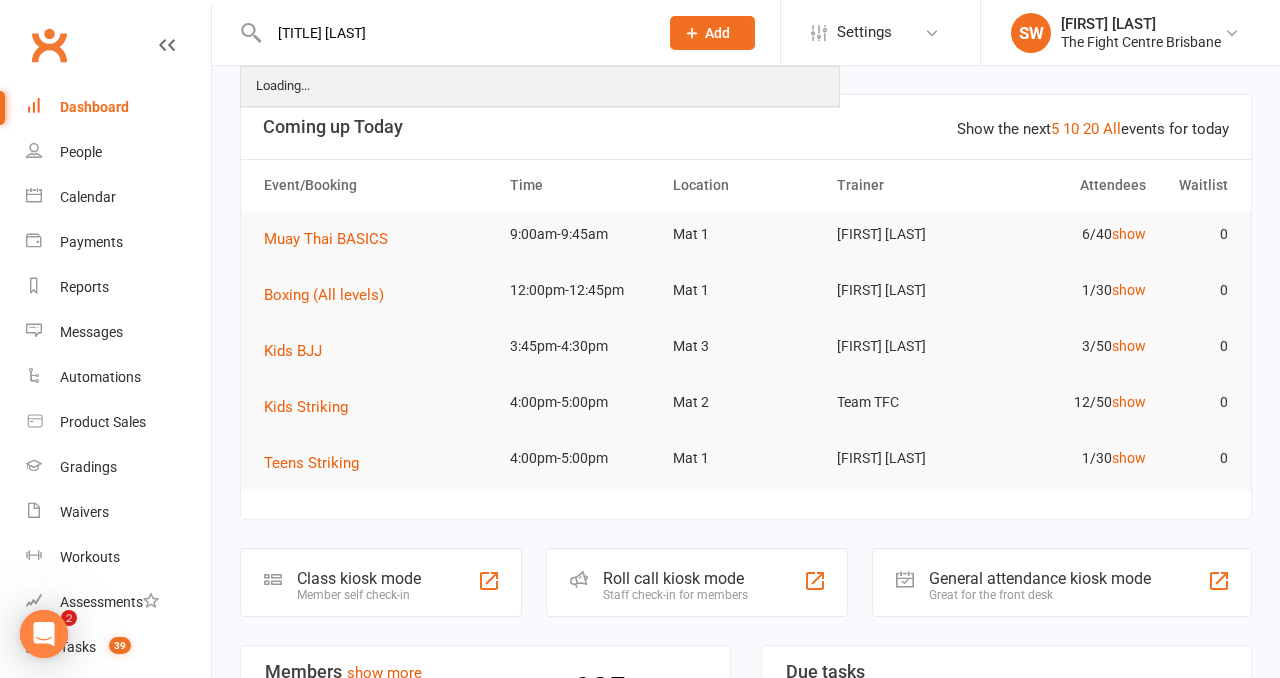 scroll, scrollTop: 0, scrollLeft: 0, axis: both 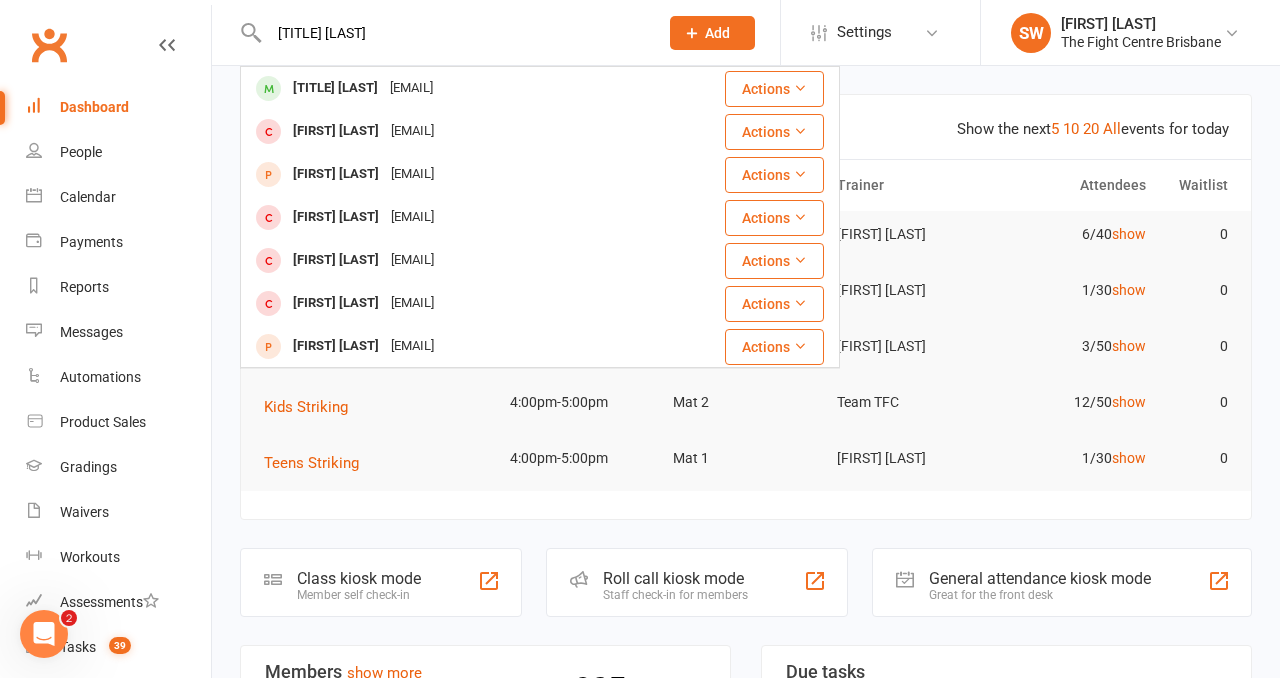 type on "[TITLE] [LAST]" 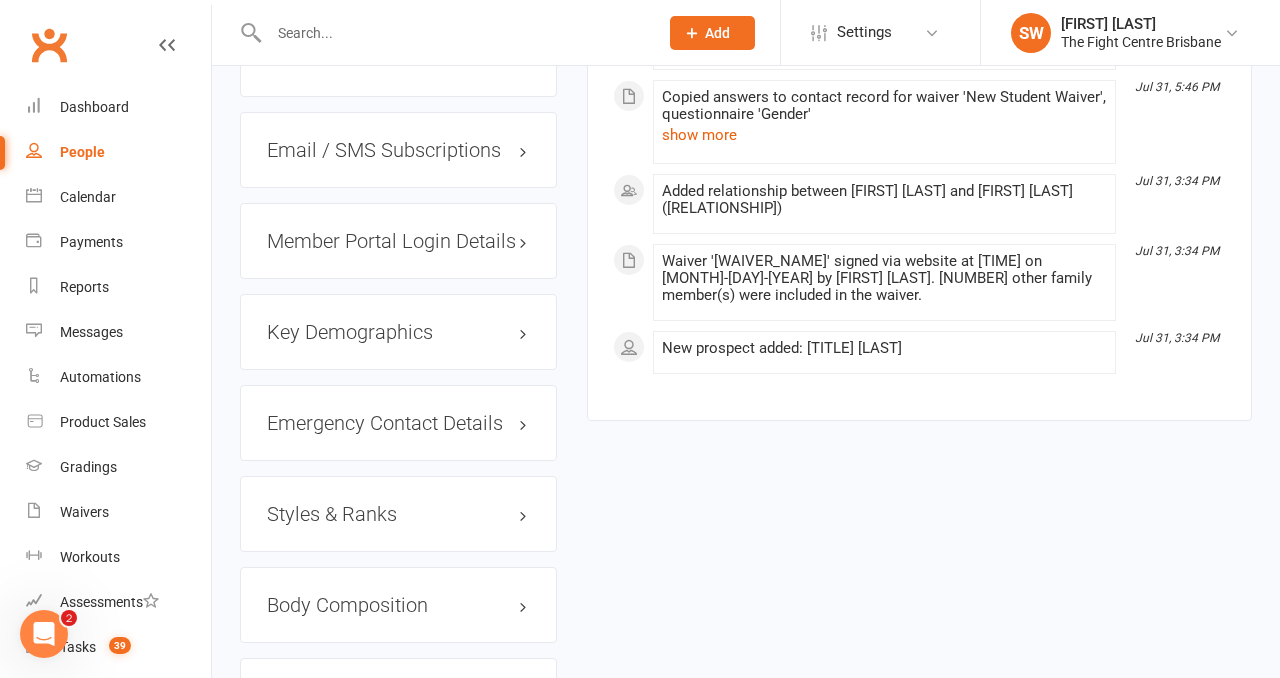 scroll, scrollTop: 1739, scrollLeft: 0, axis: vertical 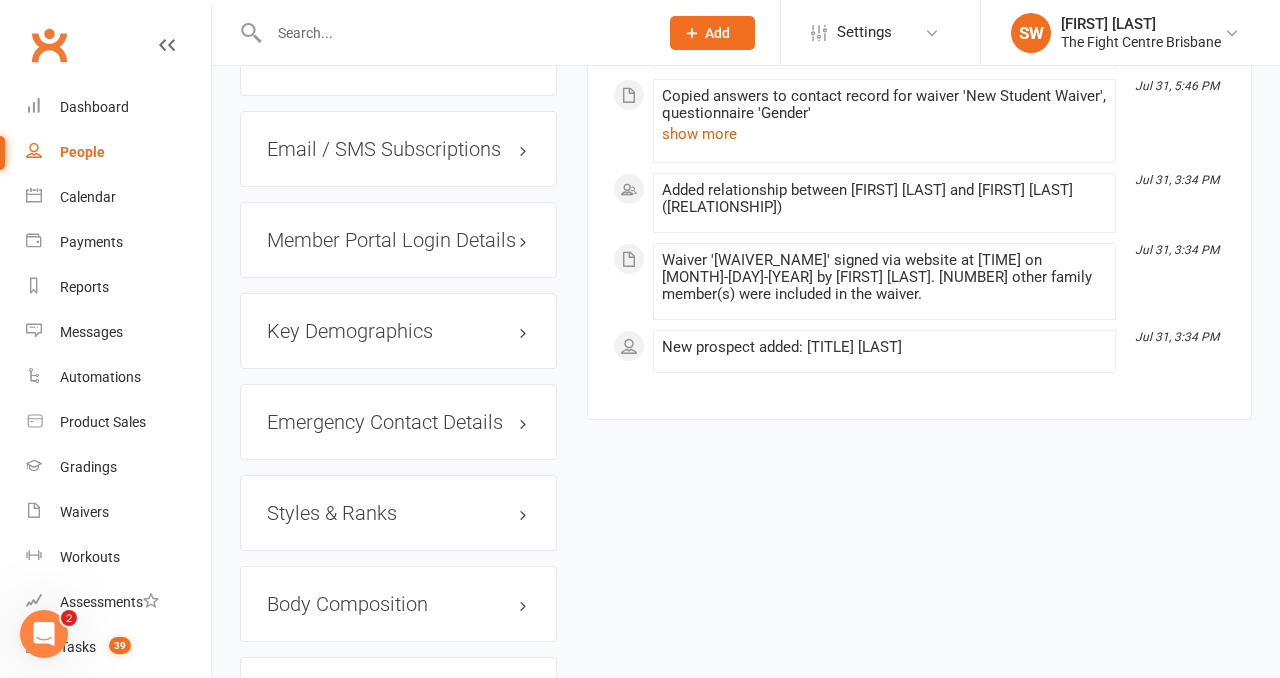 click on "Emergency Contact Details  edit" at bounding box center (398, 422) 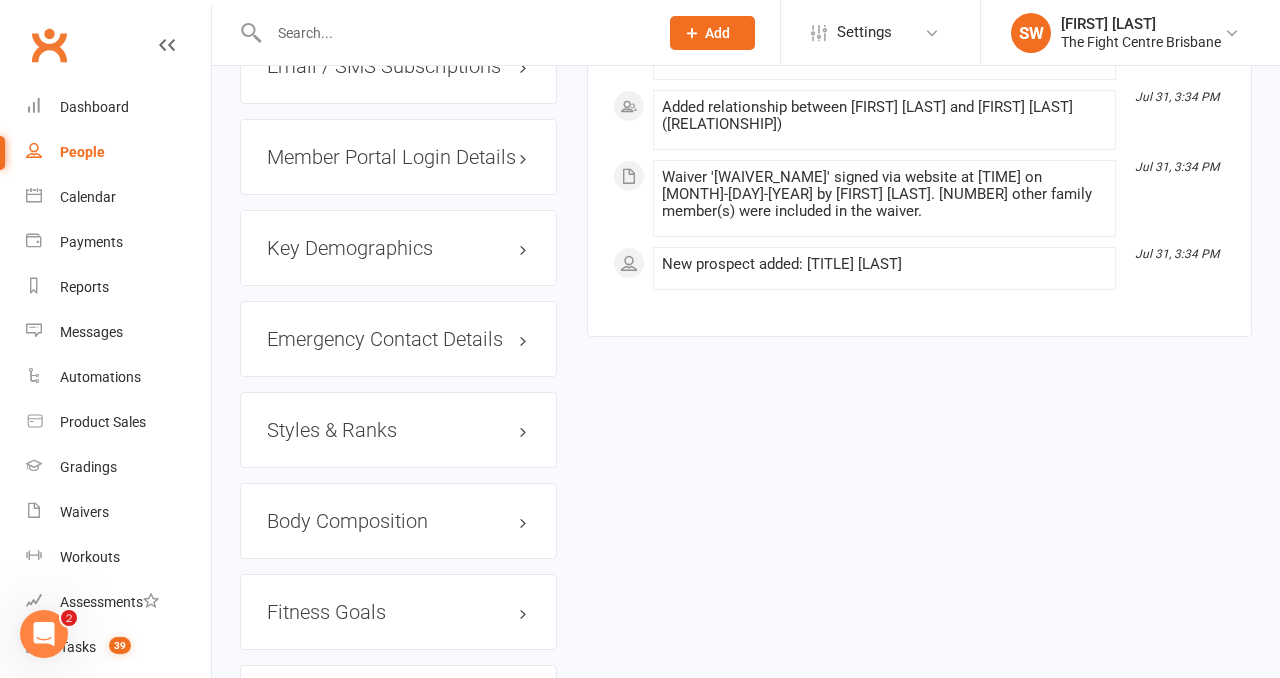 scroll, scrollTop: 1818, scrollLeft: 0, axis: vertical 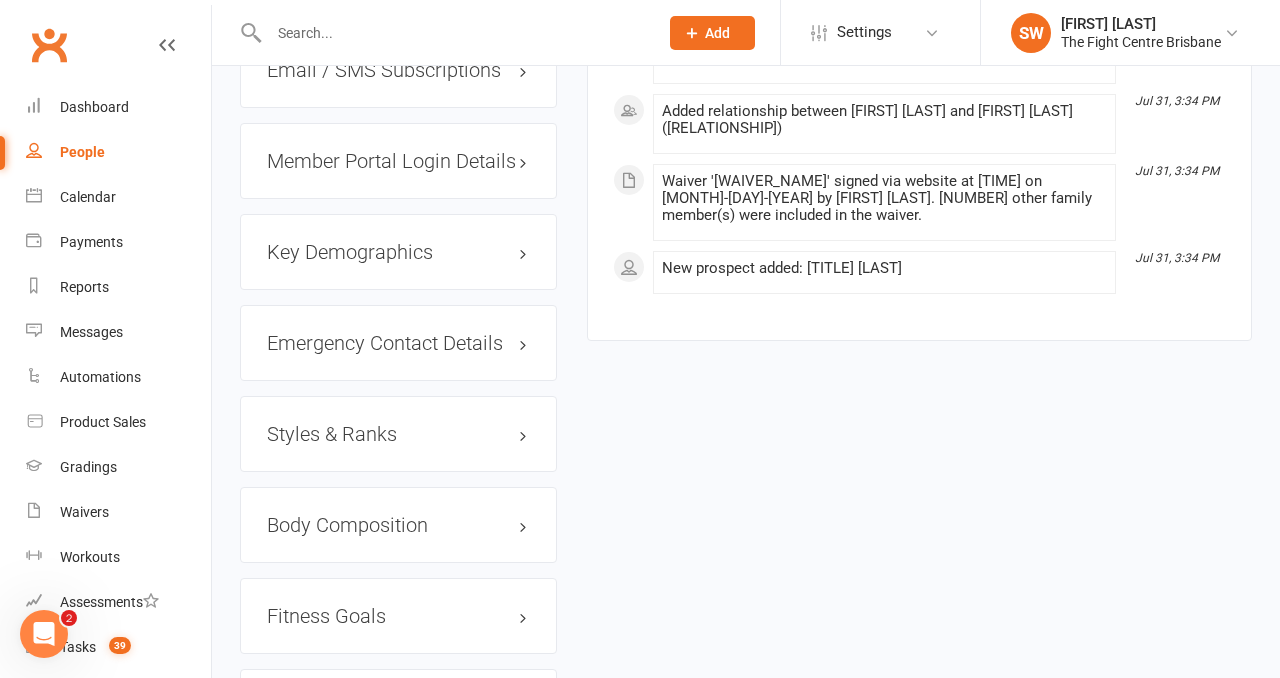 click on "Emergency Contact Details  edit" at bounding box center (398, 343) 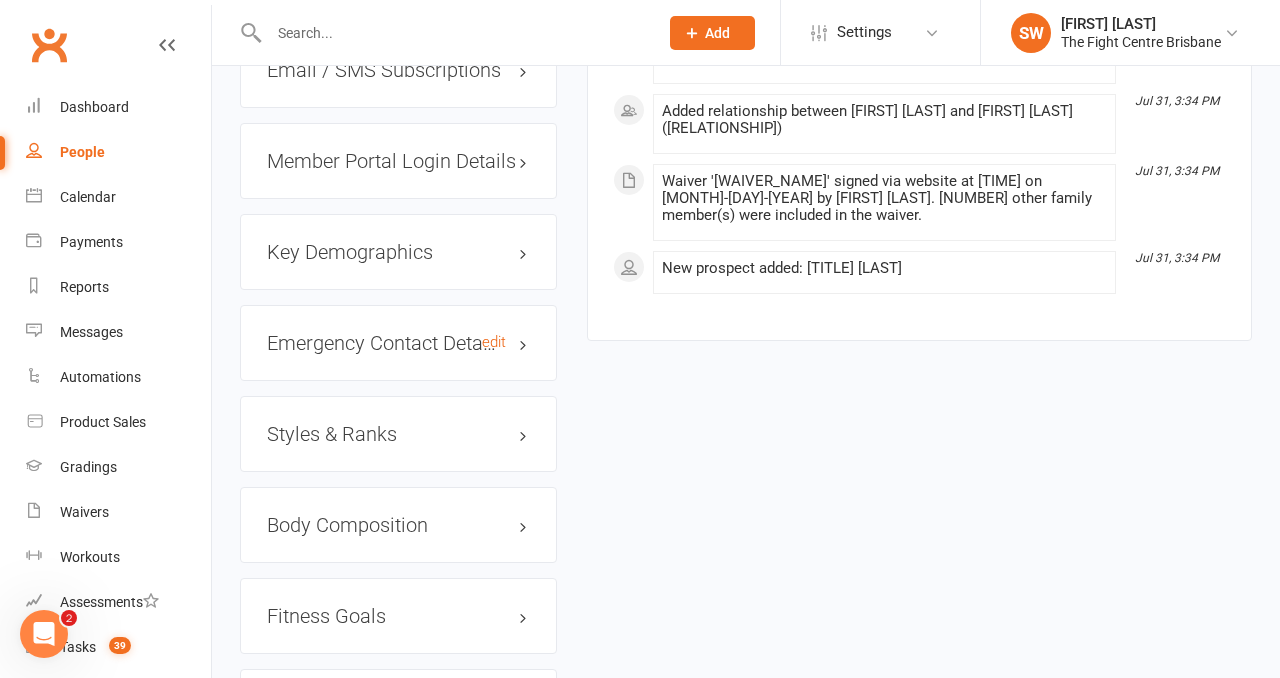 click on "Emergency Contact Details  edit" at bounding box center (398, 343) 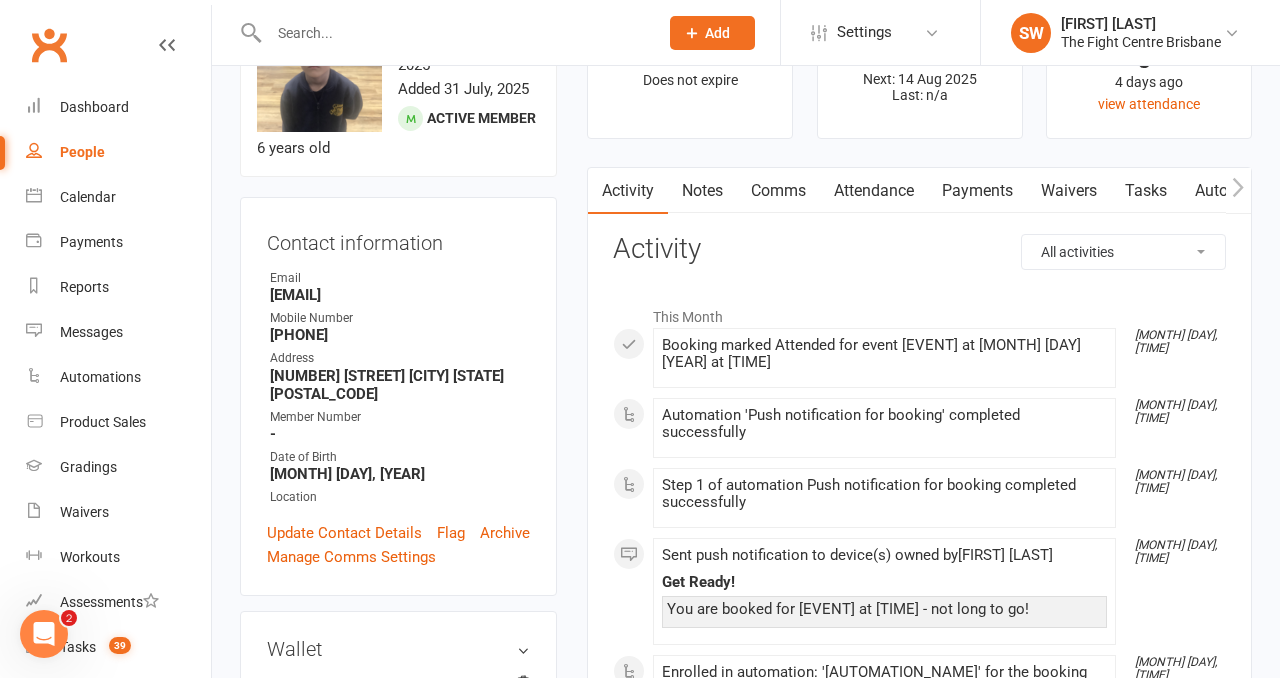scroll, scrollTop: 0, scrollLeft: 0, axis: both 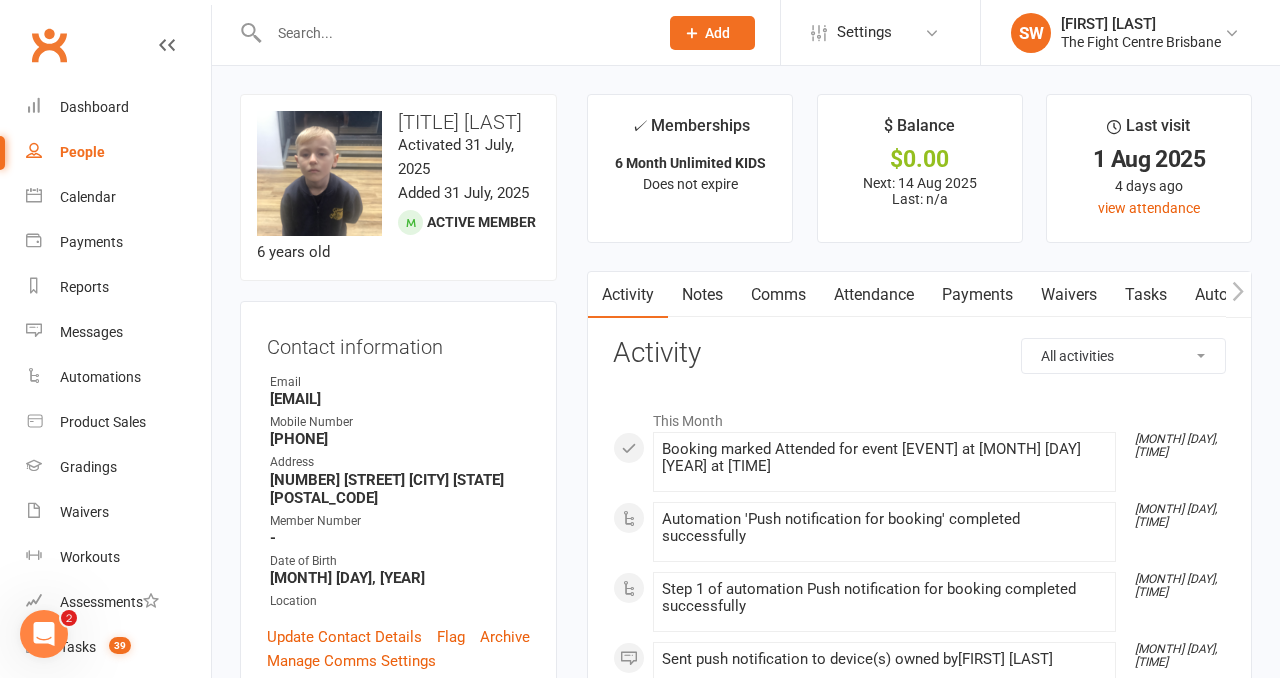 click on "Contact information Owner   Email  [EMAIL]
Mobile Number  [PHONE]
Address  [NUMBER] [STREET] [CITY] [STATE] [POSTAL_CODE]
Member Number  -
Date of Birth  [MONTH] [DAY], [YEAR]
Location
Update Contact Details Flag Archive Manage Comms Settings" at bounding box center (398, 500) 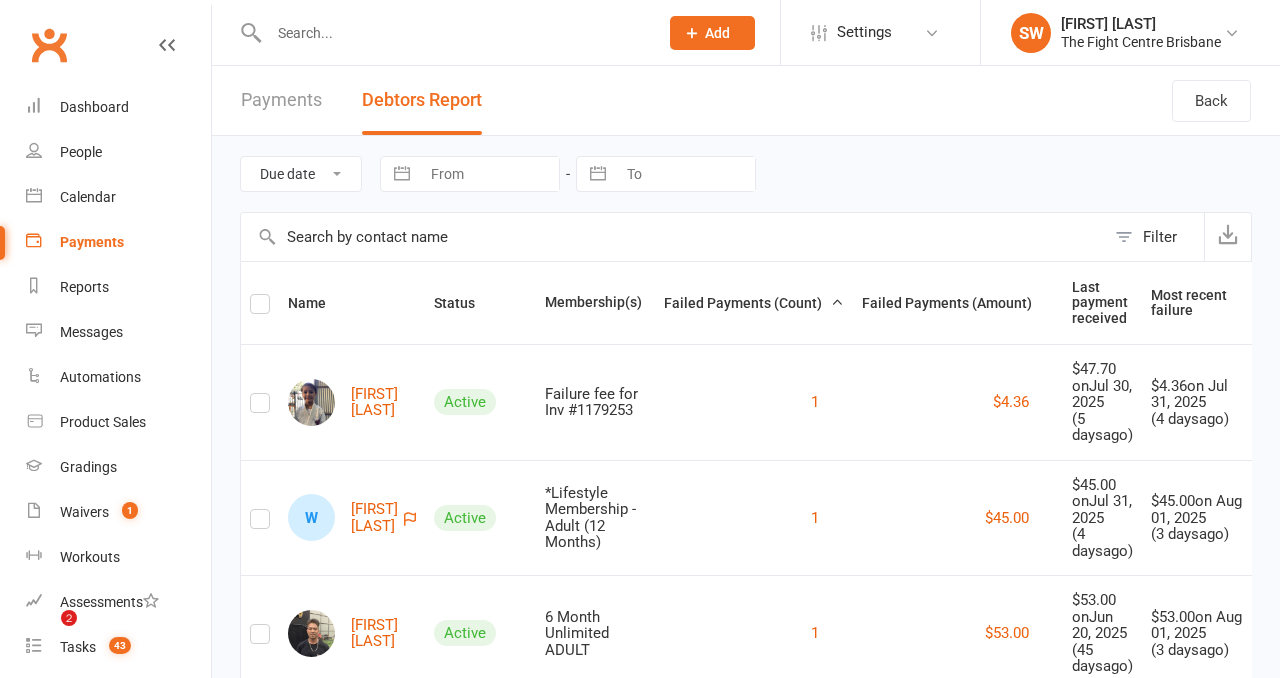 scroll, scrollTop: 6680, scrollLeft: 0, axis: vertical 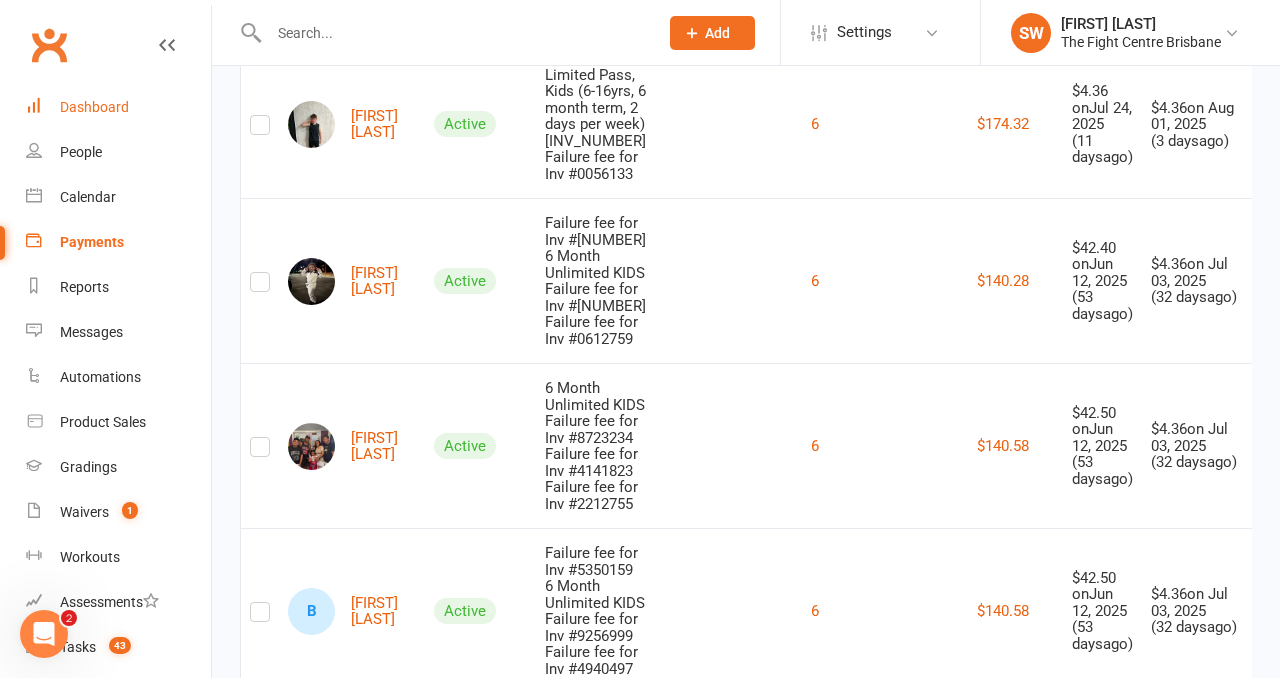 click on "Dashboard" at bounding box center (94, 107) 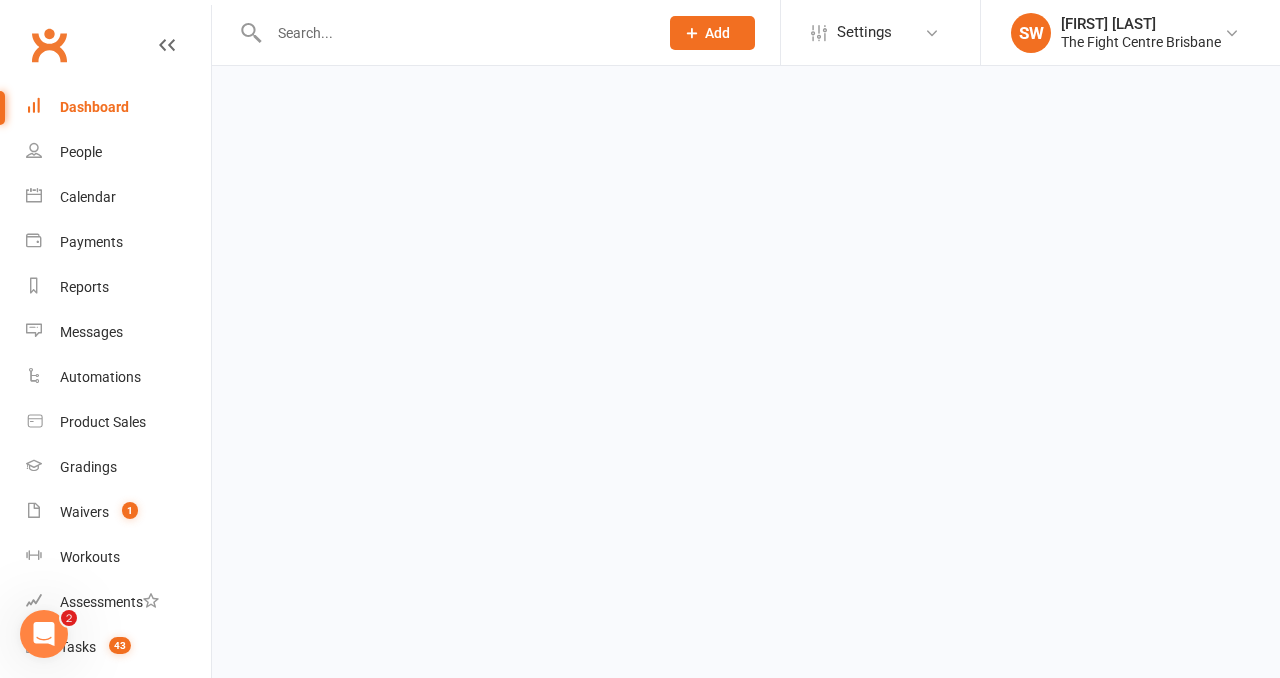 scroll, scrollTop: 0, scrollLeft: 0, axis: both 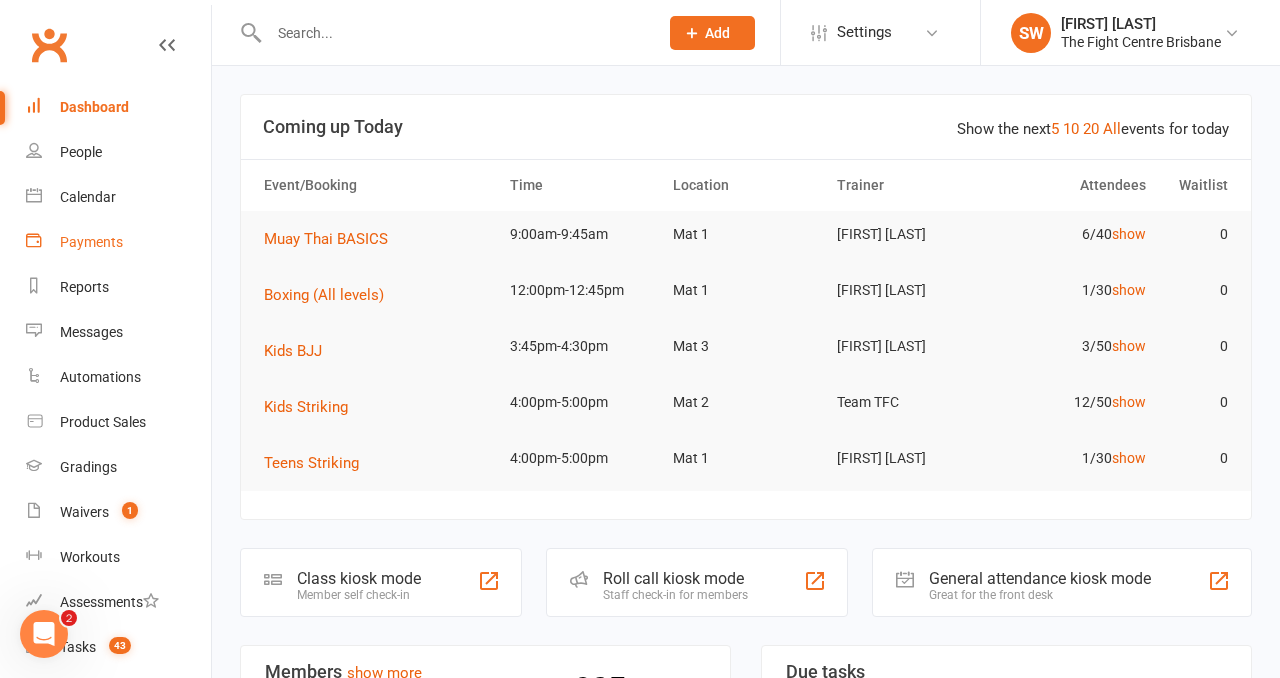 click on "Payments" at bounding box center [118, 242] 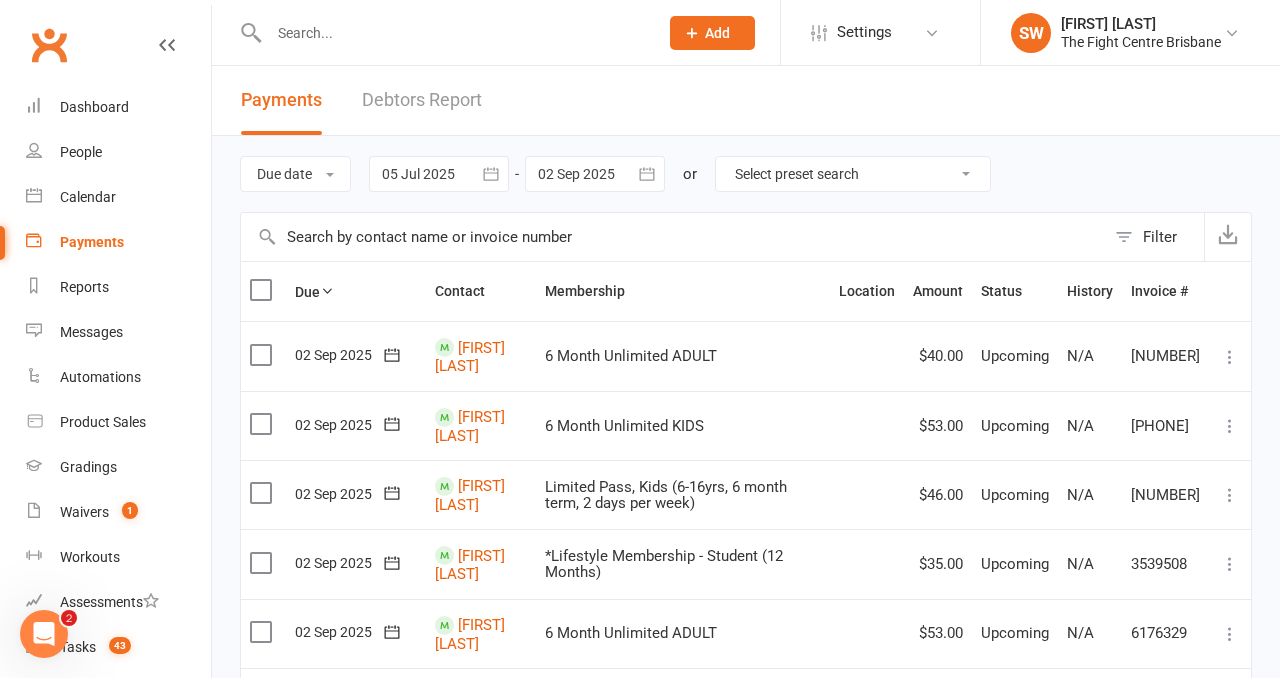 click at bounding box center (453, 33) 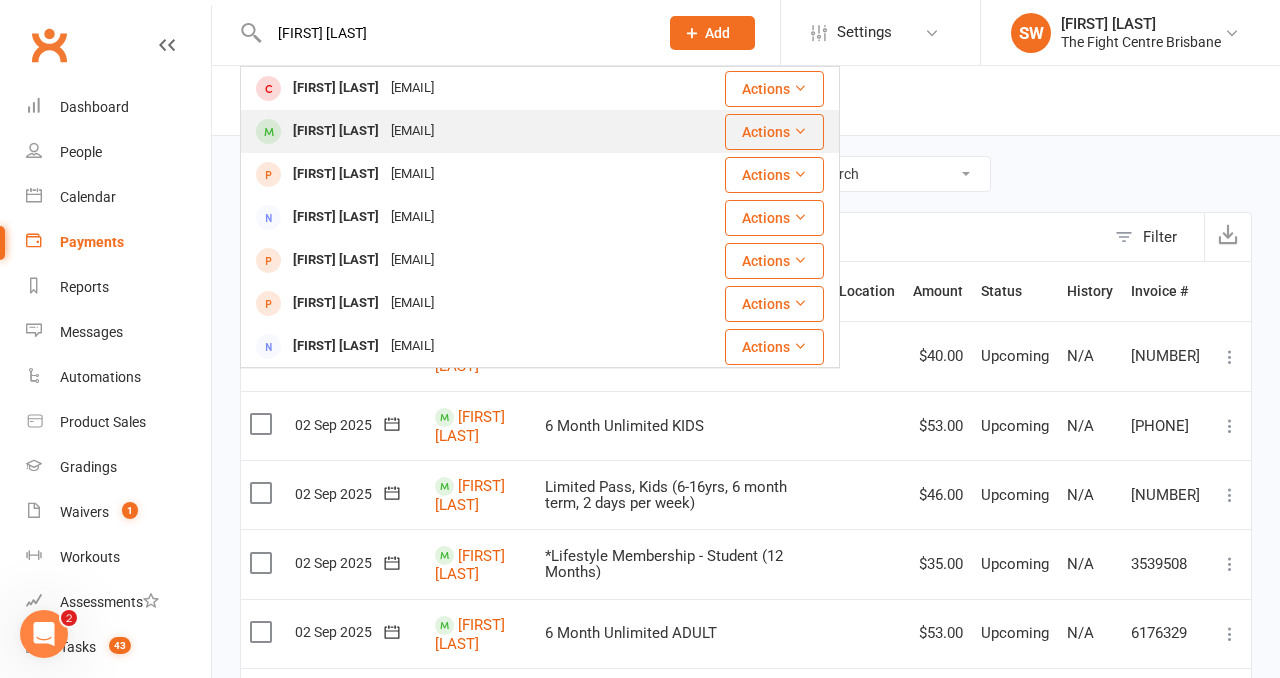 type on "[FIRST] [LAST]" 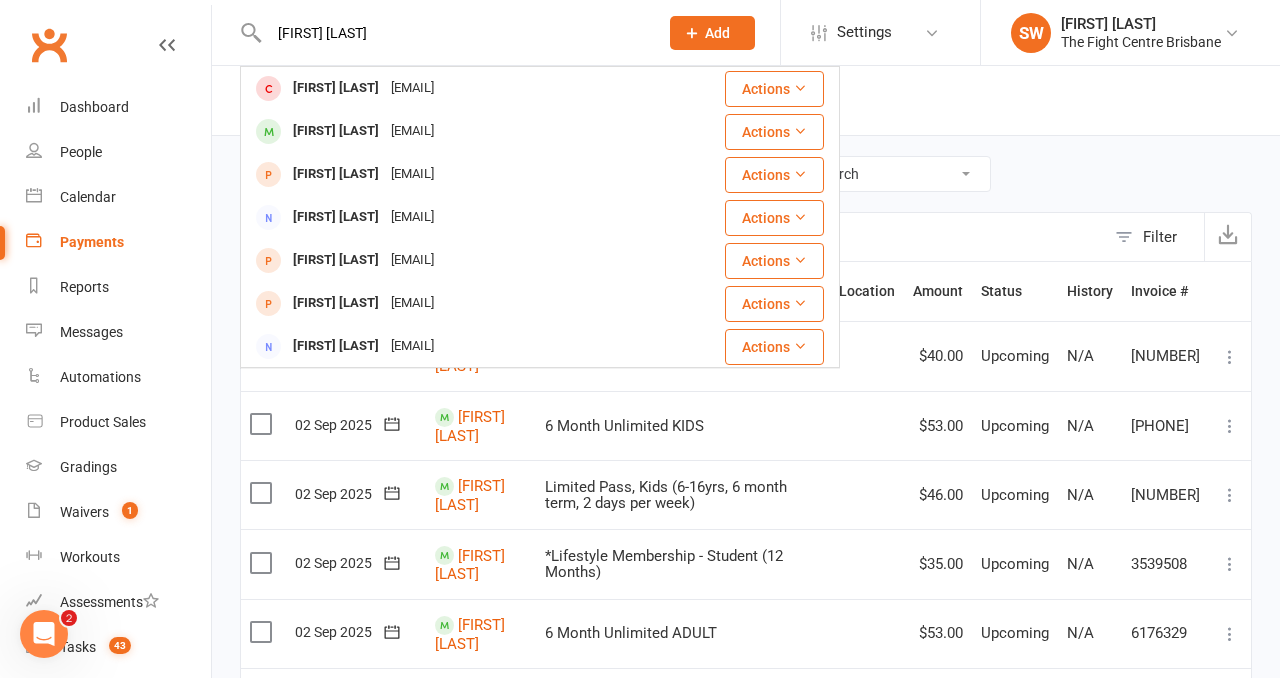 click on "[FIRST] [LAST]" at bounding box center (336, 131) 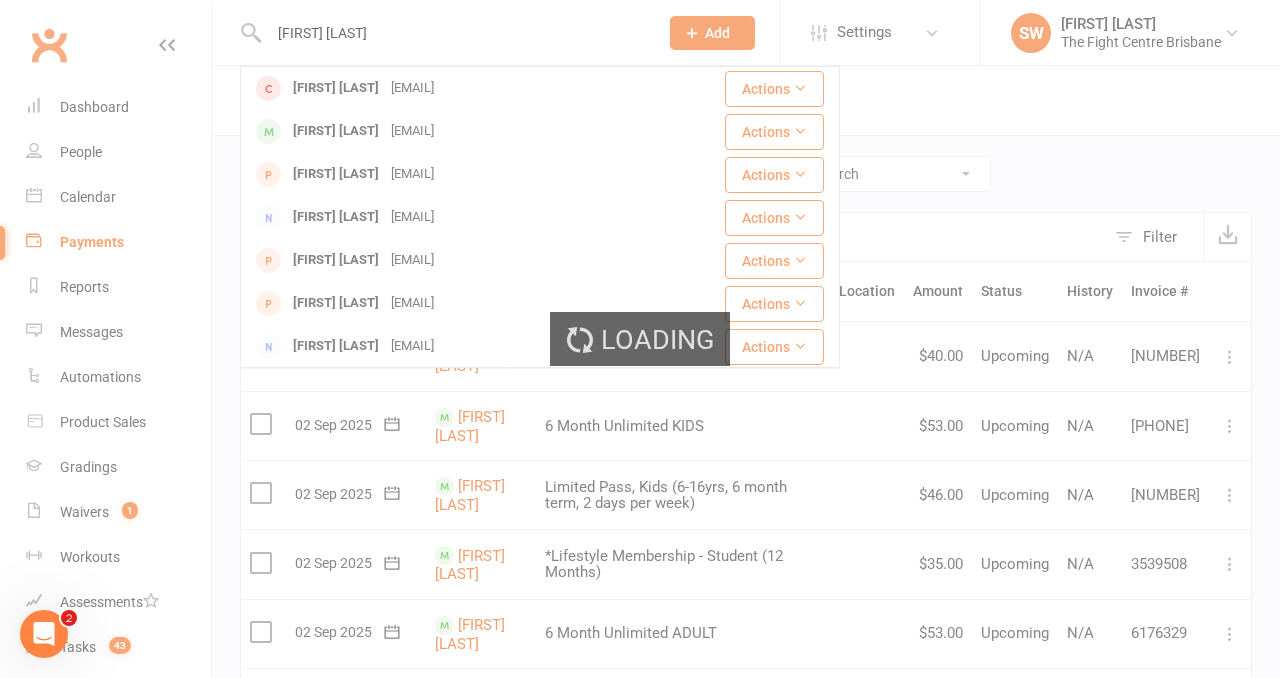 type 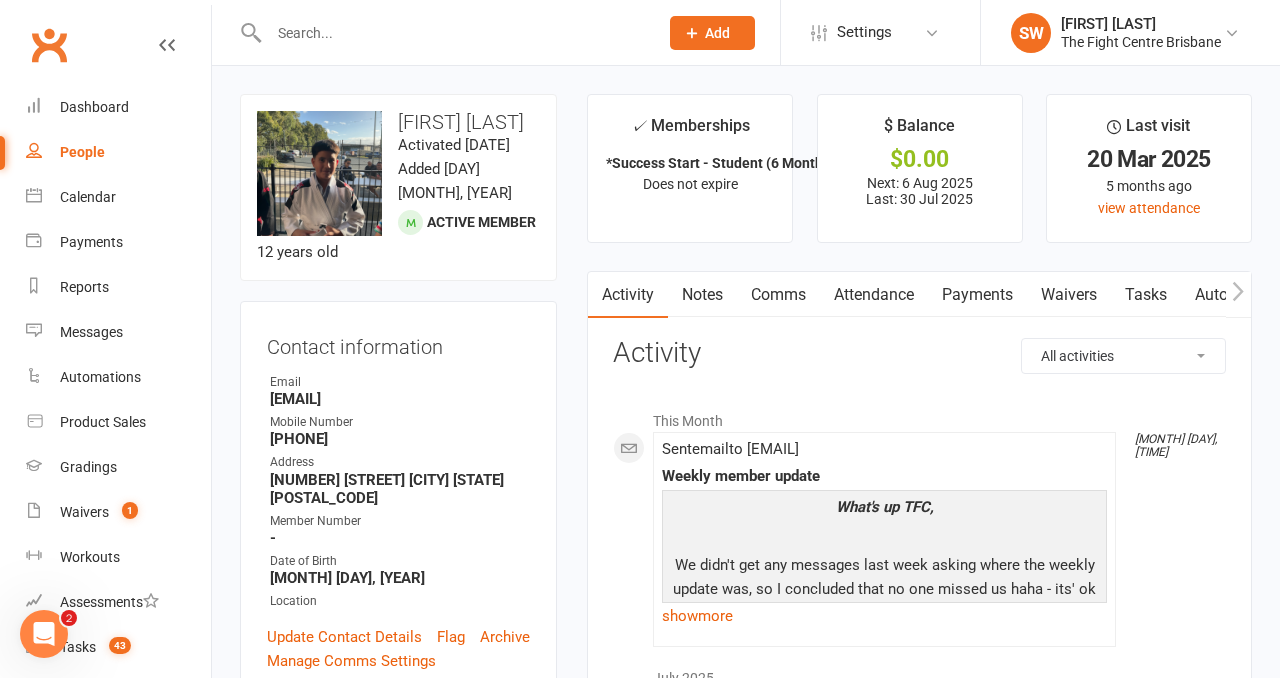 click on "upload photo change photo Te Aorangi Niha Activated [DAY] [MONTH], [YEAR] Added [DAY] [MONTH], [YEAR]   Active member [AGE] years old  Contact information Owner   Email  [NAME]@[DOMAIN].com
Mobile Number  [PHONE]
Address  [NUMBER] [STREET] [CITY] [STATE] [POSTAL_CODE]
Member Number  -
Date of Birth  [MONTH] [DAY], [YEAR]
Location
Update Contact Details Flag Archive Manage Comms Settings
Wallet Bank account Renae Niha  xxxx [NUMBER]  Account shared with following contacts Renae Niha
Add / Edit Payment Method
Membership      *Success Start - Student (6 Months) [MONTH] [DAY] [YEAR] — Never Booked: 60 Attended: 54 Unlimited classes remaining   Cancel membership Upgrade / Downgrade Add new membership
Family Members   Renae Niha - Parent / Guardian Add link to existing contact  Add link to new contact
Suspensions  Show previous suspensions Add new suspension
Promotions  edit Fighters -
Kids / Teens members -
No more check in calls -
Online training check in -
First week message -
Email / SMS Subscriptions  edit" at bounding box center (398, 1443) 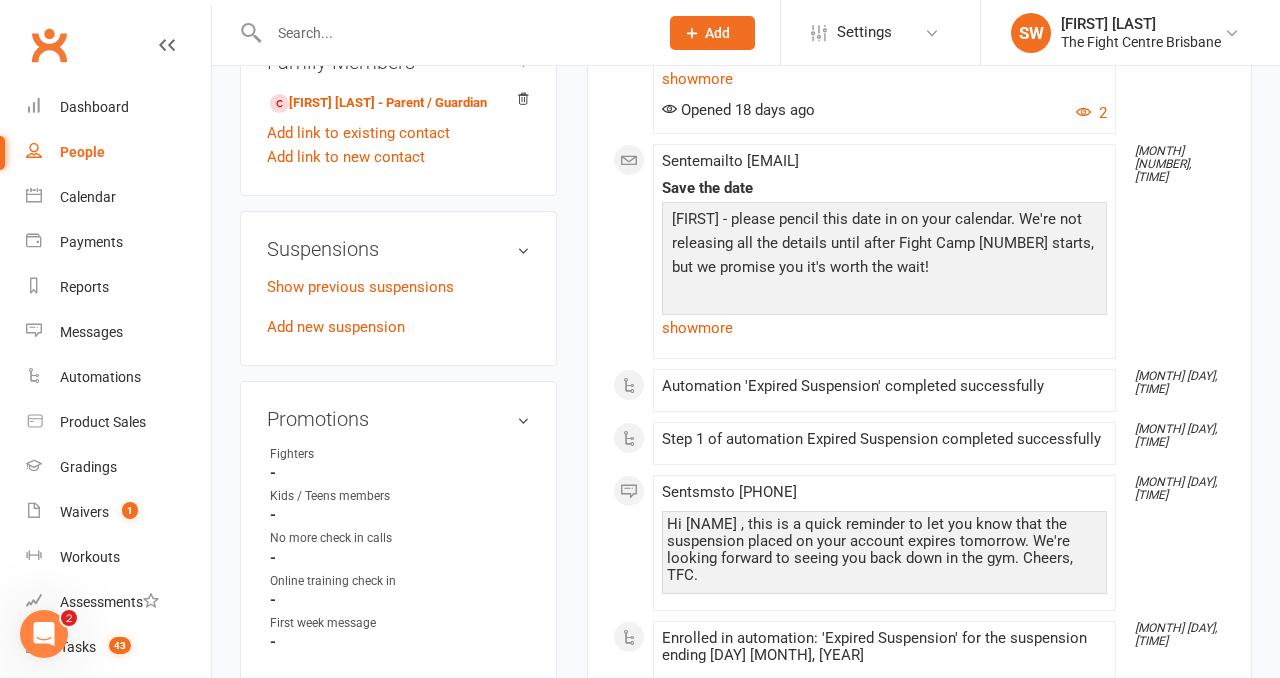 scroll, scrollTop: 1144, scrollLeft: 0, axis: vertical 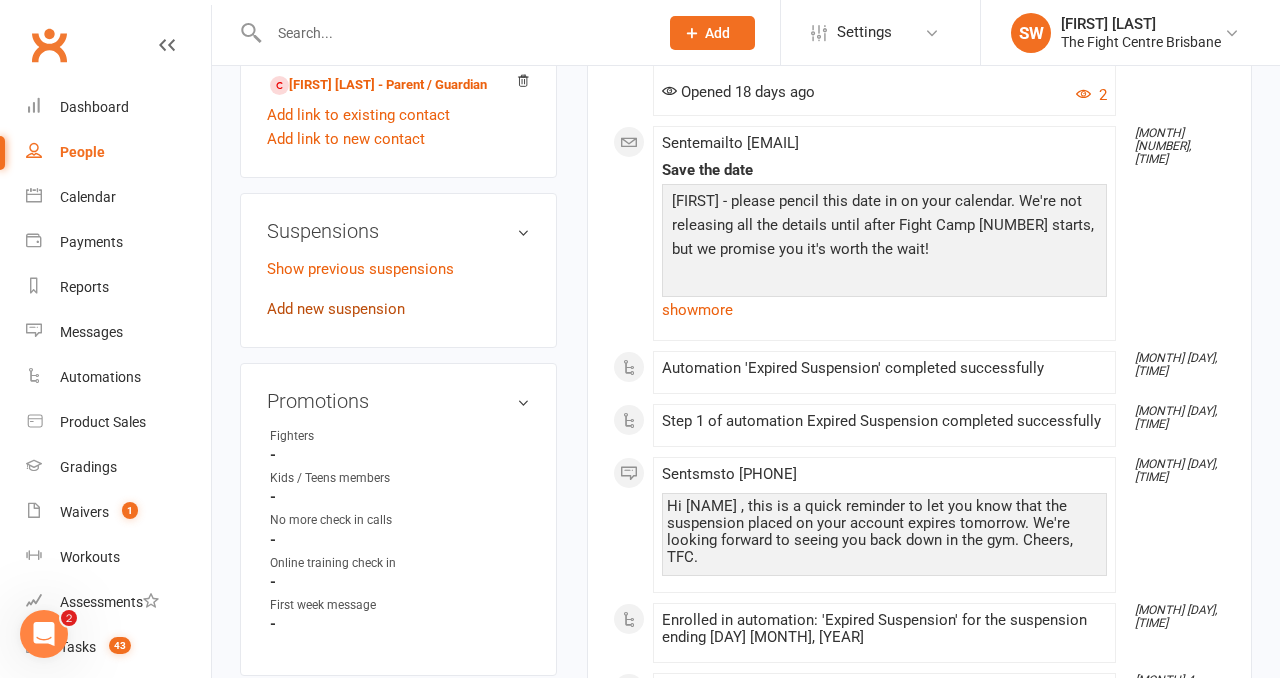 click on "Add new suspension" at bounding box center (336, 309) 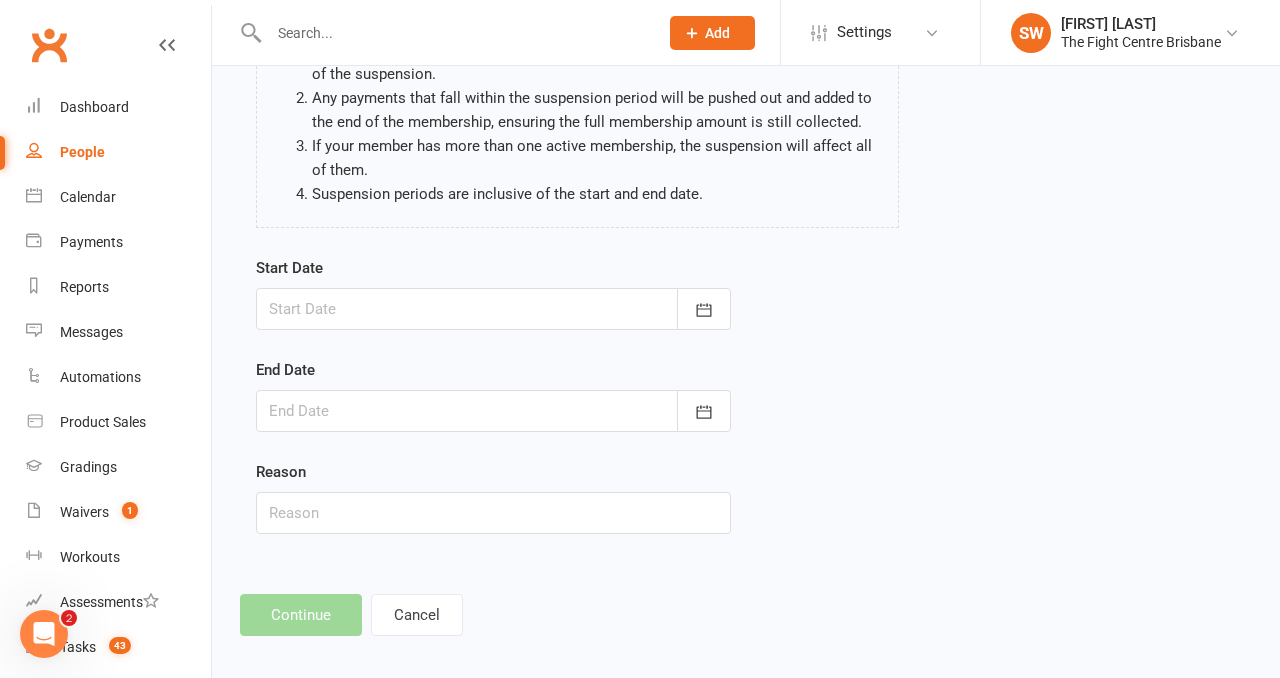 scroll, scrollTop: 209, scrollLeft: 0, axis: vertical 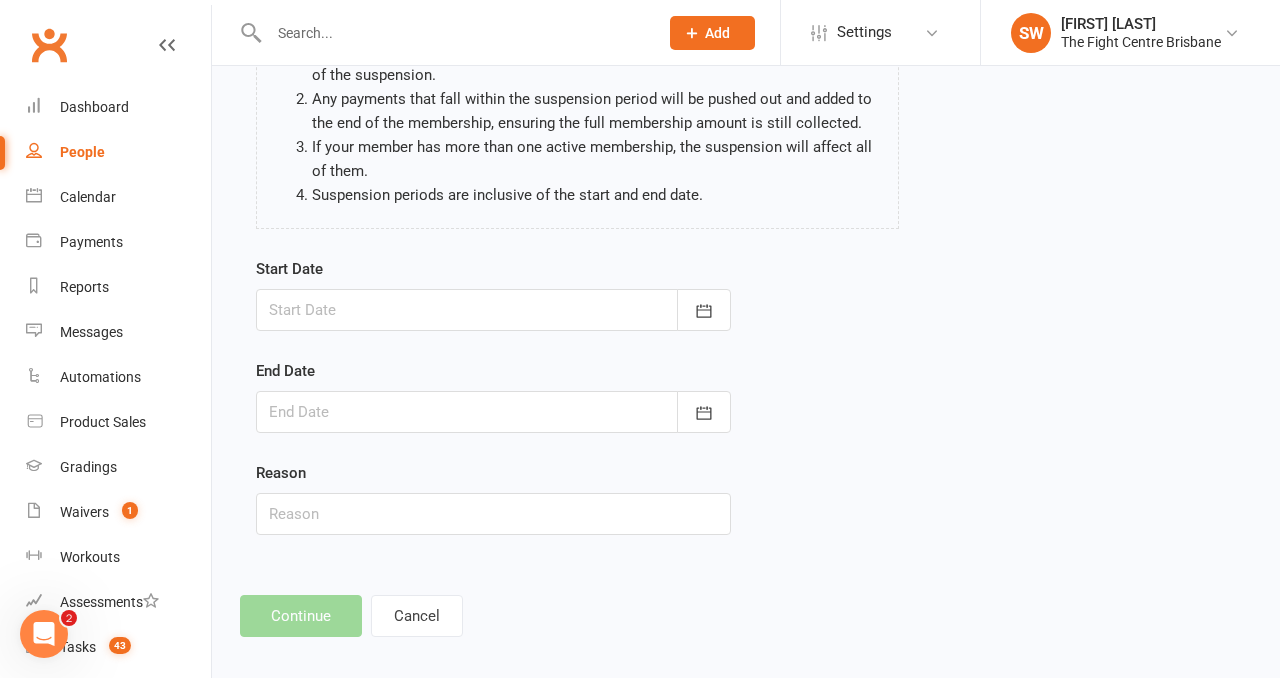 click at bounding box center [493, 310] 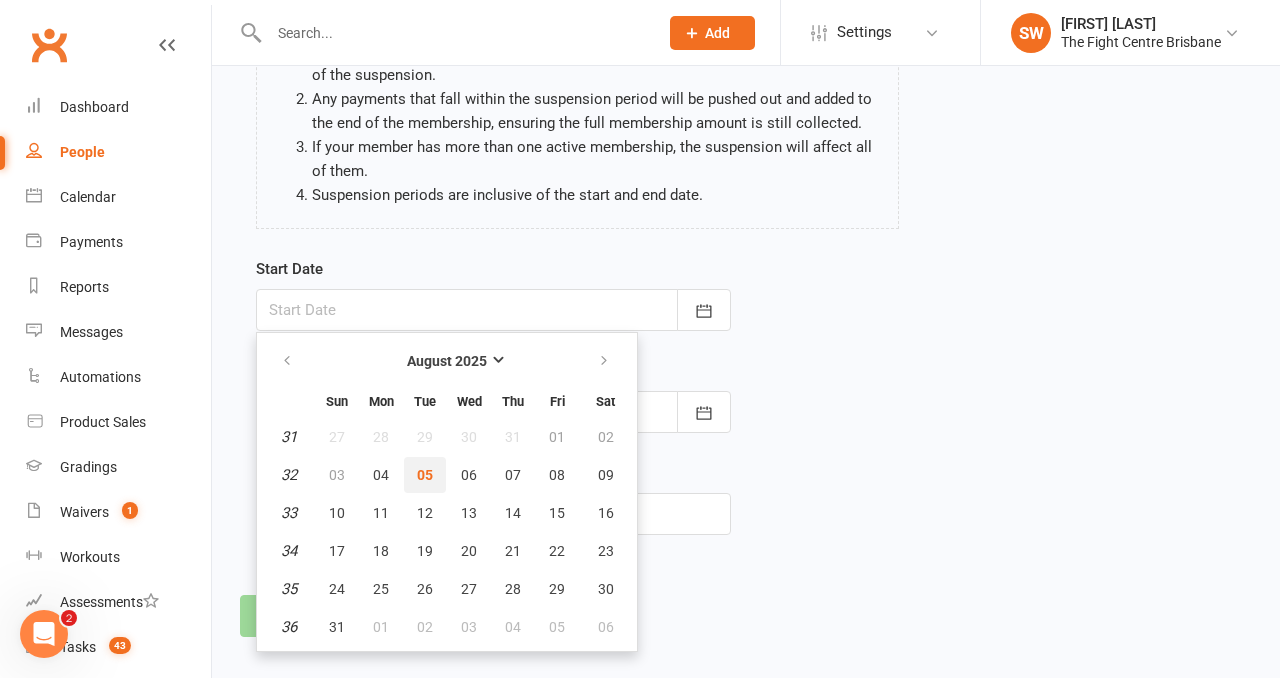 click on "05" at bounding box center [425, 475] 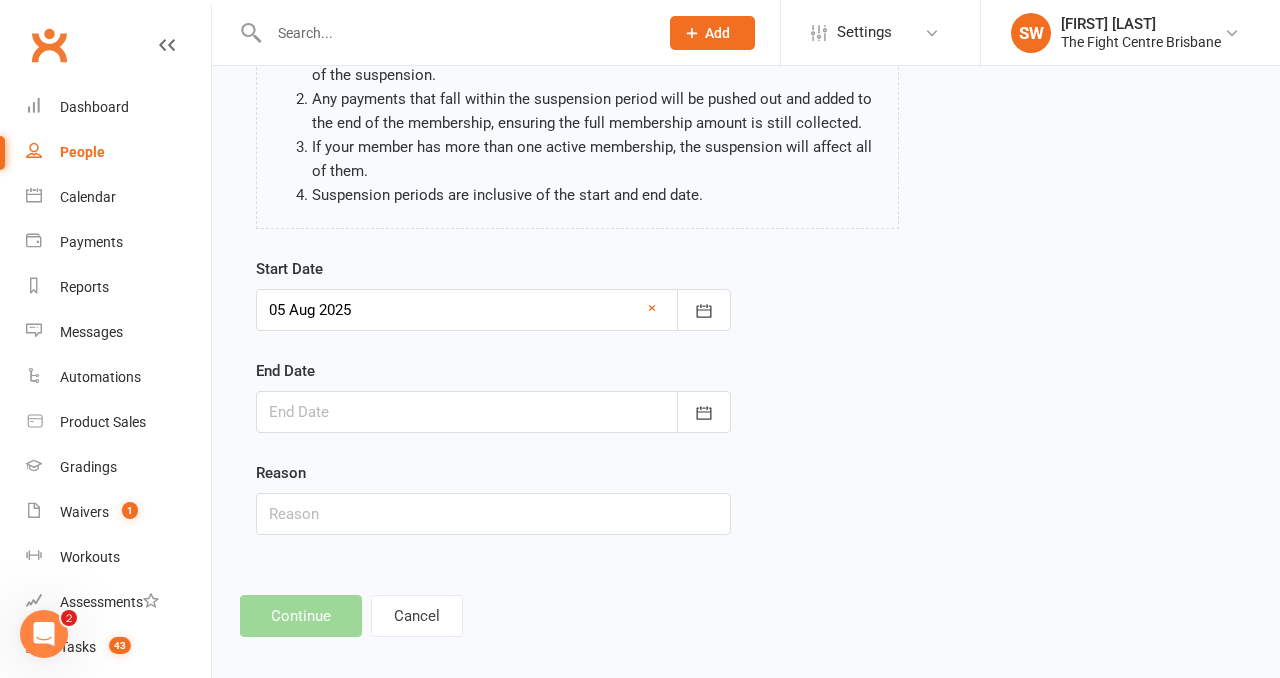 scroll, scrollTop: 225, scrollLeft: 0, axis: vertical 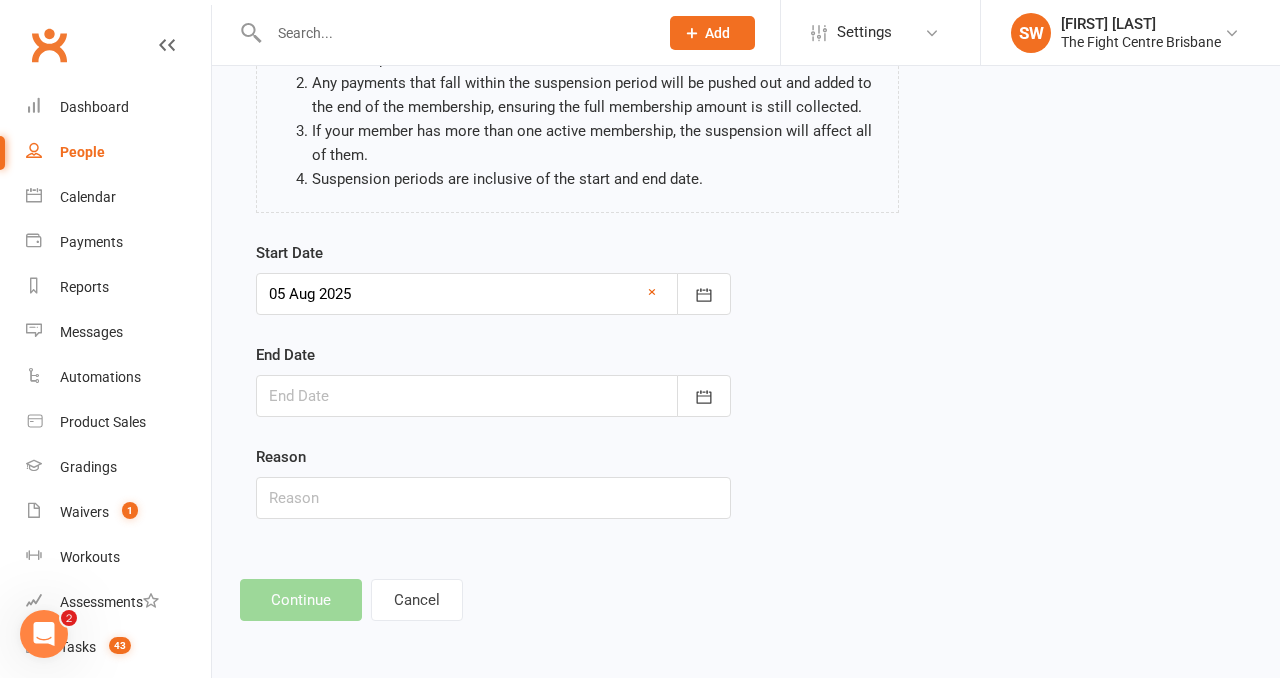 click at bounding box center (493, 396) 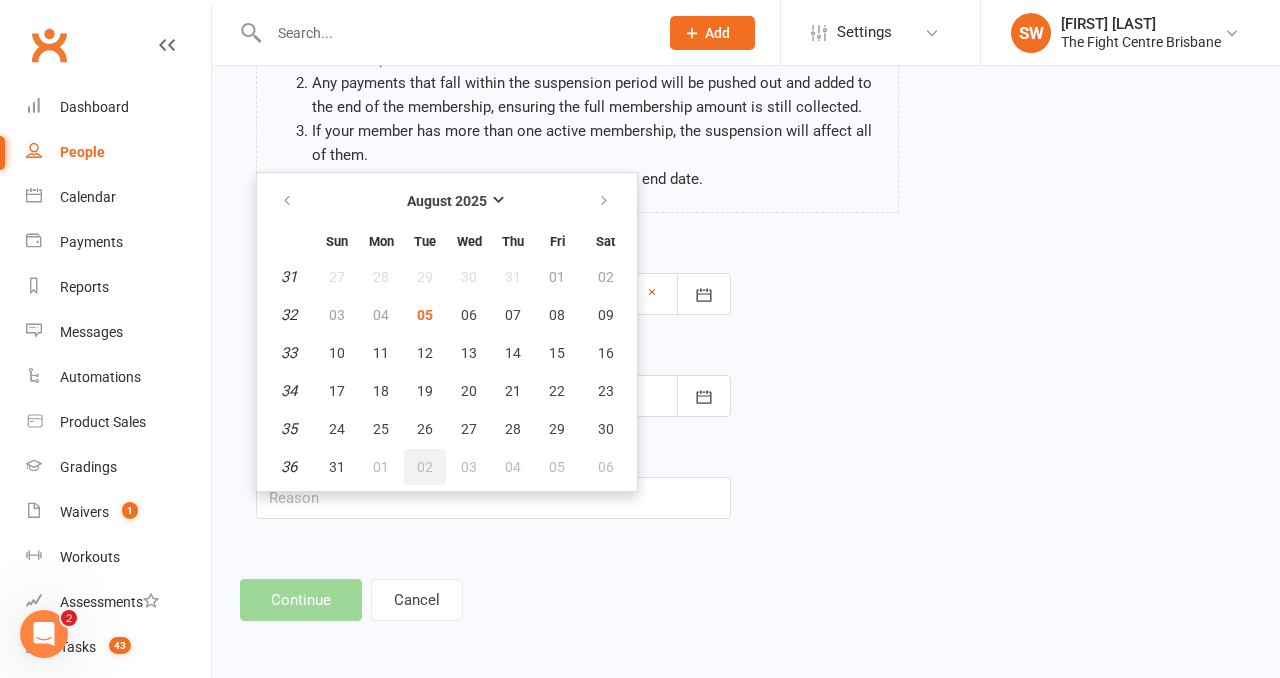 click on "02" at bounding box center (425, 467) 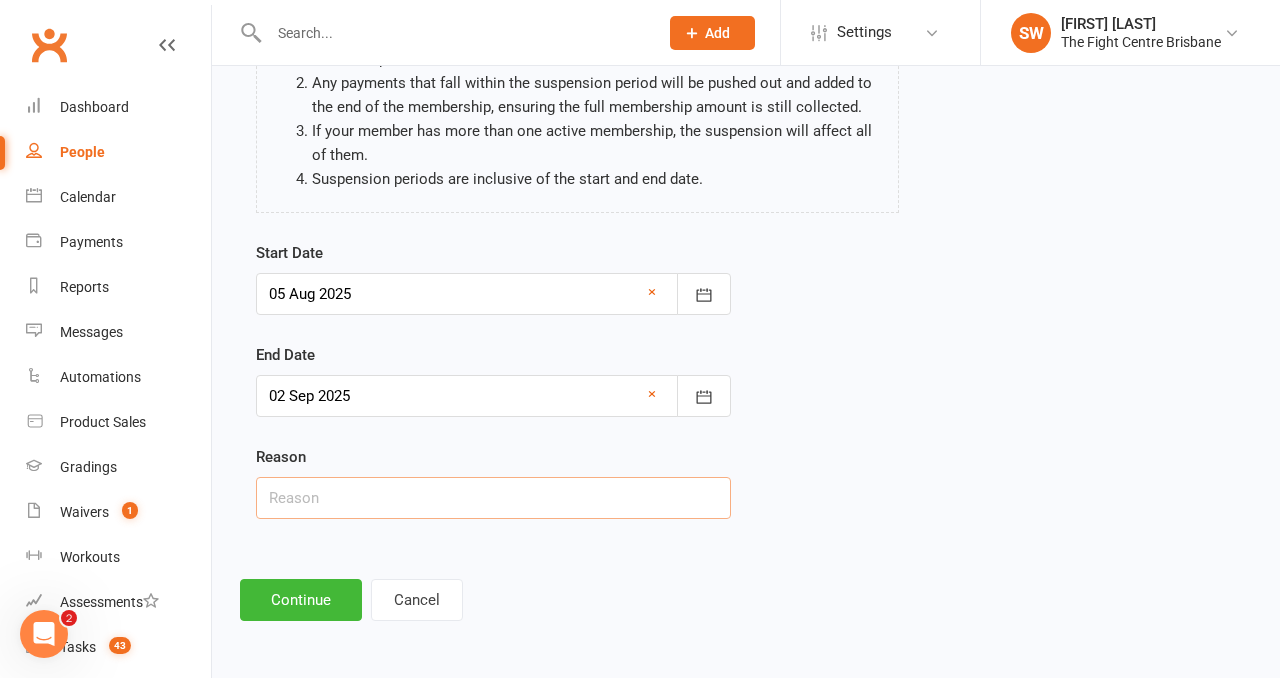 click at bounding box center [493, 498] 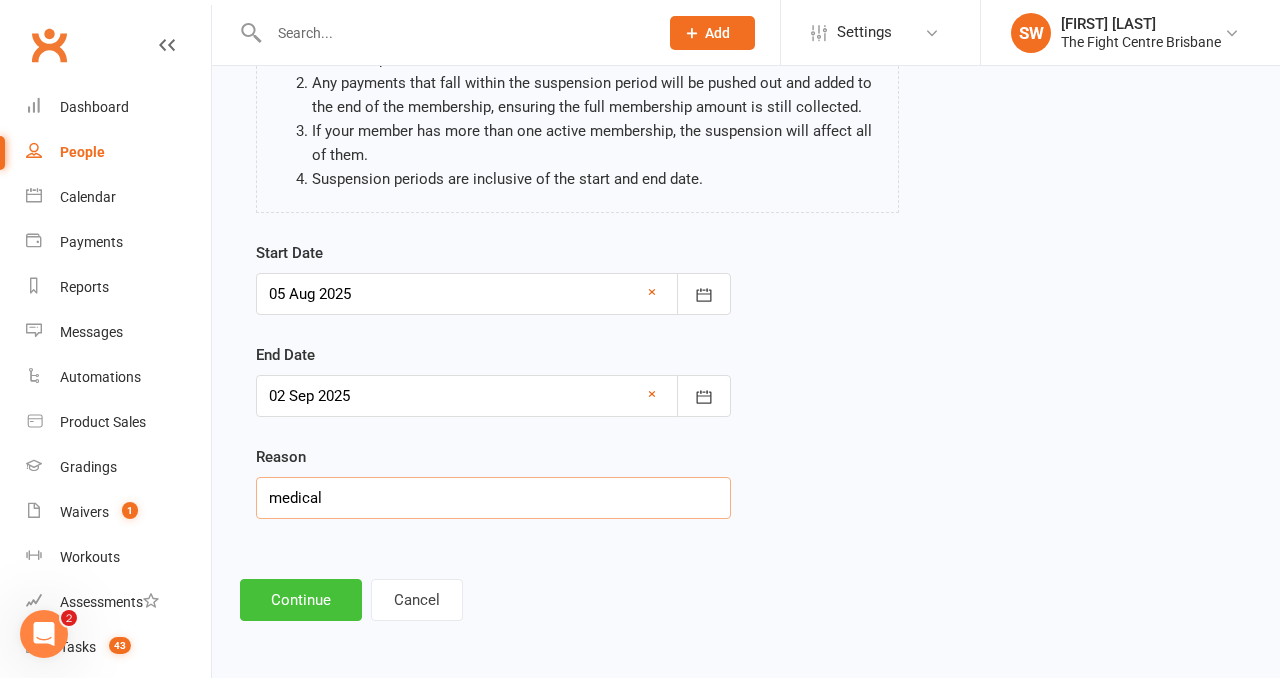 type on "medical" 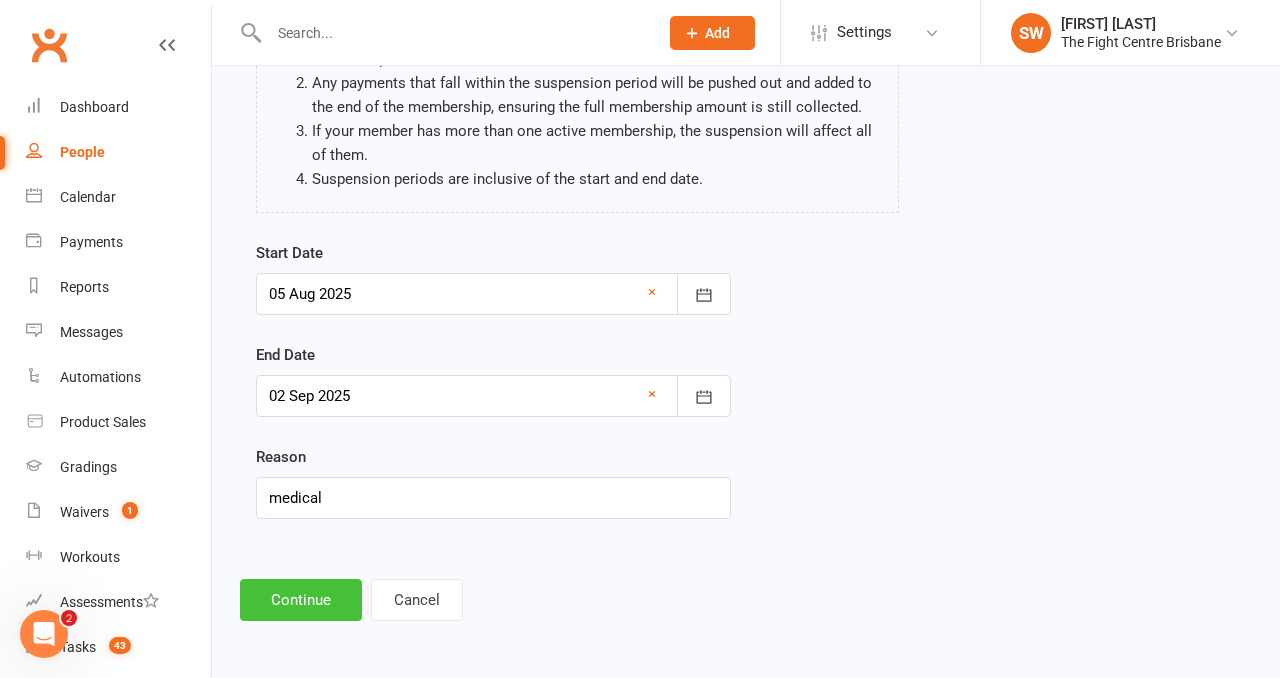 click on "Continue" at bounding box center [301, 600] 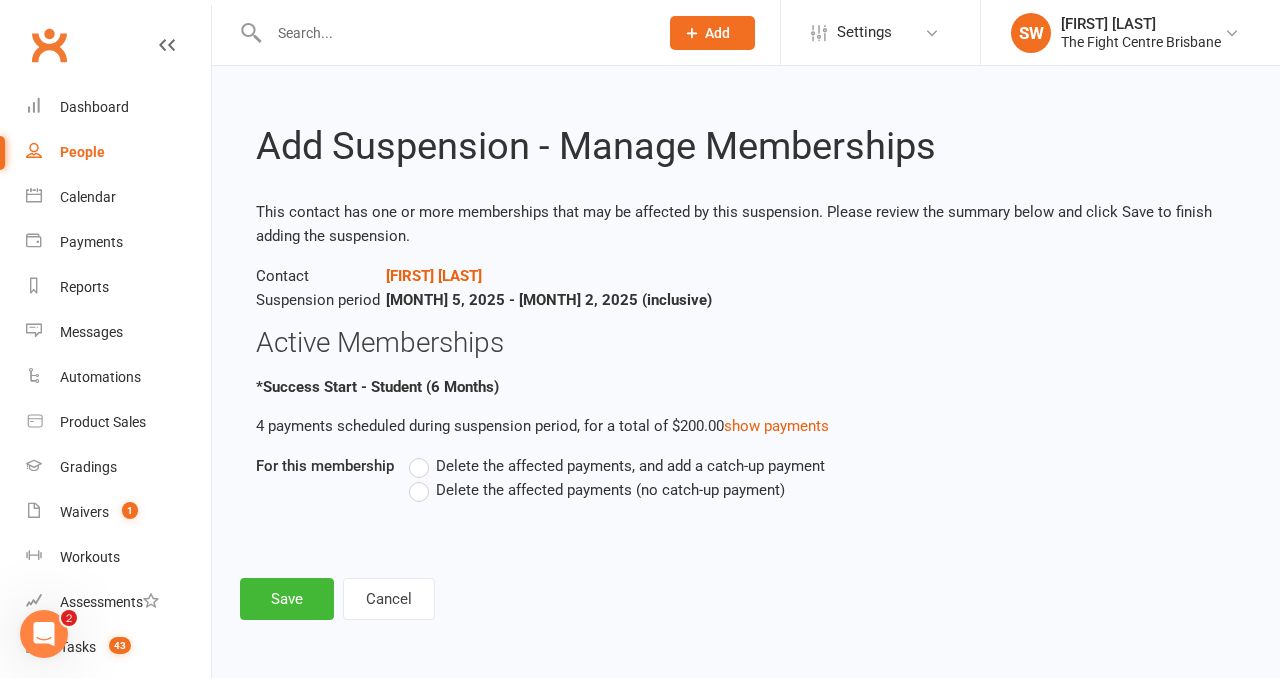 scroll, scrollTop: 0, scrollLeft: 0, axis: both 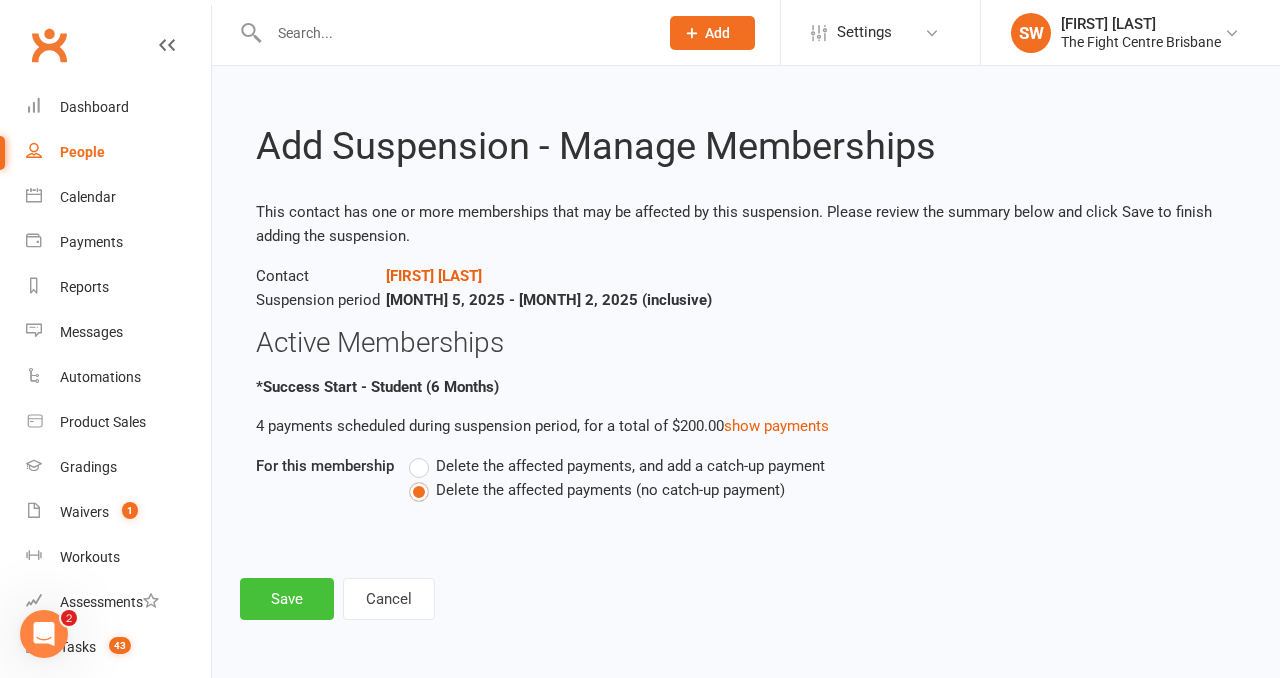 click on "Save" at bounding box center [287, 599] 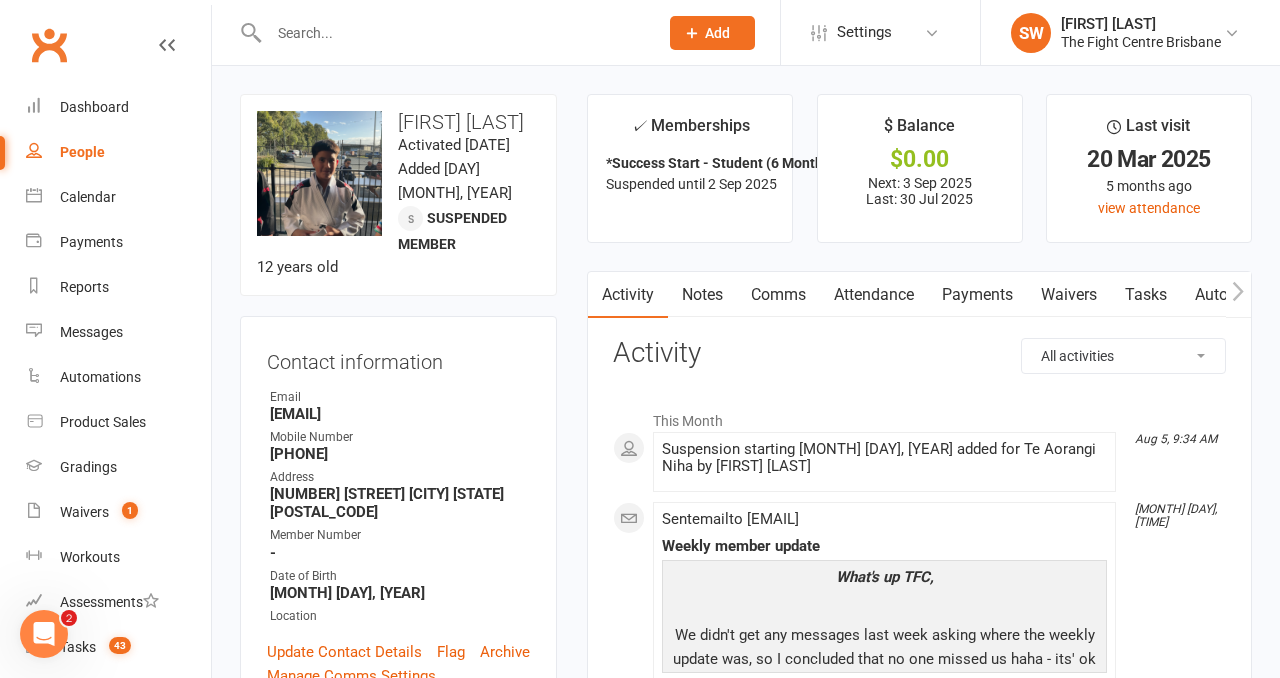 click at bounding box center (453, 33) 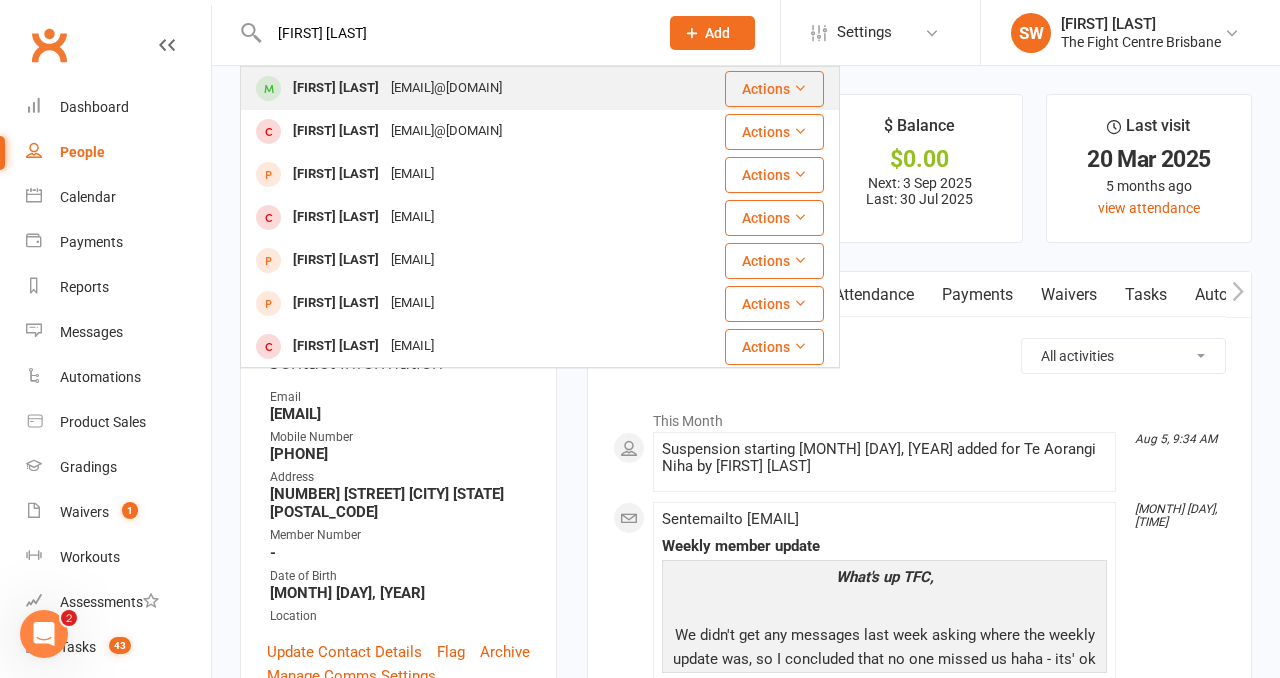 type on "[FIRST] [LAST]" 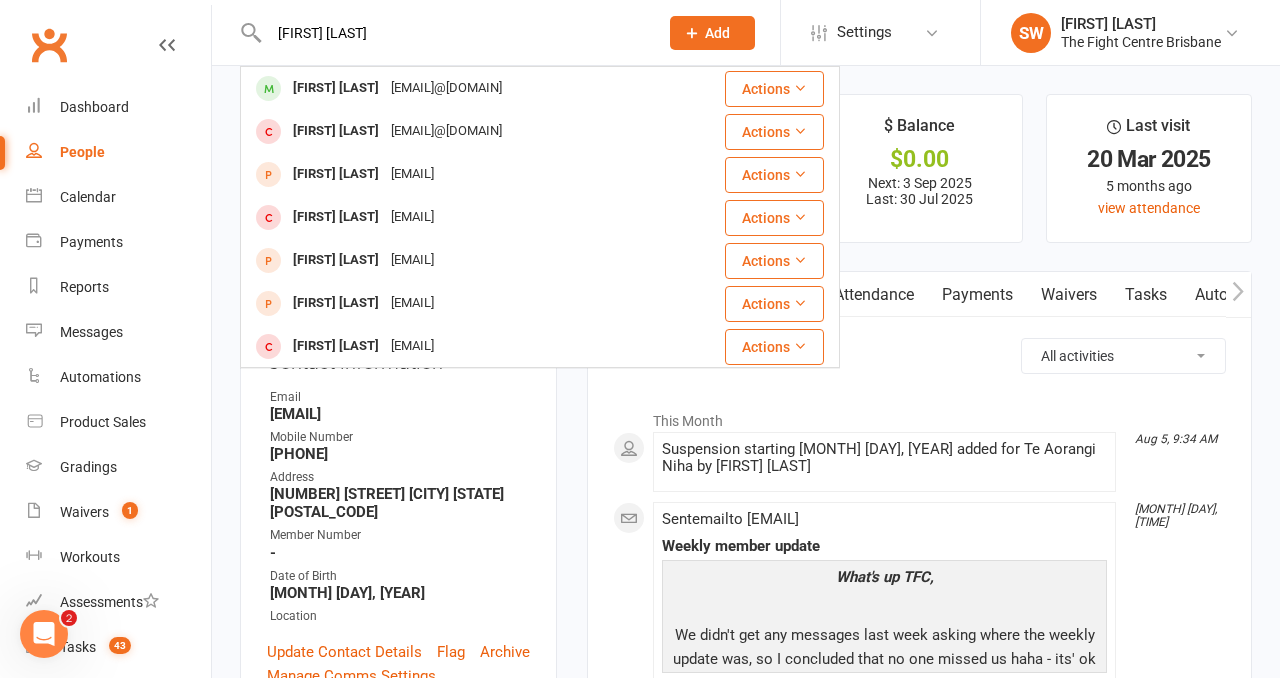 type 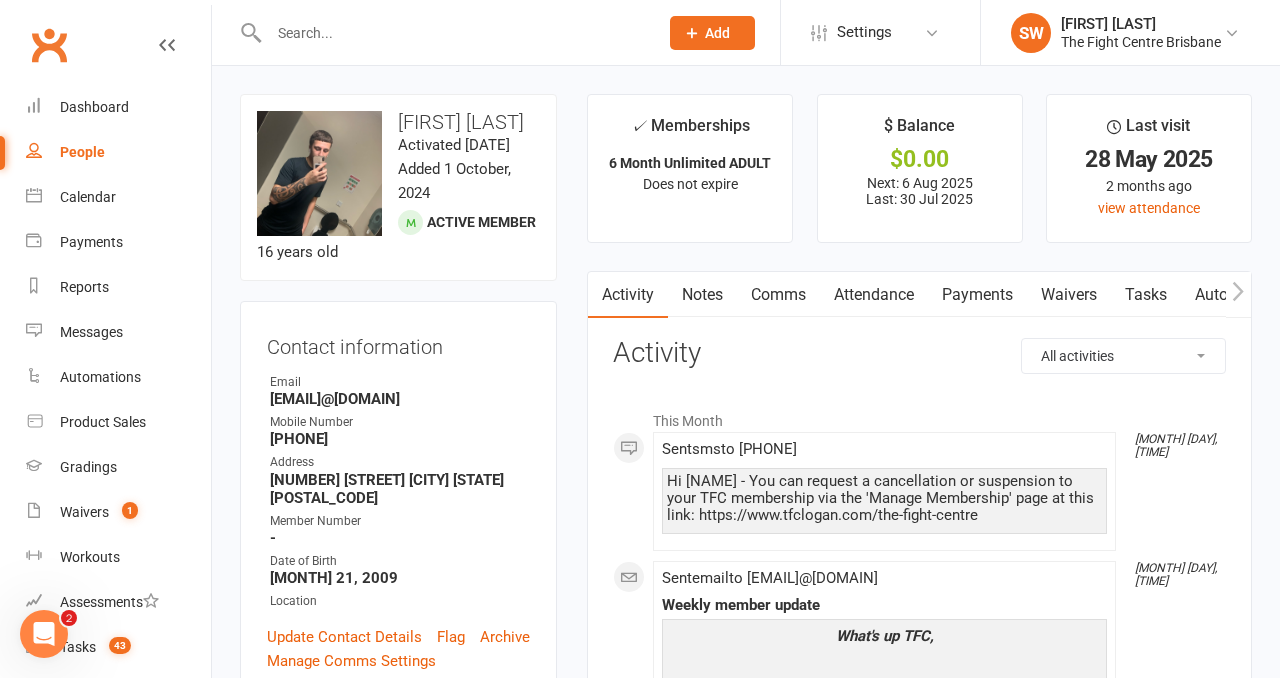 click on "upload photo change photo [FIRST] [LAST] Activated [DATE] Added [DATE] Active member [AGE] years old Contact information Owner Email [EMAIL] Mobile Number [PHONE] Address [NUMBER] [STREET] [CITY] [STATE] [POSTAL_CODE] Member Number - Date of Birth [MONTH] [DAY], [YEAR] Location Update Contact Details Flag Archive Manage Comms Settings Wallet Credit card [FIRST] [LAST] [CARD_DETAILS] [EXPIRY] Account shared with following contacts [FIRST] [LAST] Add / Edit Payment Method Membership 6 Month Unlimited ADULT [DATE] — Never Booked: 57 Attended: 48 Late cancellations: 2 Unlimited classes remaining Cancel membership Upgrade / Downgrade Add new membership Family Members [FIRST] [LAST] - Parent / Guardian Add link to existing contact Add link to new contact Suspensions No active suspensions found. Add new suspension Promotions edit Fighters - Kids / Teens members - No more check in calls - Online training check in - First week message -" at bounding box center (398, 1450) 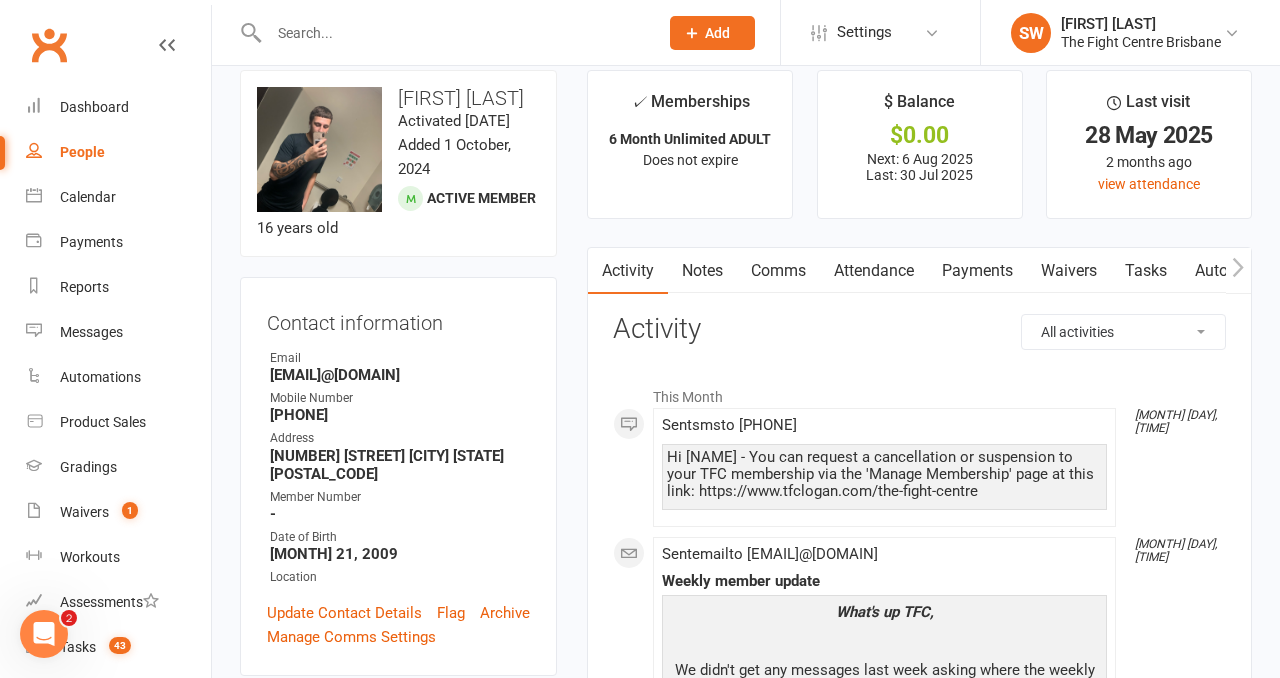 click on "✓ Memberships 6 Month Unlimited ADULT Does not expire $ Balance $0.00 Next: 6 Aug 2025 Last: 30 Jul 2025 Last visit 28 May 2025 2 months ago view attendance
Activity Notes Comms Attendance Payments Waivers Tasks Automations Workouts Gradings / Promotions Mobile App Credit balance
All activities Bookings / Attendances Communications Notes Failed SMSes Gradings Members Memberships Mobile App POS Sales Payments Credit Vouchers Prospects Reports Automations Tasks Waivers Workouts Kiosk Mode Consent Assessments Contact Flags Family Relationships Activity This Month Aug 4, 12:55 PM   Sent  sms  to   [PHONE]   Hi [NAME] - You can request a cancellation or suspension to your TFC membership via the 'Manage Membership' page at this link: https://www.tfclogan.com/the-fight-centre Aug 1, 9:47 PM   Sent  email  to   [EMAIL]   Weekly member update What's up TFC,     As many of you will be aware  TFC has the largest combat sports membership base in Australia,     OSS! ~ Team TFC." at bounding box center (919, 1833) 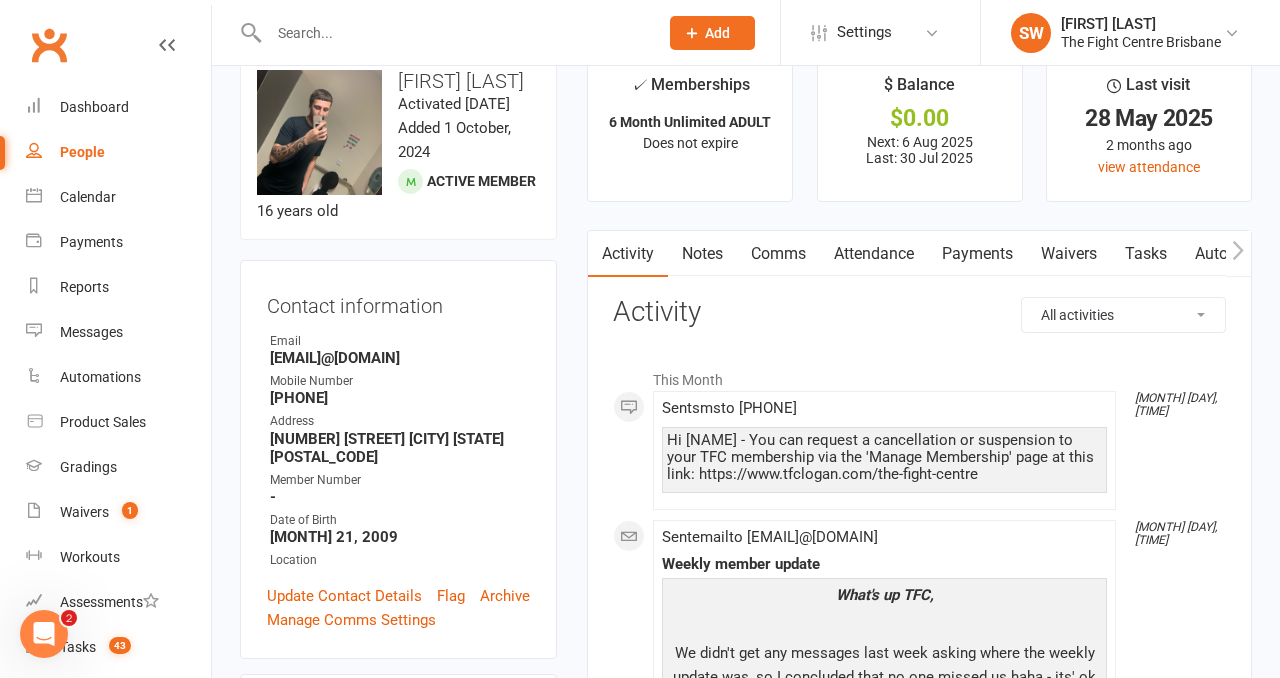 click on "✓ Memberships 6 Month Unlimited ADULT Does not expire $ Balance $0.00 Next: 6 Aug 2025 Last: 30 Jul 2025 Last visit 28 May 2025 2 months ago view attendance
Activity Notes Comms Attendance Payments Waivers Tasks Automations Workouts Gradings / Promotions Mobile App Credit balance
All activities Bookings / Attendances Communications Notes Failed SMSes Gradings Members Memberships Mobile App POS Sales Payments Credit Vouchers Prospects Reports Automations Tasks Waivers Workouts Kiosk Mode Consent Assessments Contact Flags Family Relationships Activity This Month Aug 4, 12:55 PM   Sent  sms  to   [PHONE]   Hi [NAME] - You can request a cancellation or suspension to your TFC membership via the 'Manage Membership' page at this link: https://www.tfclogan.com/the-fight-centre Aug 1, 9:47 PM   Sent  email  to   [EMAIL]   Weekly member update What's up TFC,     As many of you will be aware  TFC has the largest combat sports membership base in Australia,     OSS! ~ Team TFC." at bounding box center (919, 1816) 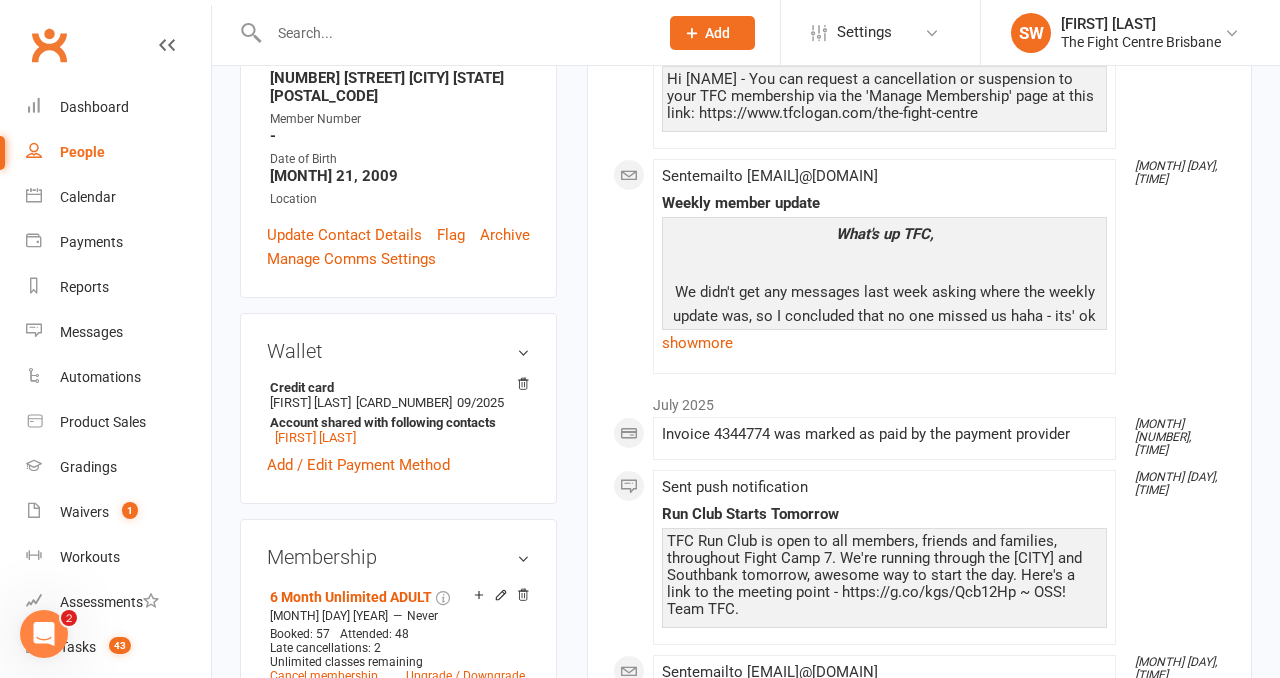 click on "✓ Memberships 6 Month Unlimited ADULT Does not expire $ Balance $0.00 Next: 6 Aug 2025 Last: 30 Jul 2025 Last visit 28 May 2025 2 months ago view attendance
Activity Notes Comms Attendance Payments Waivers Tasks Automations Workouts Gradings / Promotions Mobile App Credit balance
All activities Bookings / Attendances Communications Notes Failed SMSes Gradings Members Memberships Mobile App POS Sales Payments Credit Vouchers Prospects Reports Automations Tasks Waivers Workouts Kiosk Mode Consent Assessments Contact Flags Family Relationships Activity This Month Aug 4, 12:55 PM   Sent  sms  to   [PHONE]   Hi [NAME] - You can request a cancellation or suspension to your TFC membership via the 'Manage Membership' page at this link: https://www.tfclogan.com/the-fight-centre Aug 1, 9:47 PM   Sent  email  to   [EMAIL]   Weekly member update What's up TFC,     As many of you will be aware  TFC has the largest combat sports membership base in Australia,     OSS! ~ Team TFC." at bounding box center (919, 1455) 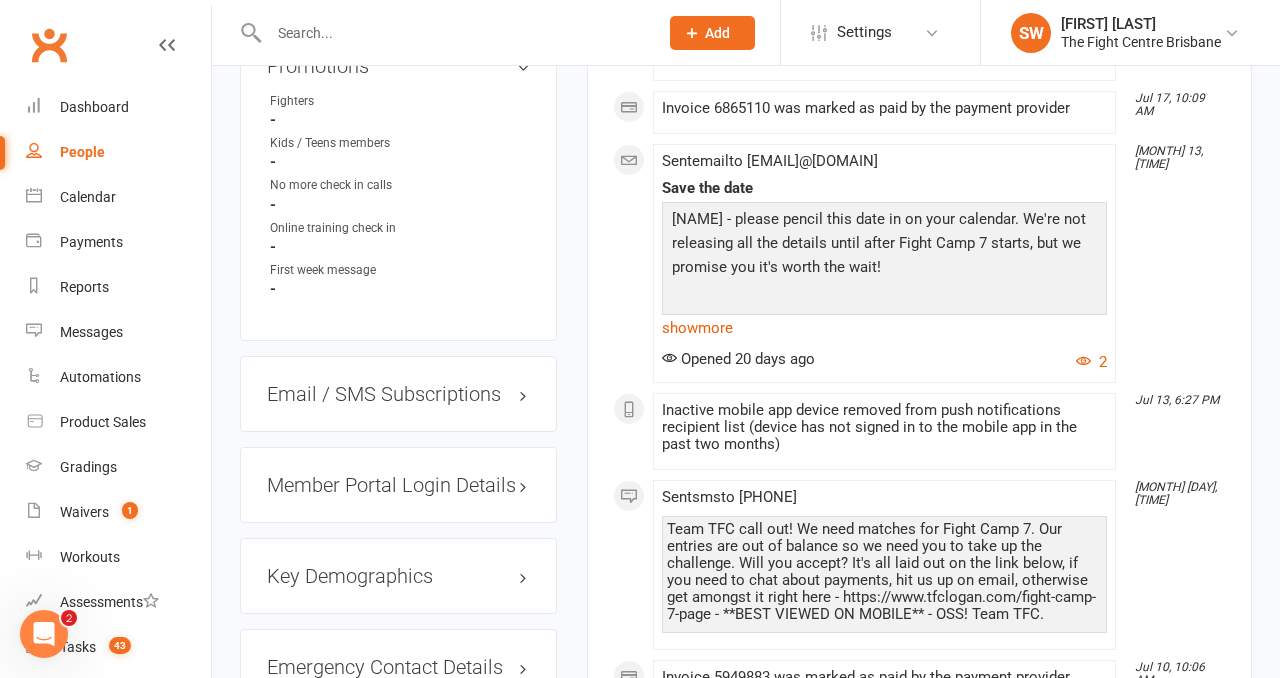 scroll, scrollTop: 1676, scrollLeft: 0, axis: vertical 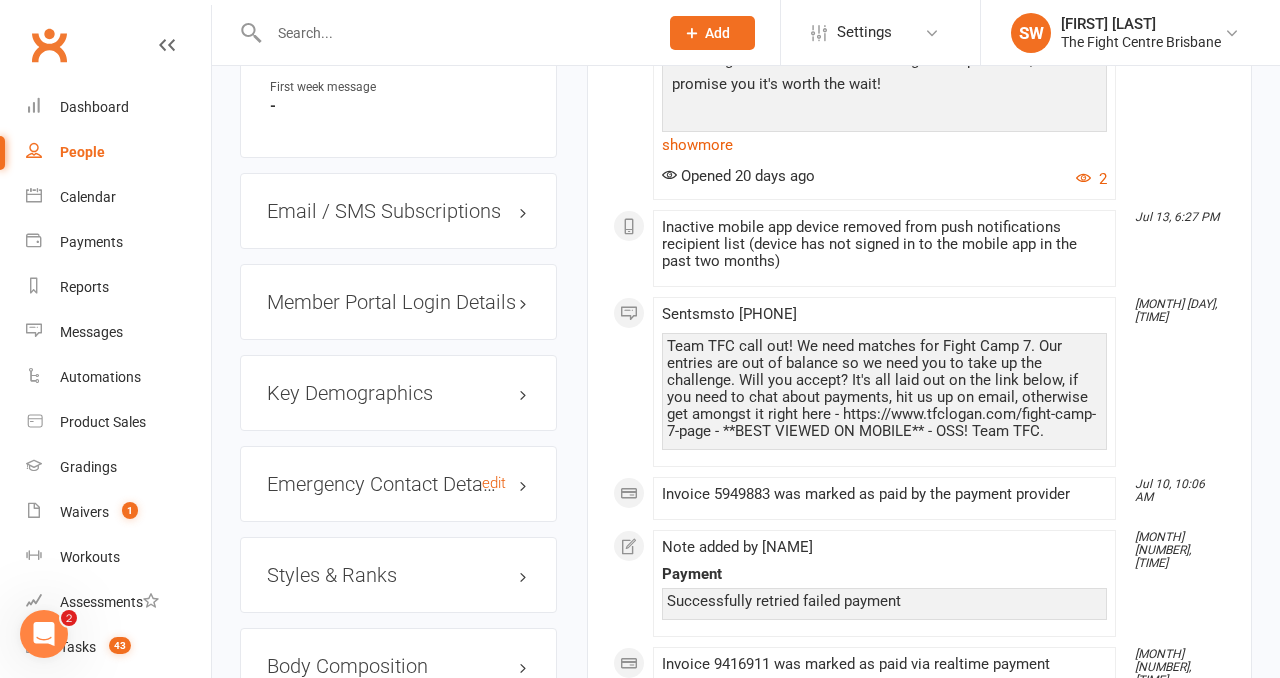 click on "Emergency Contact Details  edit" at bounding box center (398, 484) 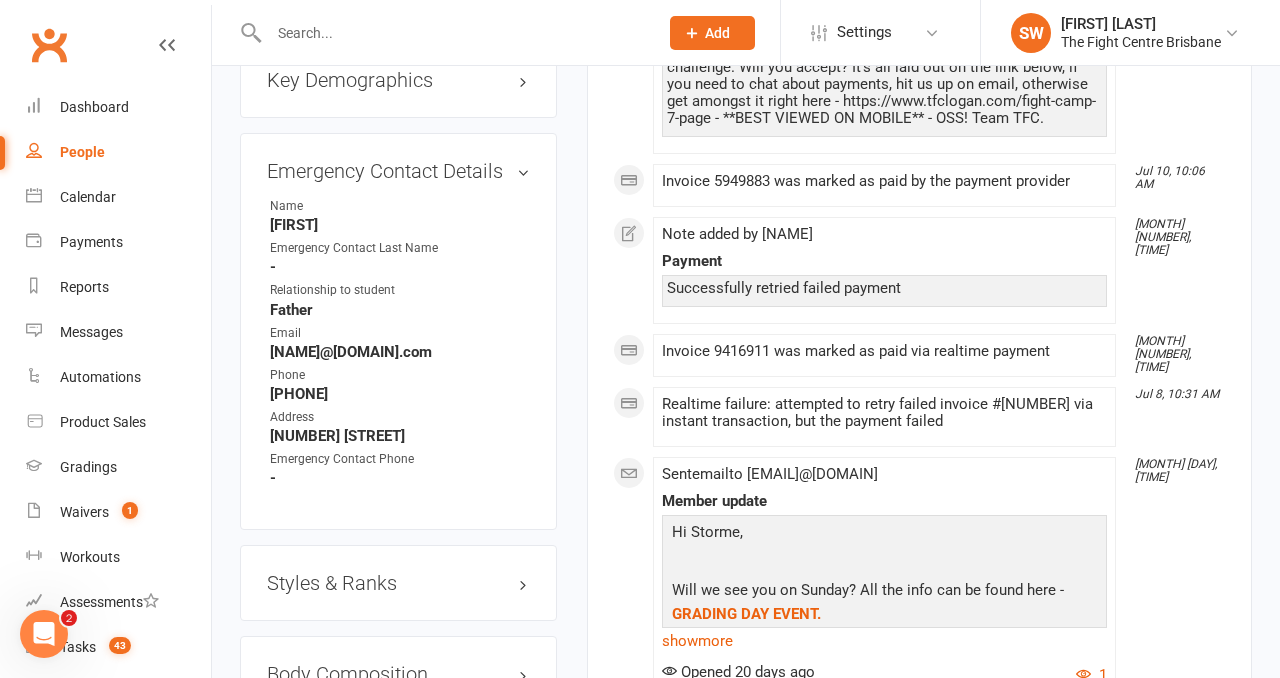 scroll, scrollTop: 2017, scrollLeft: 0, axis: vertical 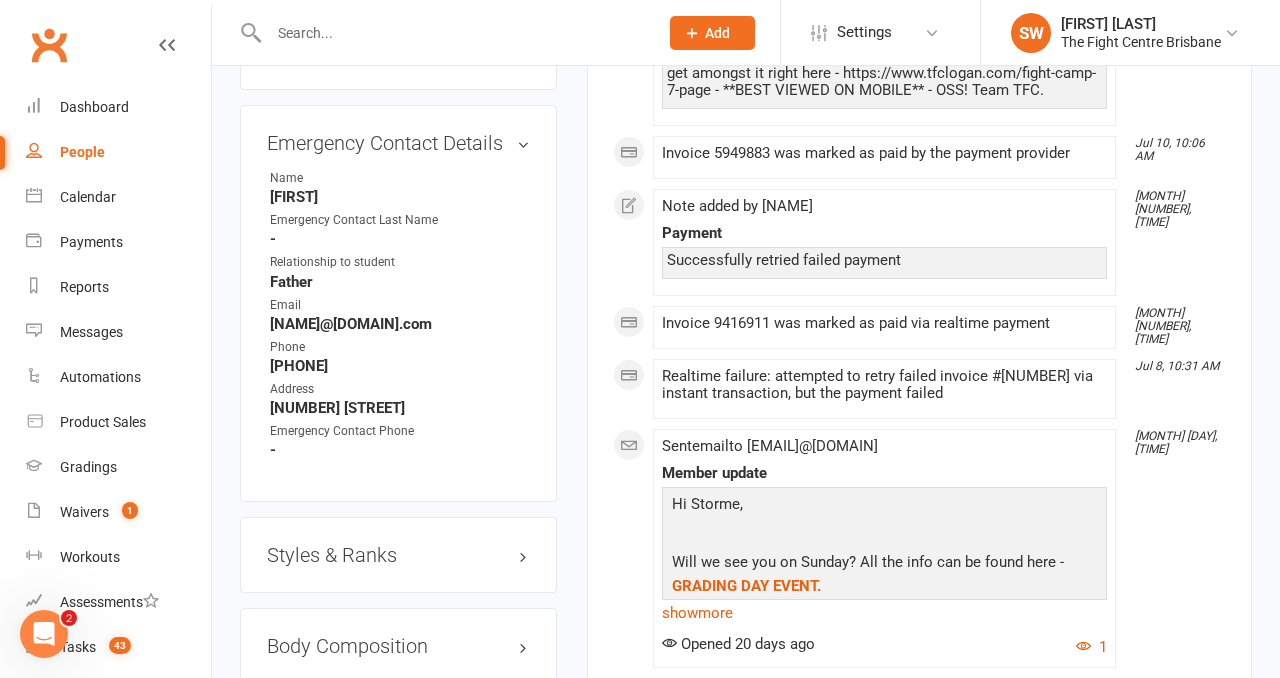 click on "[PHONE]" at bounding box center [400, 366] 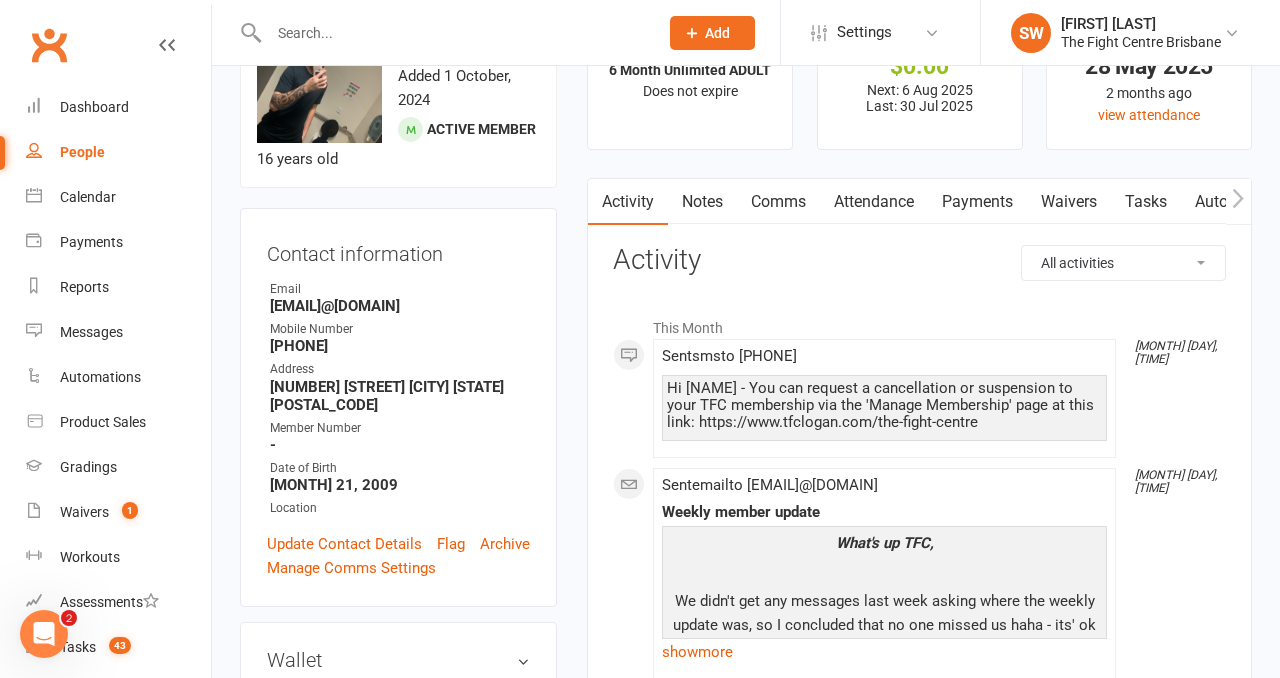 scroll, scrollTop: 0, scrollLeft: 0, axis: both 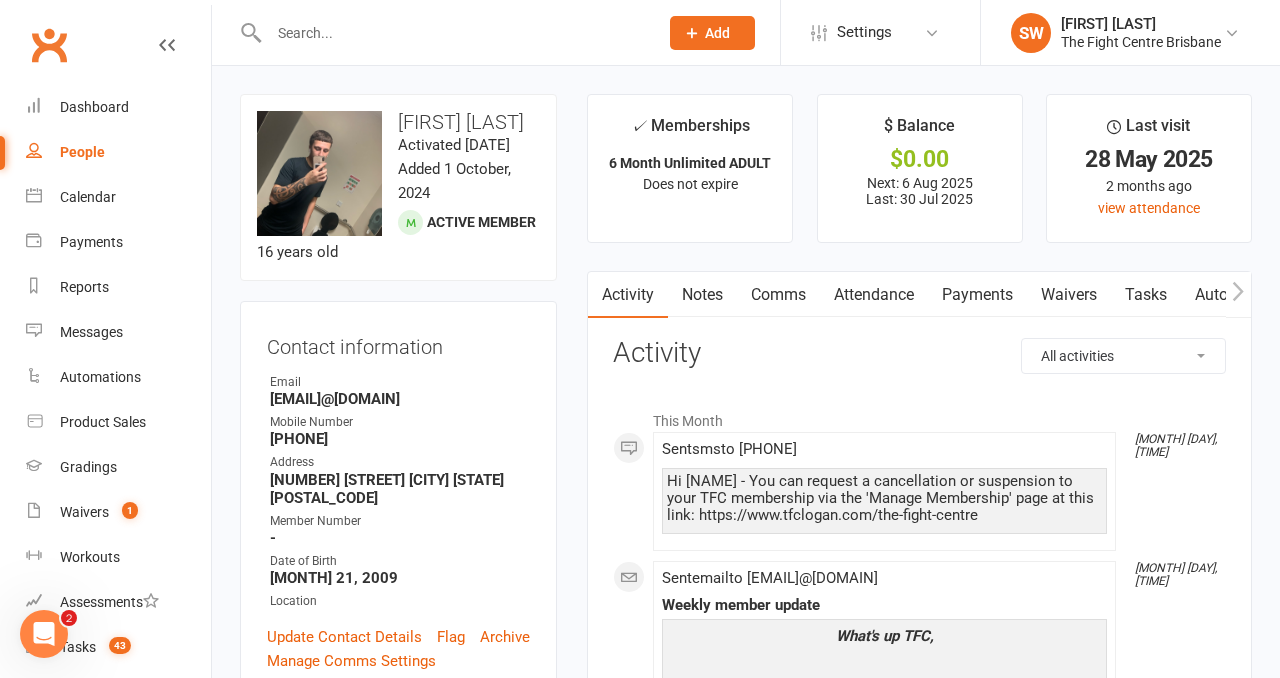 click on "Comms" at bounding box center [778, 295] 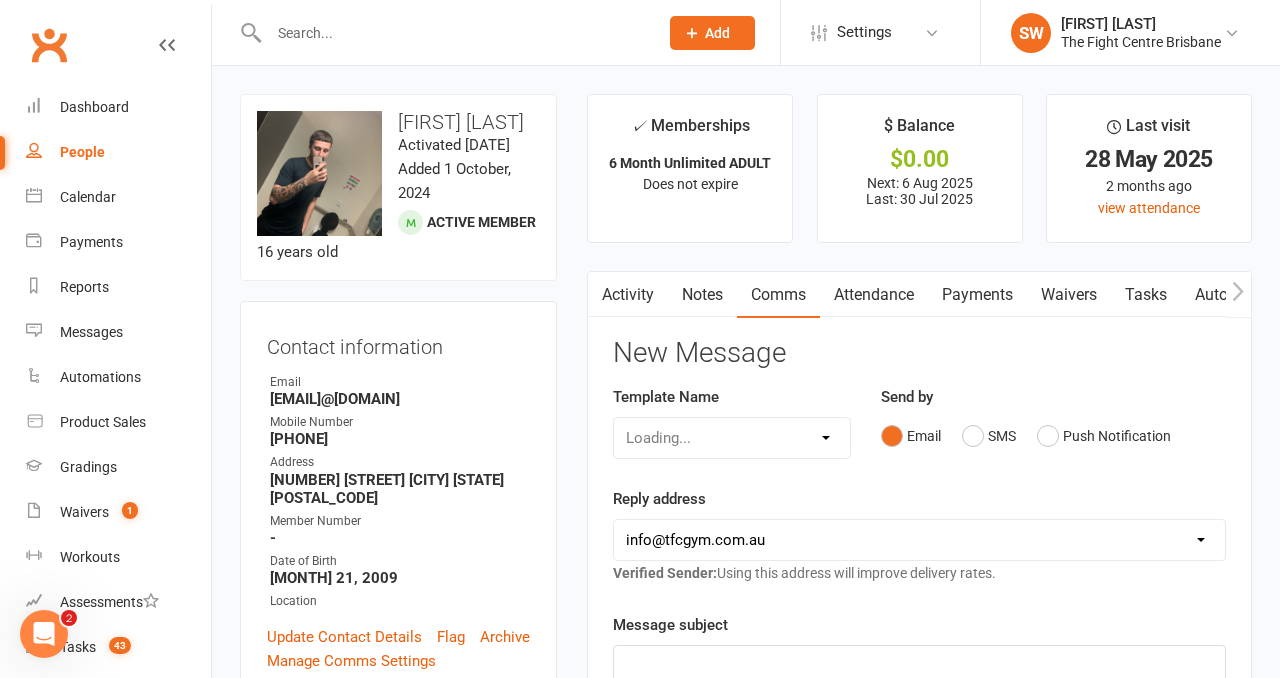 click on "Email SMS Push Notification" at bounding box center (1053, 436) 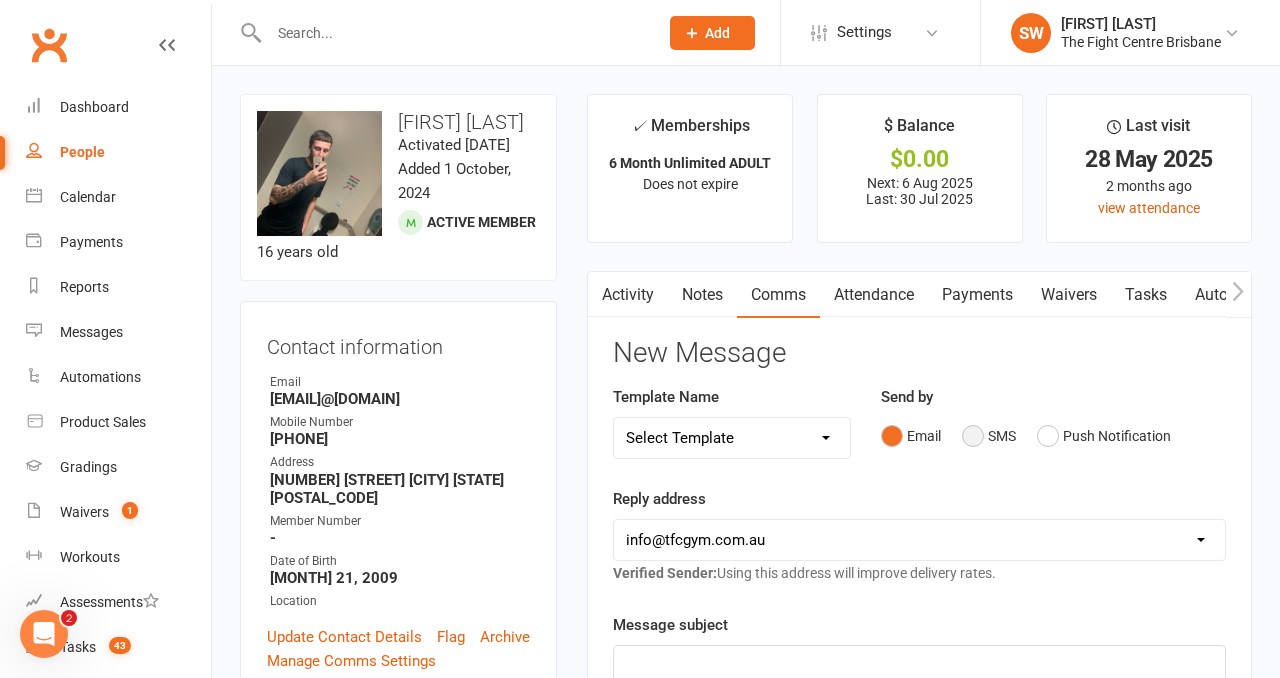 click on "SMS" at bounding box center (989, 436) 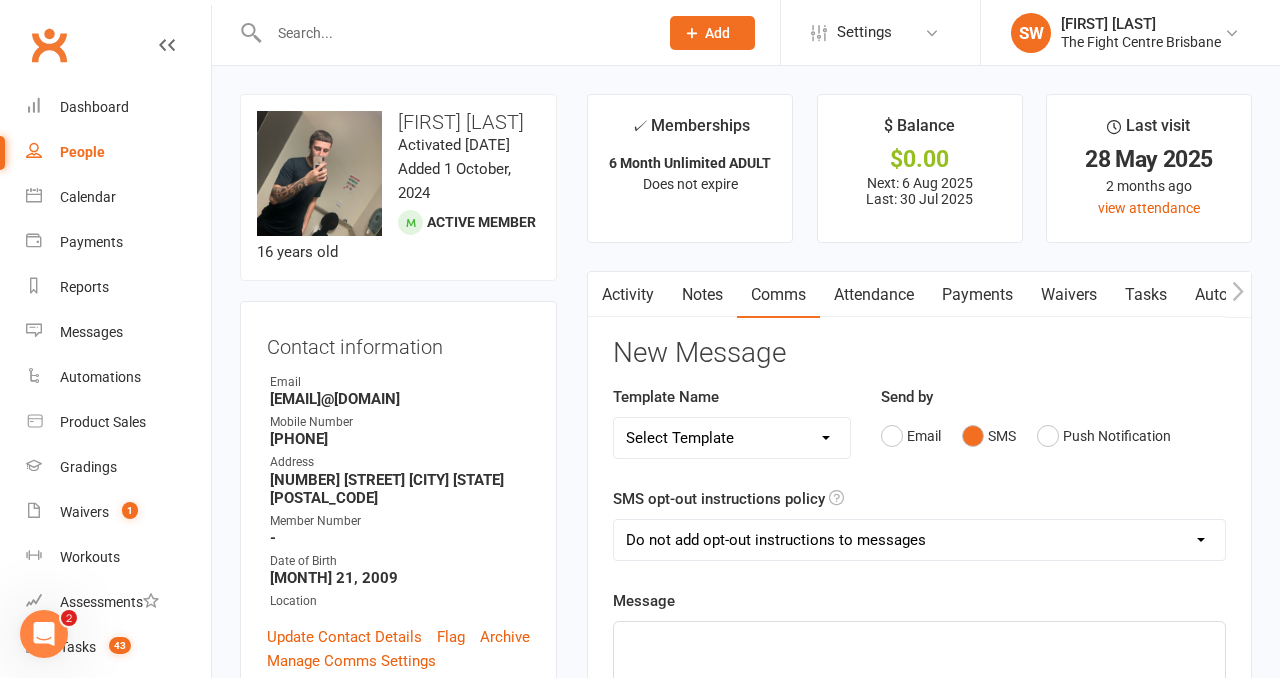 click on "﻿" 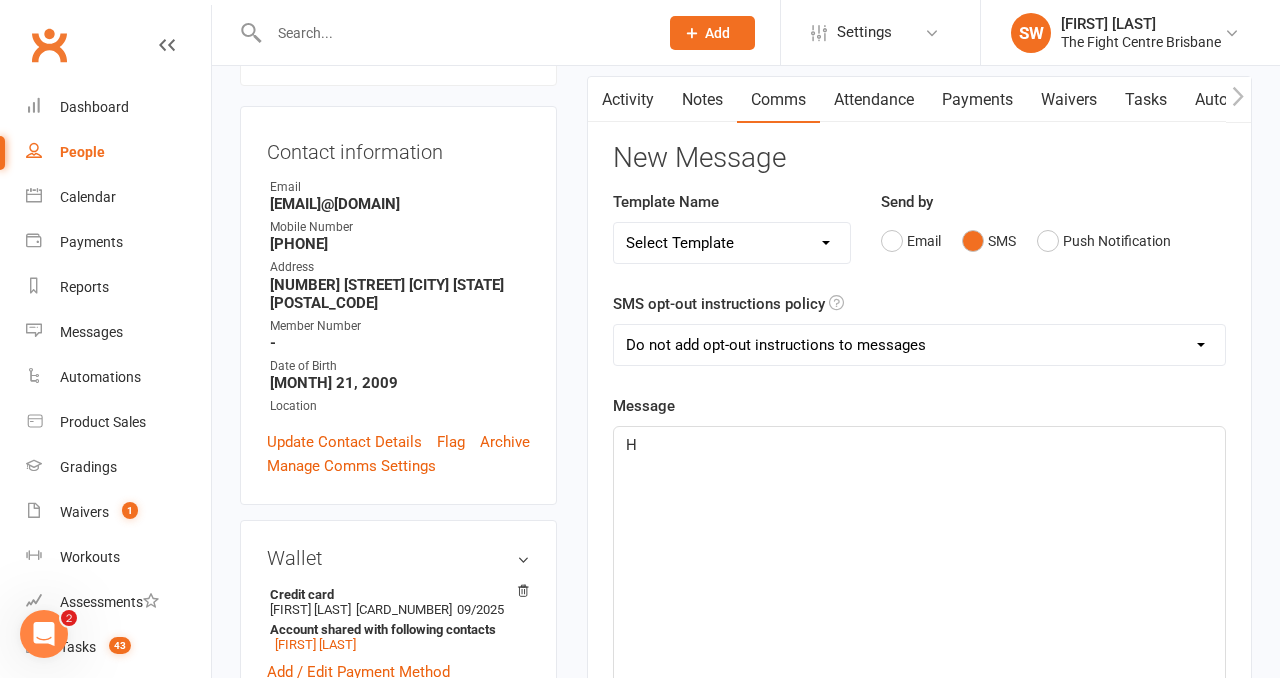 type 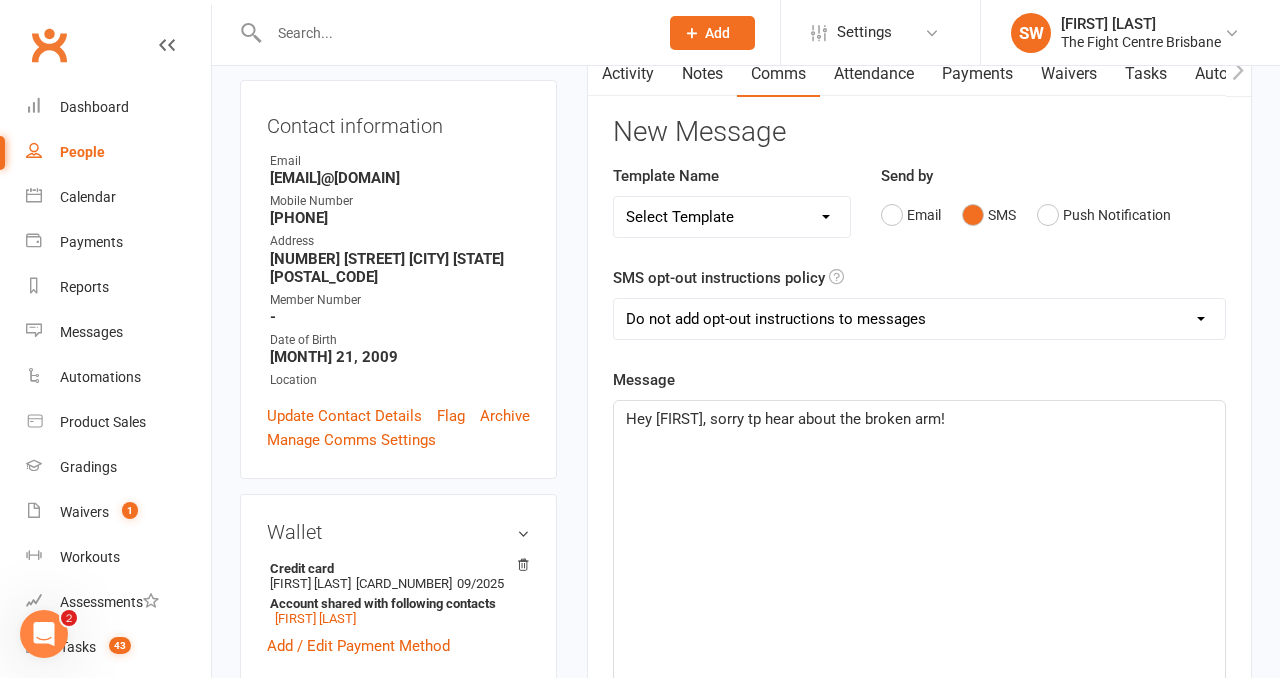 scroll, scrollTop: 222, scrollLeft: 0, axis: vertical 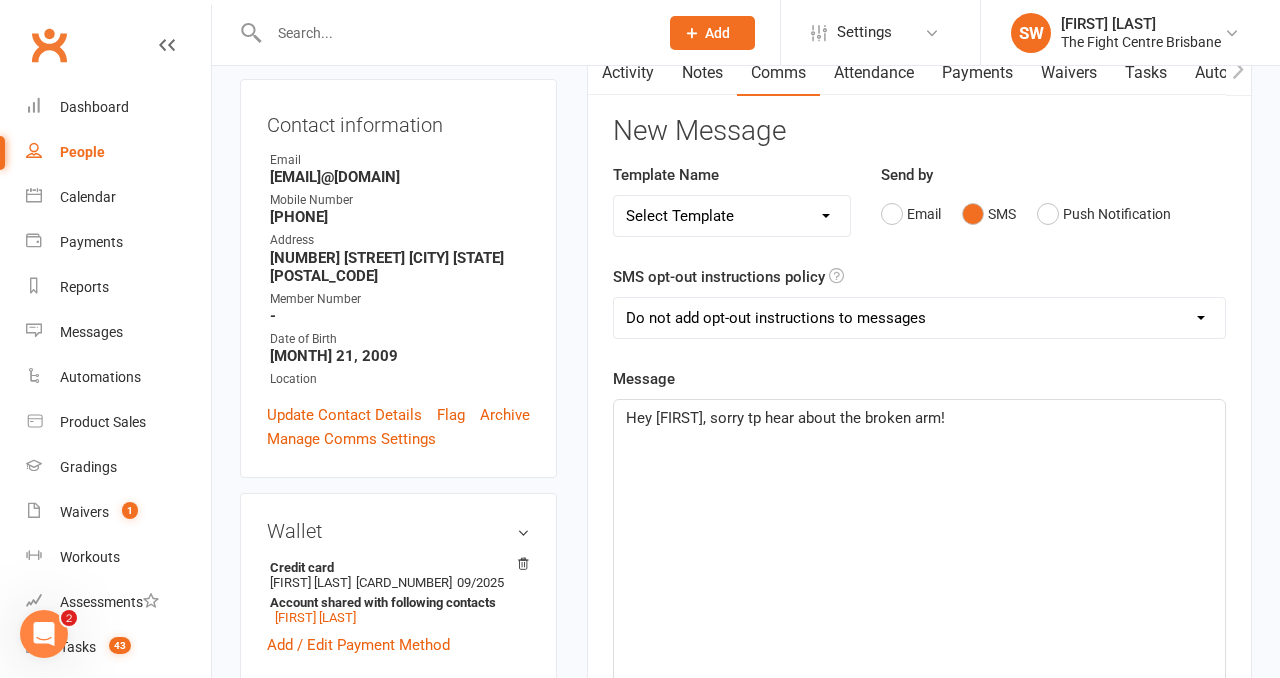click on "Hey [FIRST], sorry tp hear about the broken arm!" 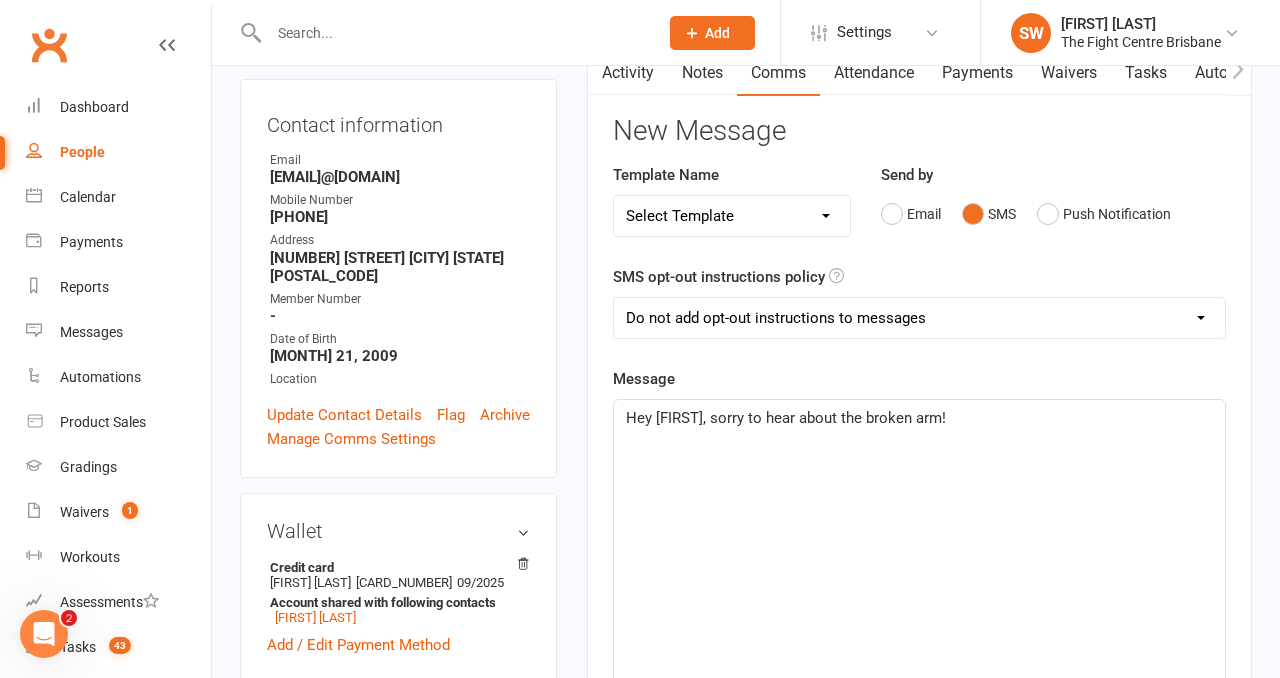 click on "Hey [FIRST], sorry to hear about the broken arm!" 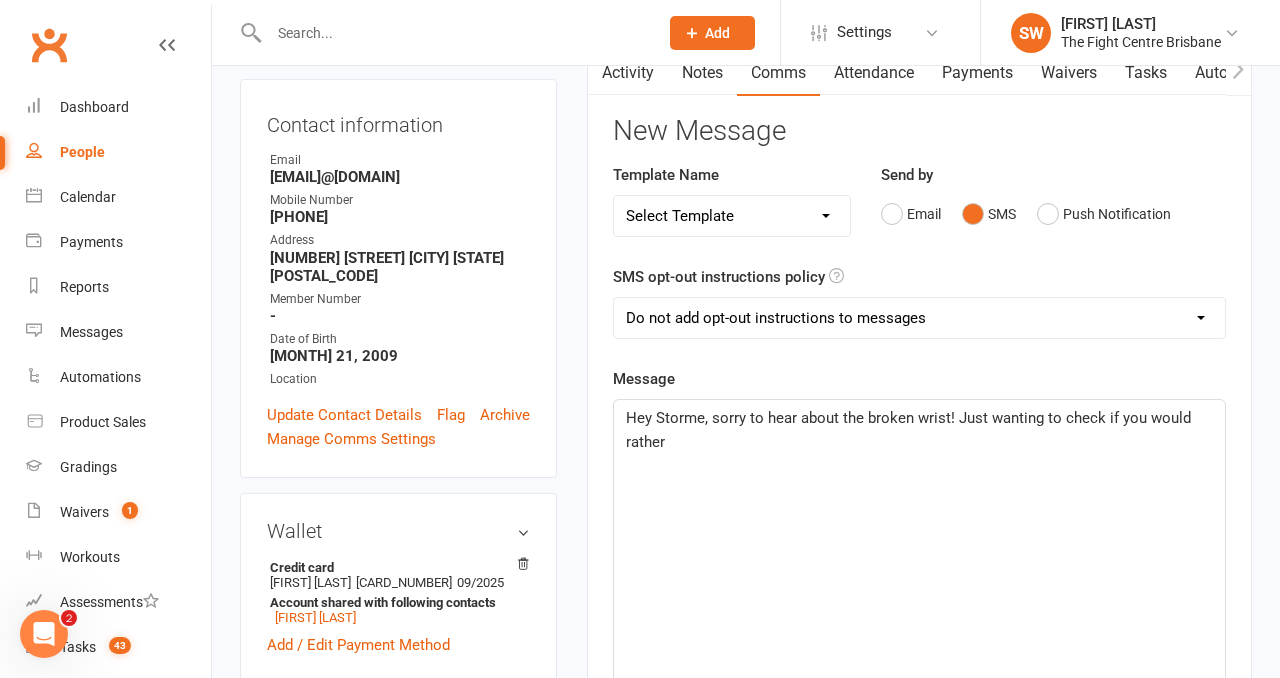 drag, startPoint x: 726, startPoint y: 447, endPoint x: 595, endPoint y: 416, distance: 134.61798 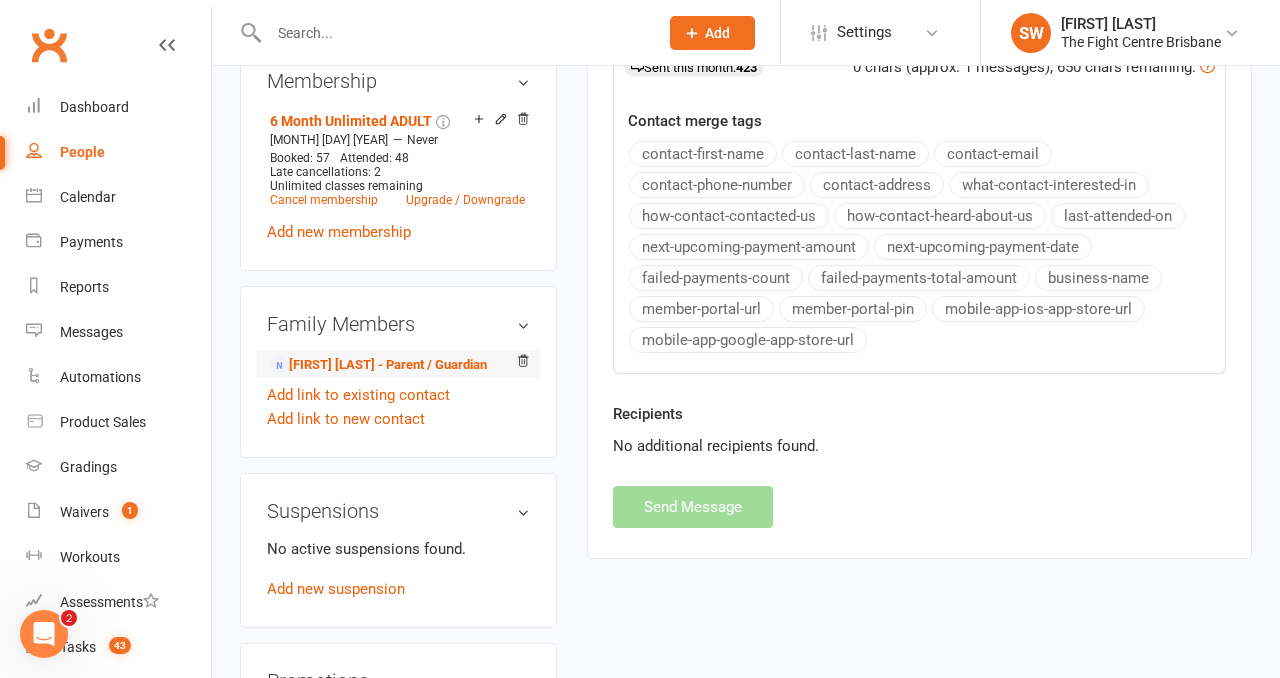 scroll, scrollTop: 877, scrollLeft: 0, axis: vertical 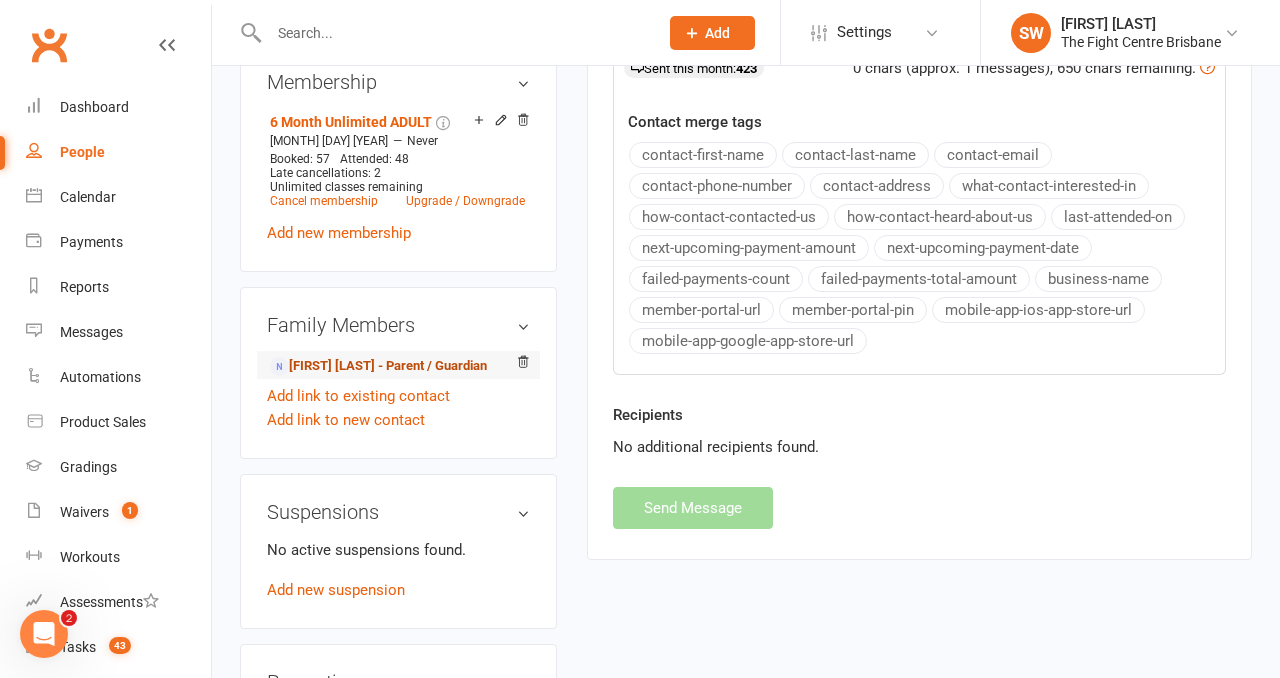 click on "[FIRST] [LAST] - Parent / Guardian" at bounding box center (378, 366) 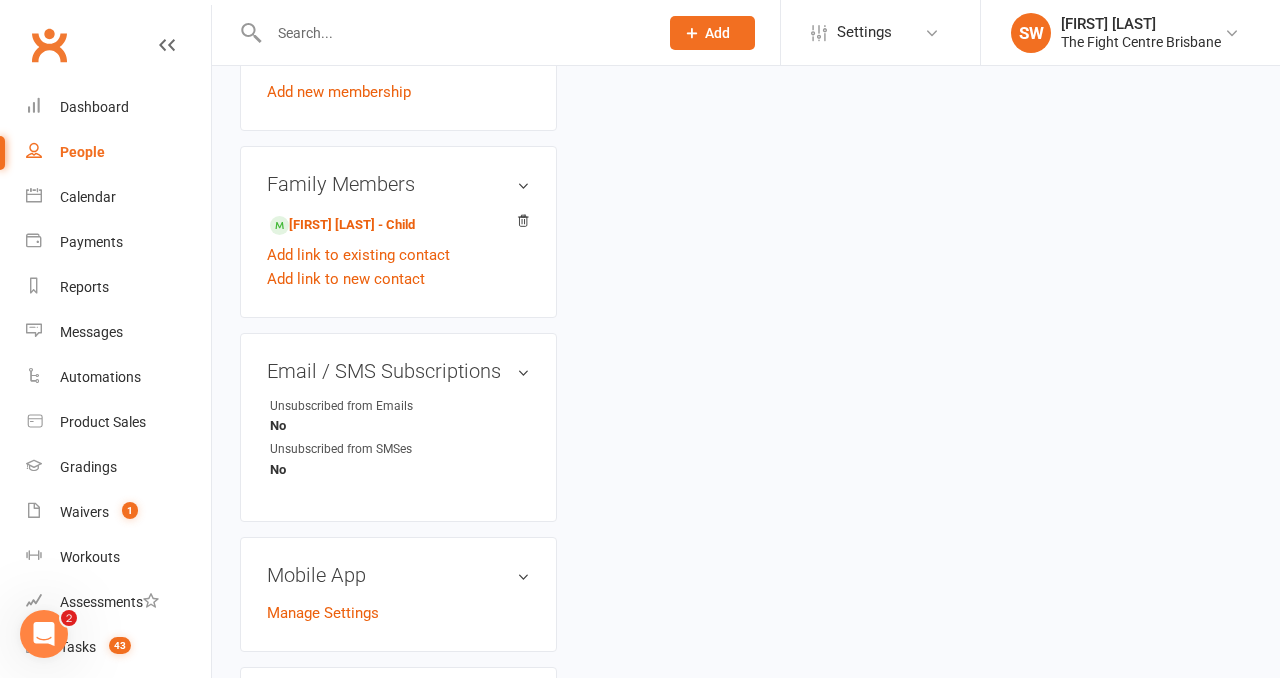 scroll, scrollTop: 0, scrollLeft: 0, axis: both 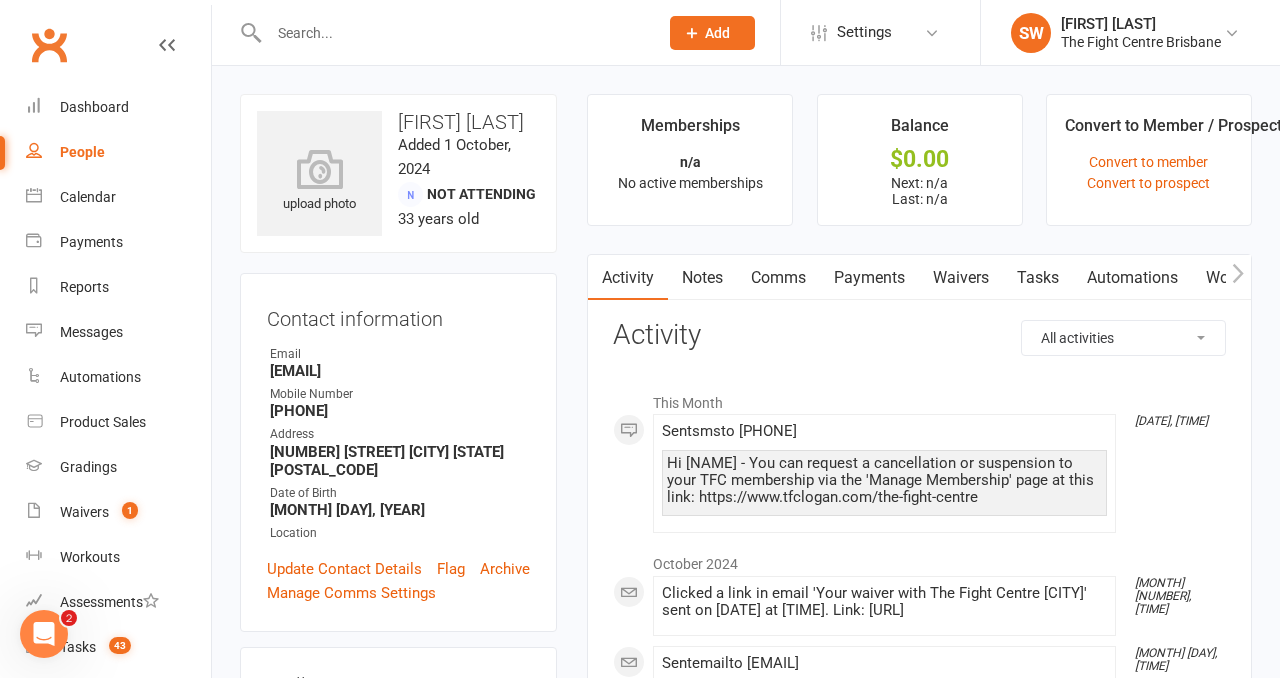 click on "upload photo [NAME] Added 1 [MONTH], 2024 Not Attending [AGE] years old Contact information Owner Email [EMAIL] Mobile Number [PHONE] Address [NUMBER] [STREET] [CITY] [STATE] [POSTCODE] Date of Birth [MONTH] 30, 1992 Location Update Contact Details Flag Archive Manage Comms Settings Wallet Credit card [NAME] [CARD_NUMBER] [EXPIRY] Account shared with following contacts [NAME] Add / Edit Payment Method Membership No active memberships found Add new membership Family Members [NAME] Child Add link to existing contact Add link to new contact Email / SMS Subscriptions edit Unsubscribed from Emails No Unsubscribed from SMSes No Mobile App Enabled: Manage Settings Waiver Answers edit" at bounding box center (398, 895) 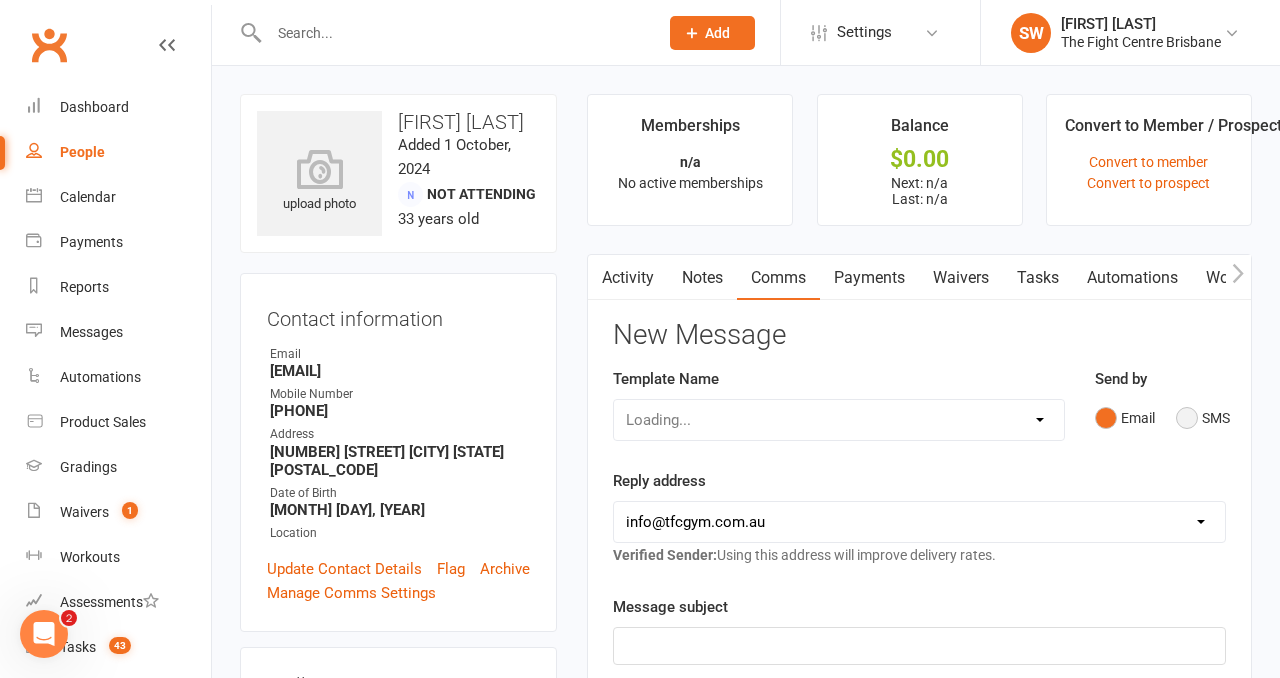 click on "SMS" at bounding box center [1203, 418] 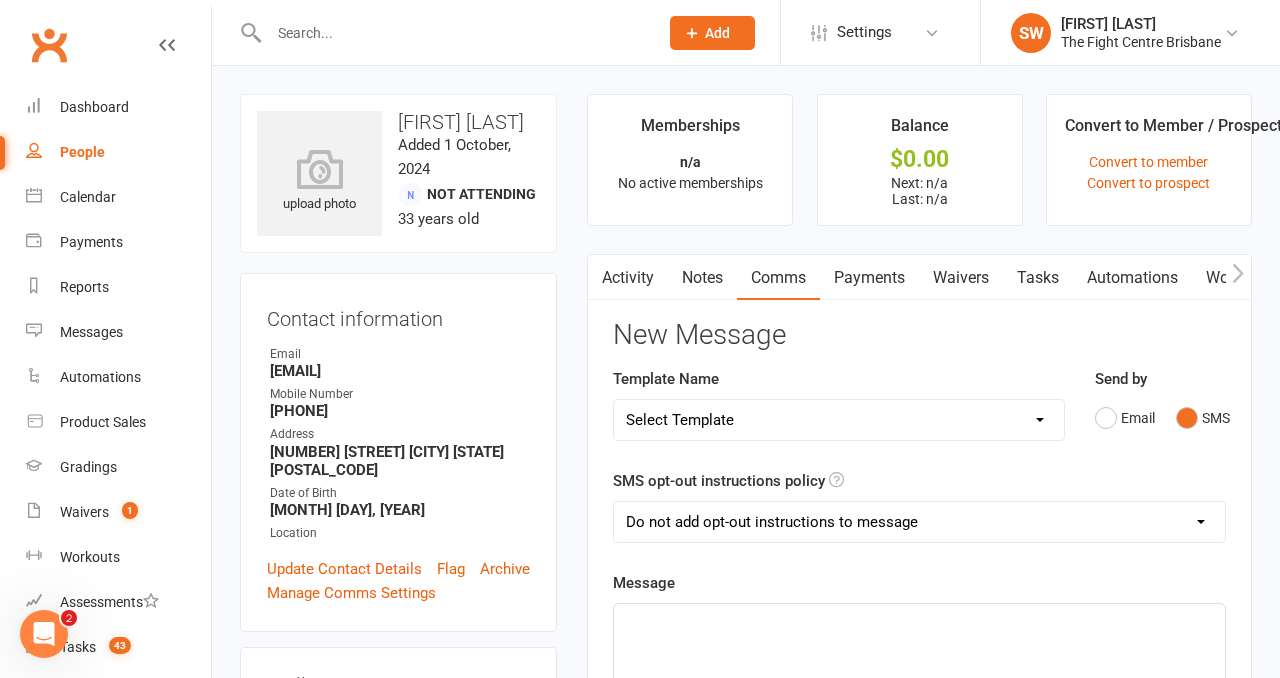click on "﻿" 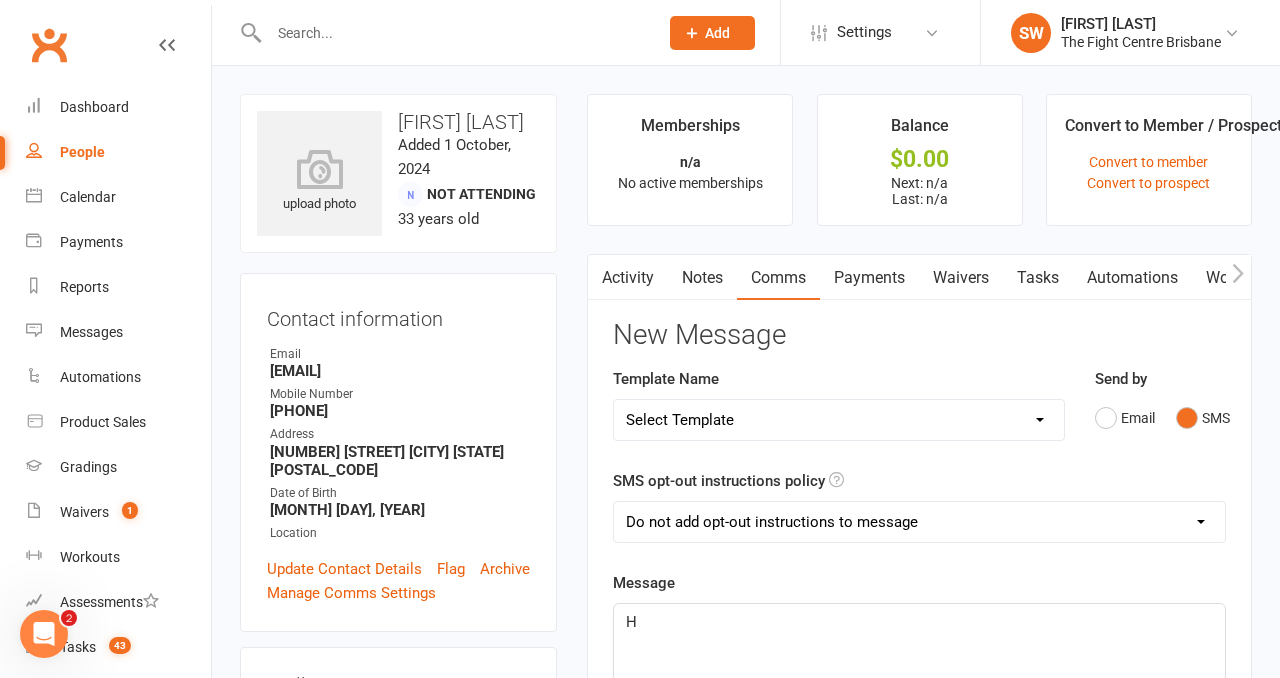 type 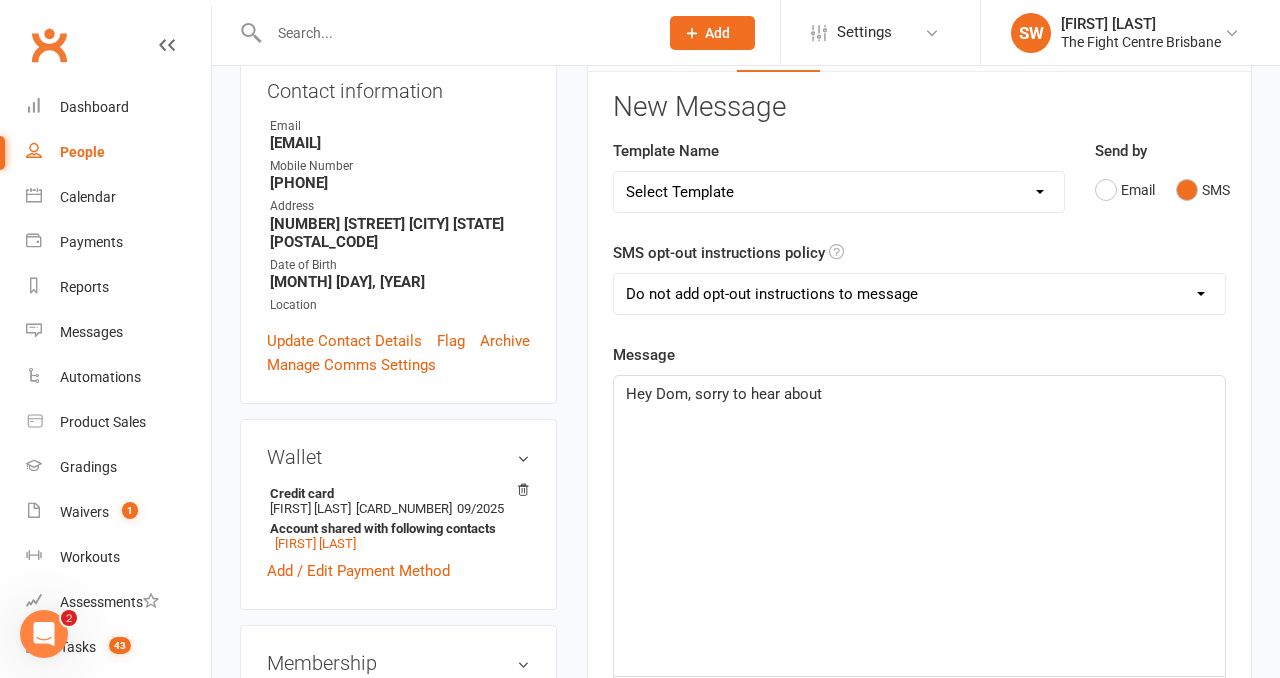 scroll, scrollTop: 230, scrollLeft: 0, axis: vertical 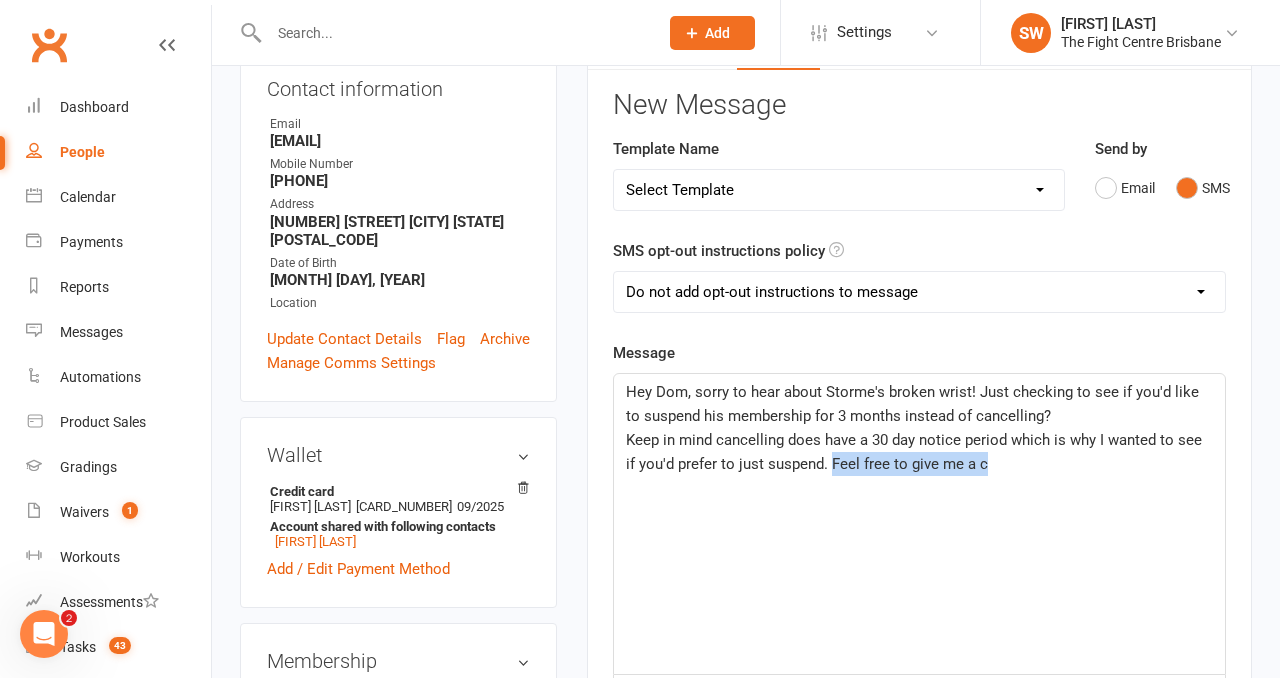 drag, startPoint x: 991, startPoint y: 458, endPoint x: 819, endPoint y: 457, distance: 172.00291 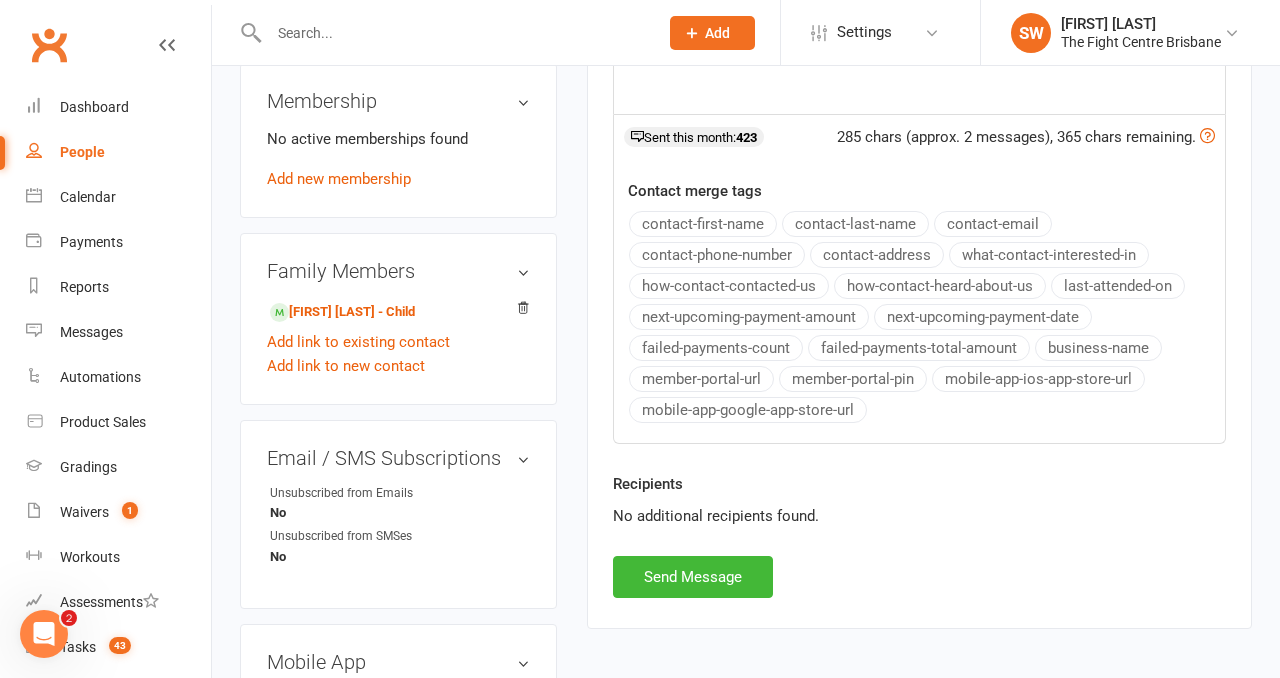scroll, scrollTop: 969, scrollLeft: 0, axis: vertical 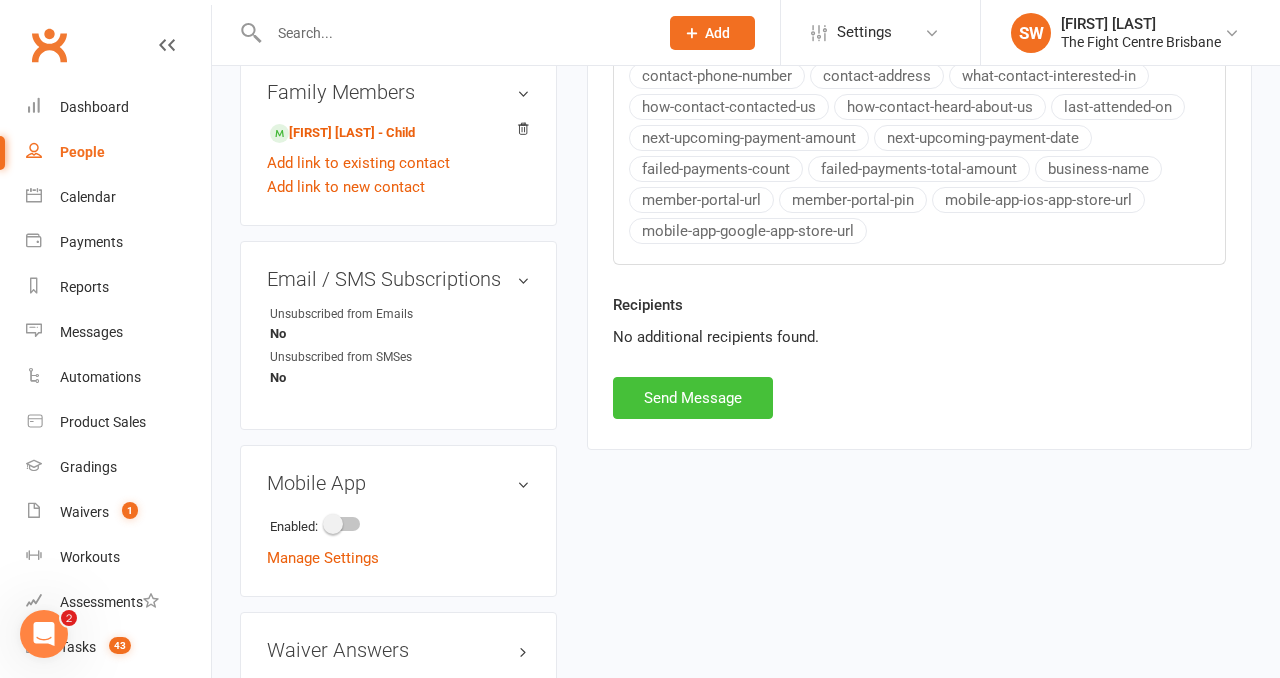 click on "Send Message" at bounding box center (693, 398) 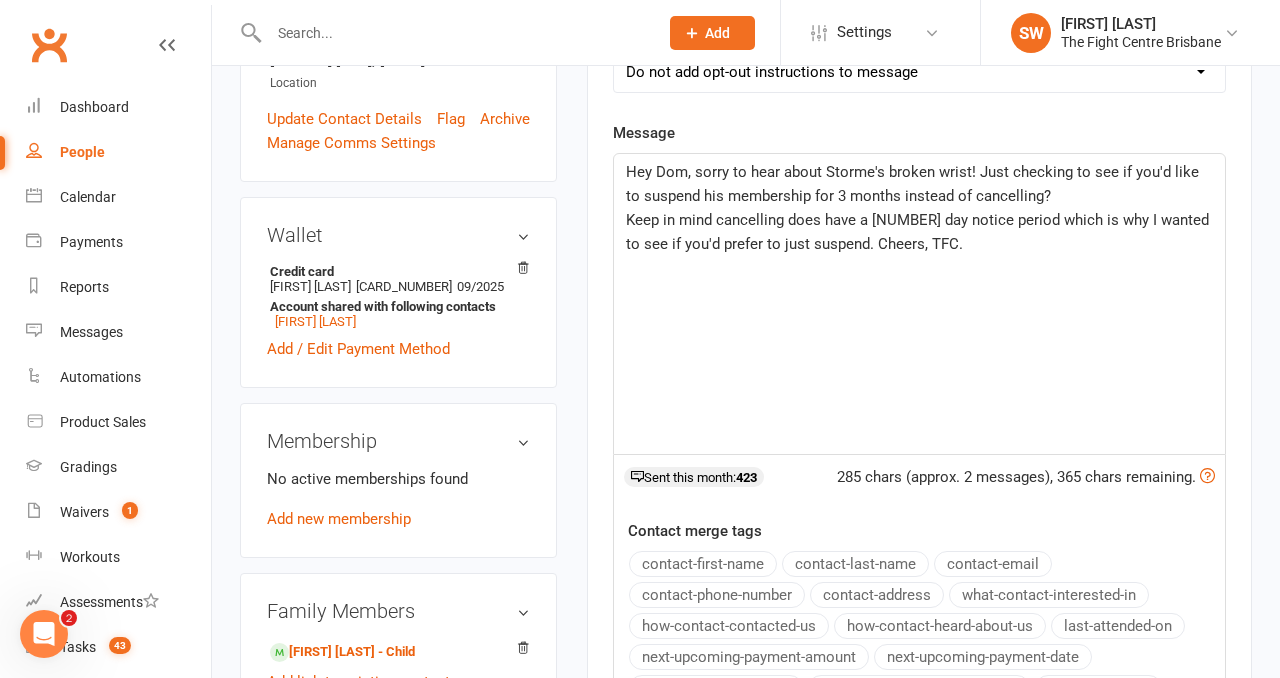 scroll, scrollTop: 0, scrollLeft: 0, axis: both 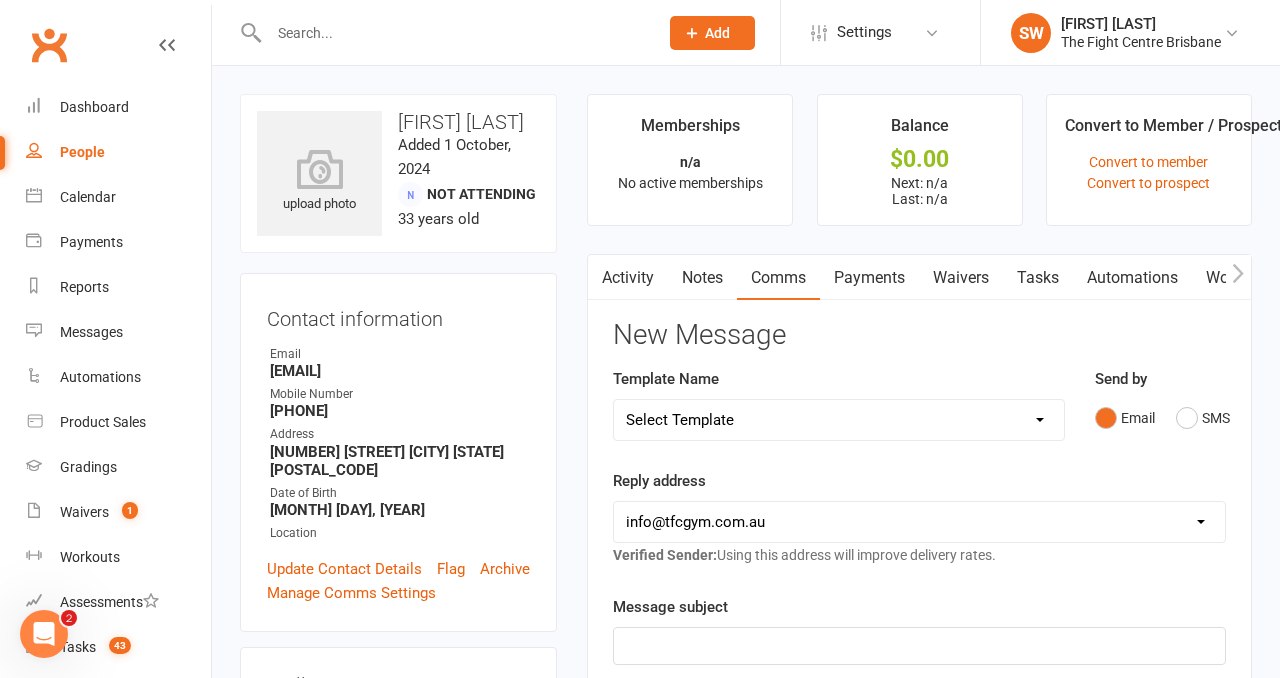 click at bounding box center [453, 33] 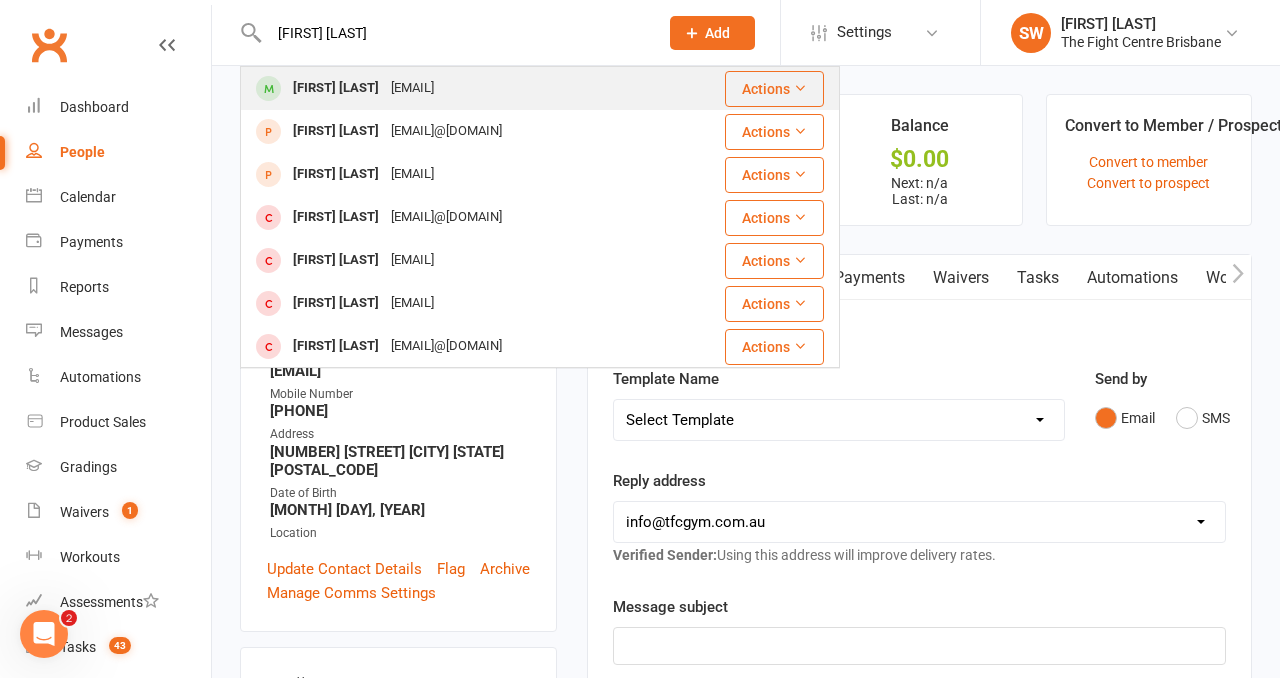 type on "[FIRST] [LAST]" 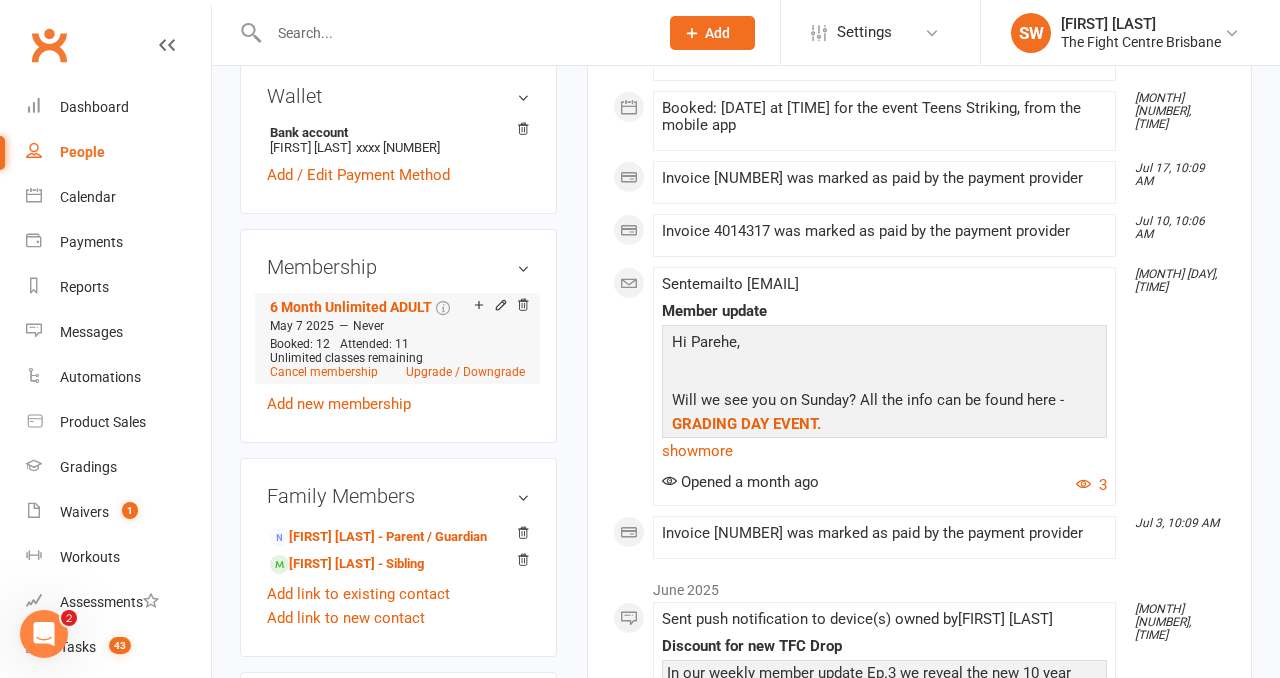 scroll, scrollTop: 661, scrollLeft: 0, axis: vertical 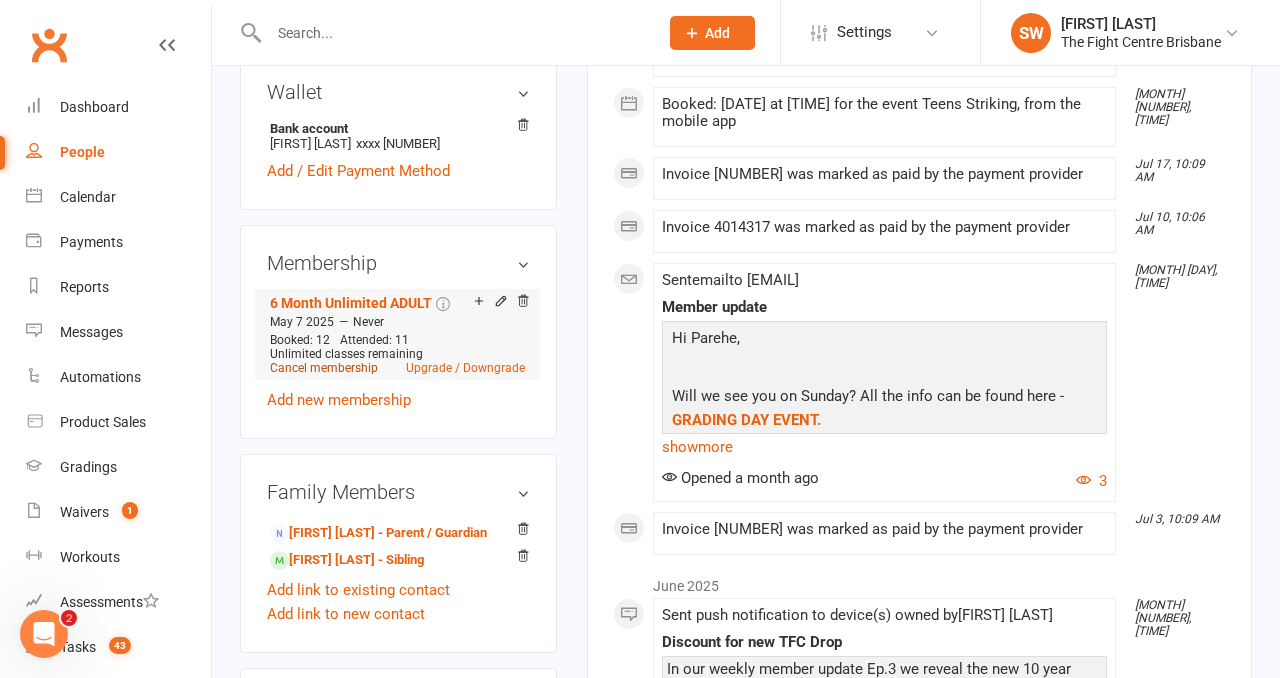click on "Cancel membership" at bounding box center [324, 368] 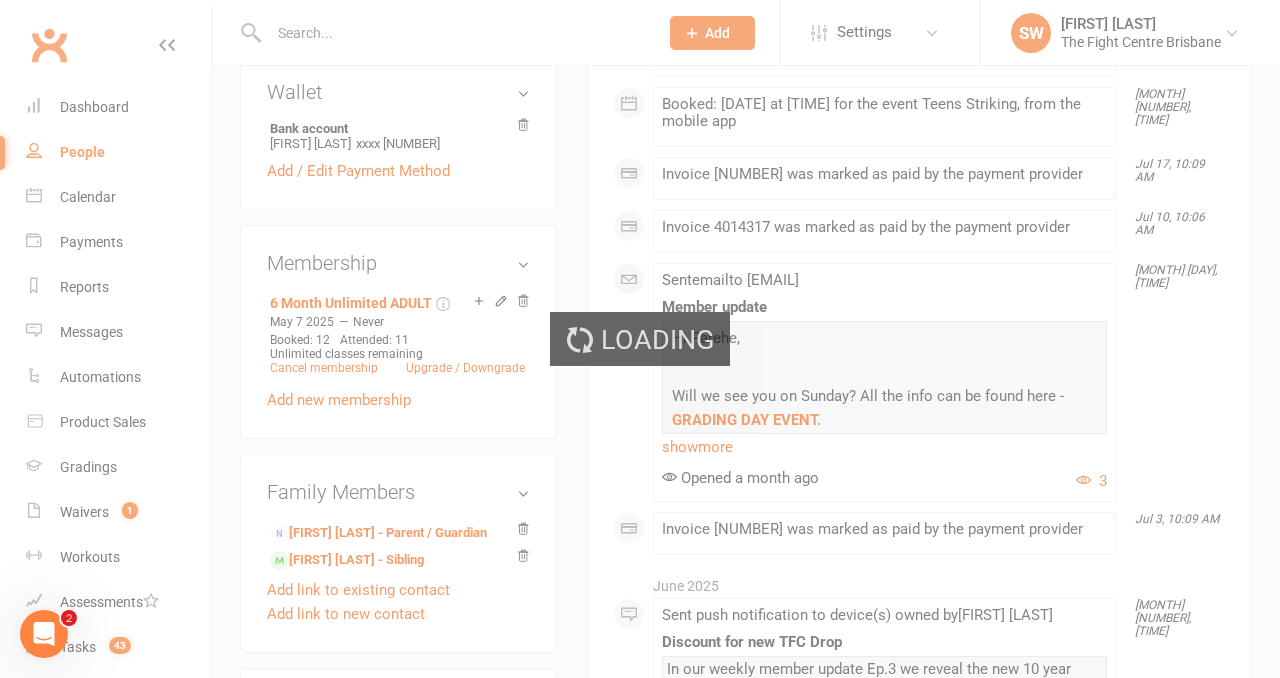 scroll, scrollTop: 0, scrollLeft: 0, axis: both 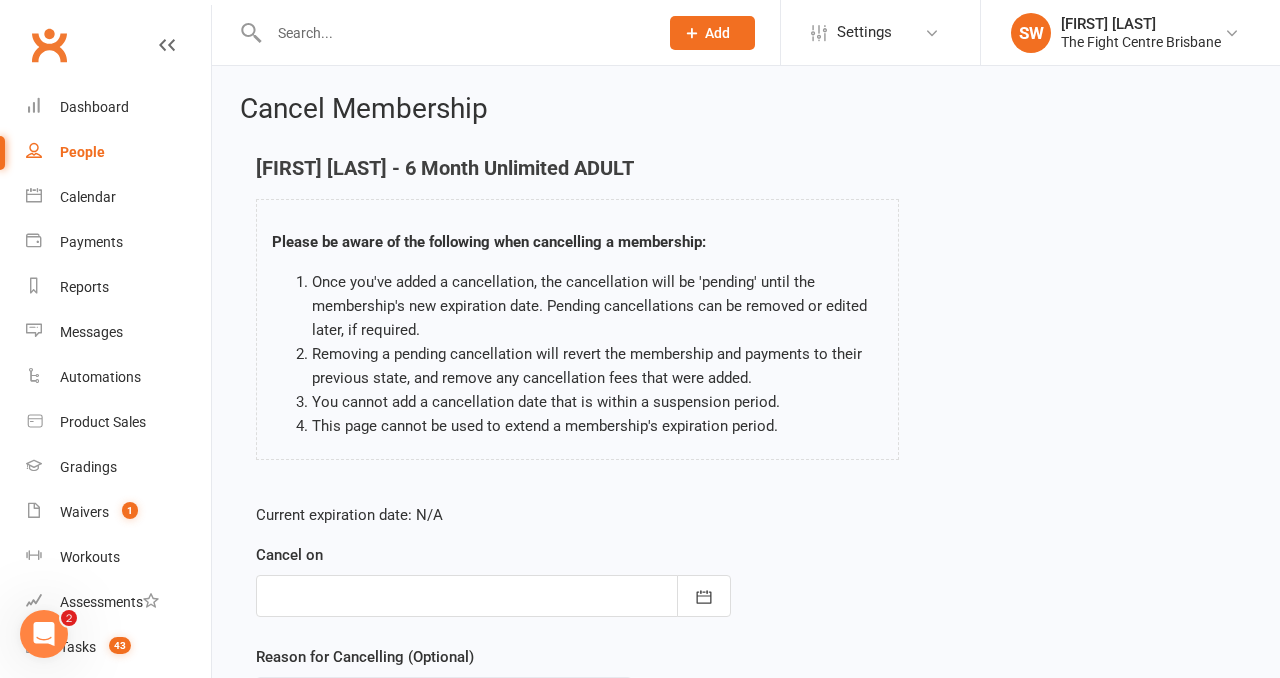 click at bounding box center (493, 596) 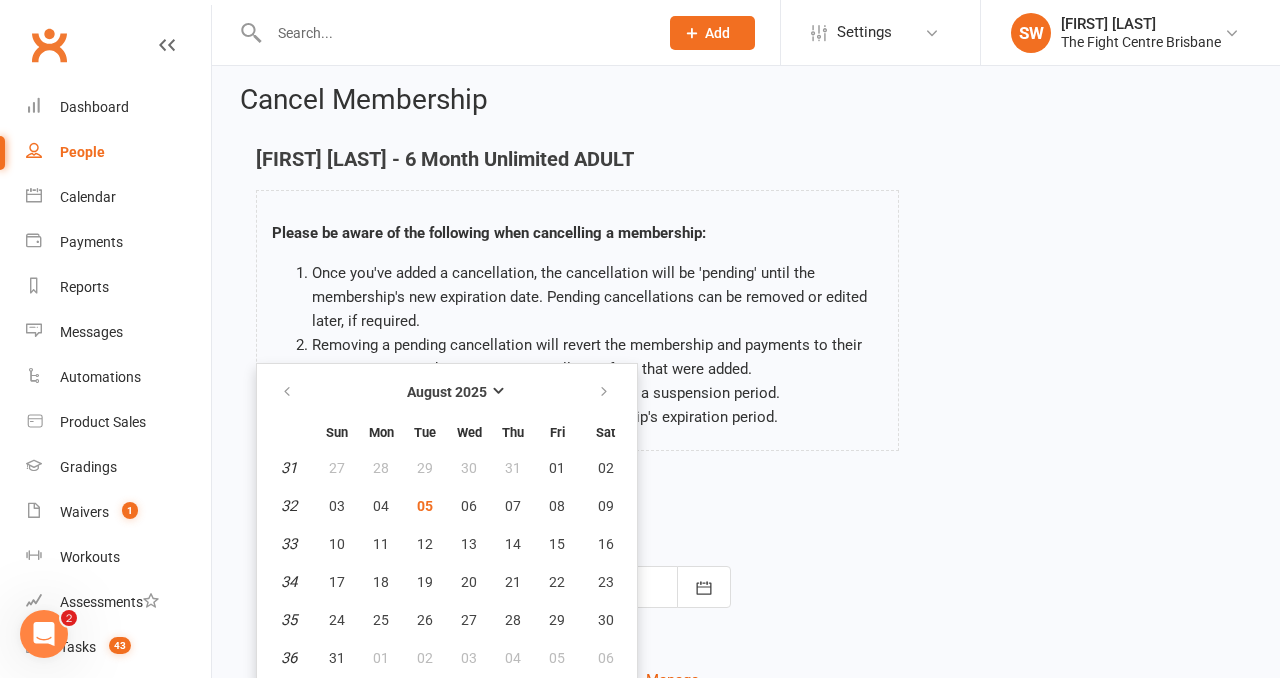 scroll, scrollTop: 116, scrollLeft: 0, axis: vertical 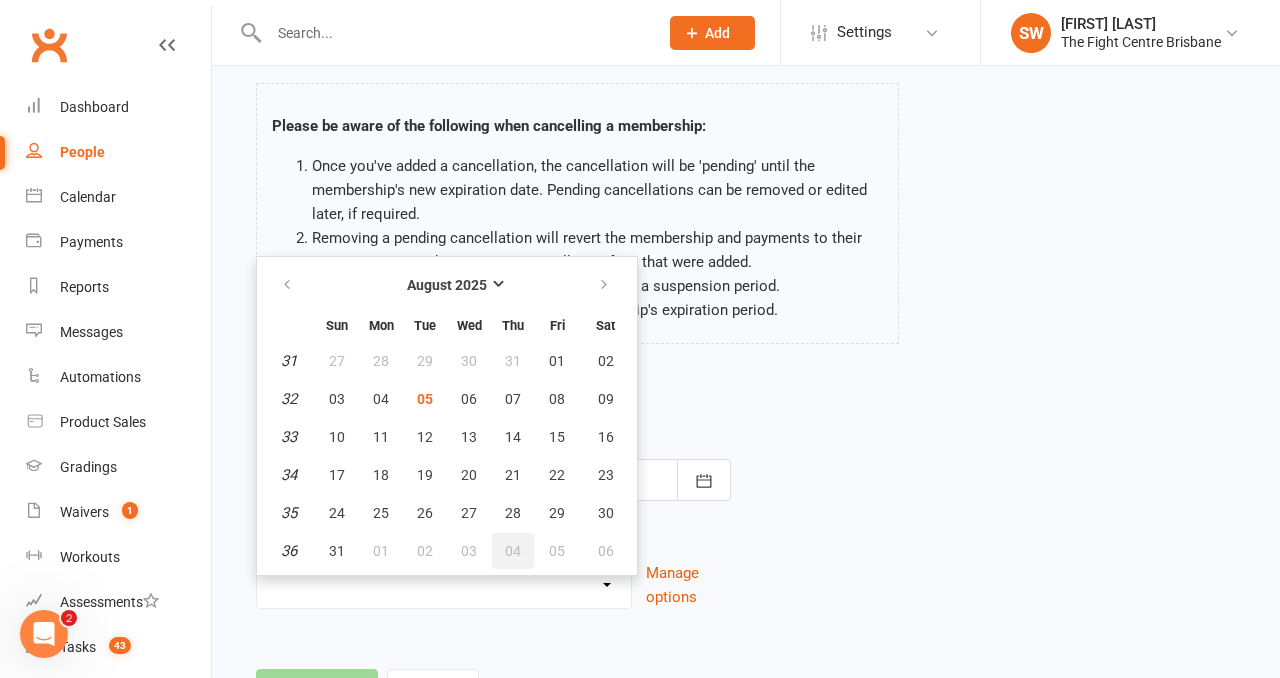 click on "04" at bounding box center (513, 551) 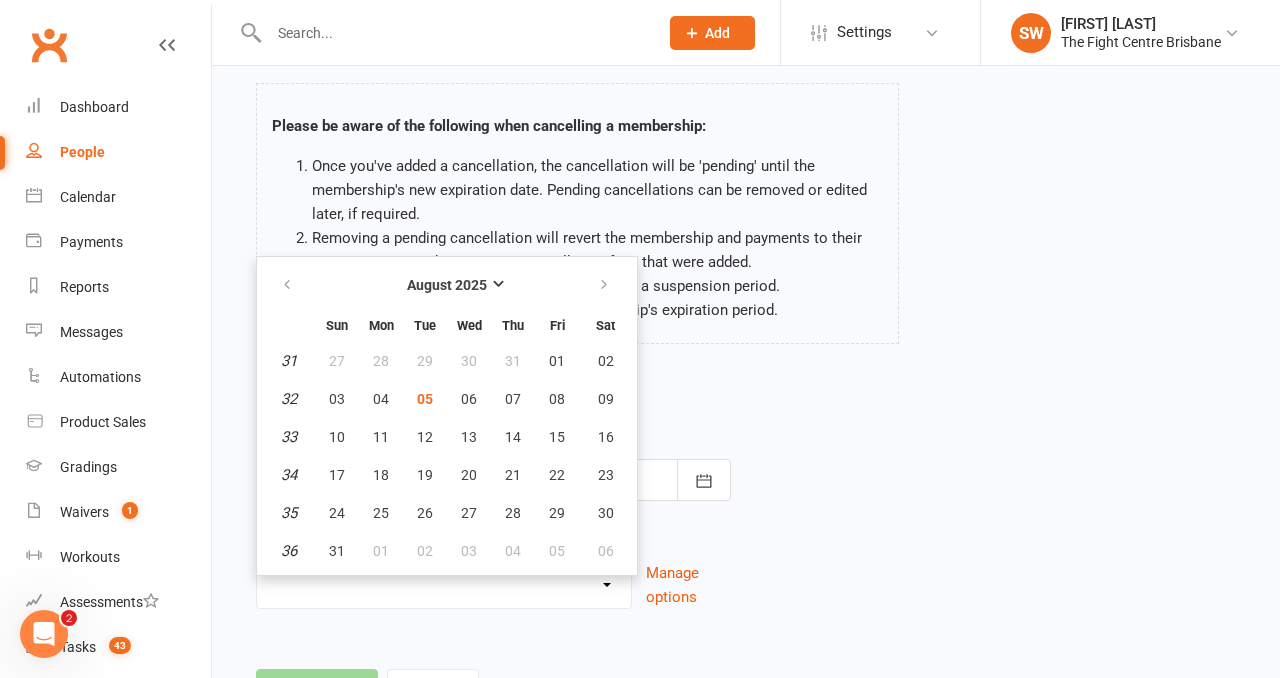 type on "[DAY] [MONTH] [YEAR]" 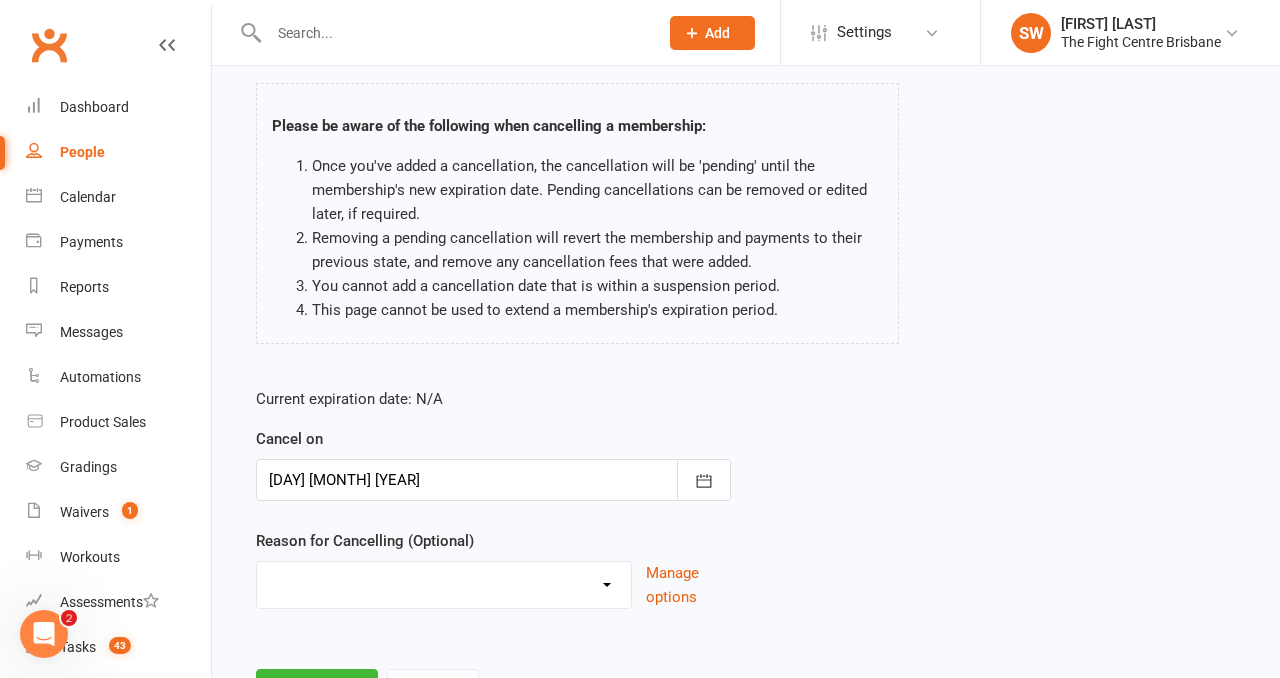 click on "Cancelled in contract- 30kms Cancelled in contract - dispute Cancelled in contract- hardship Cancelled in contract- medical/injury Cancelled in contract- paid out Cancelled in contract- transferred Cooling off period Debt Collection Dispute Family issues I can no longer afford this membership I'm too busy Injury and/or medical I've lost interest I've moved more than 30km from the gym Moved more than 30kms Upgrade / Downgrade Other reason" at bounding box center [444, 582] 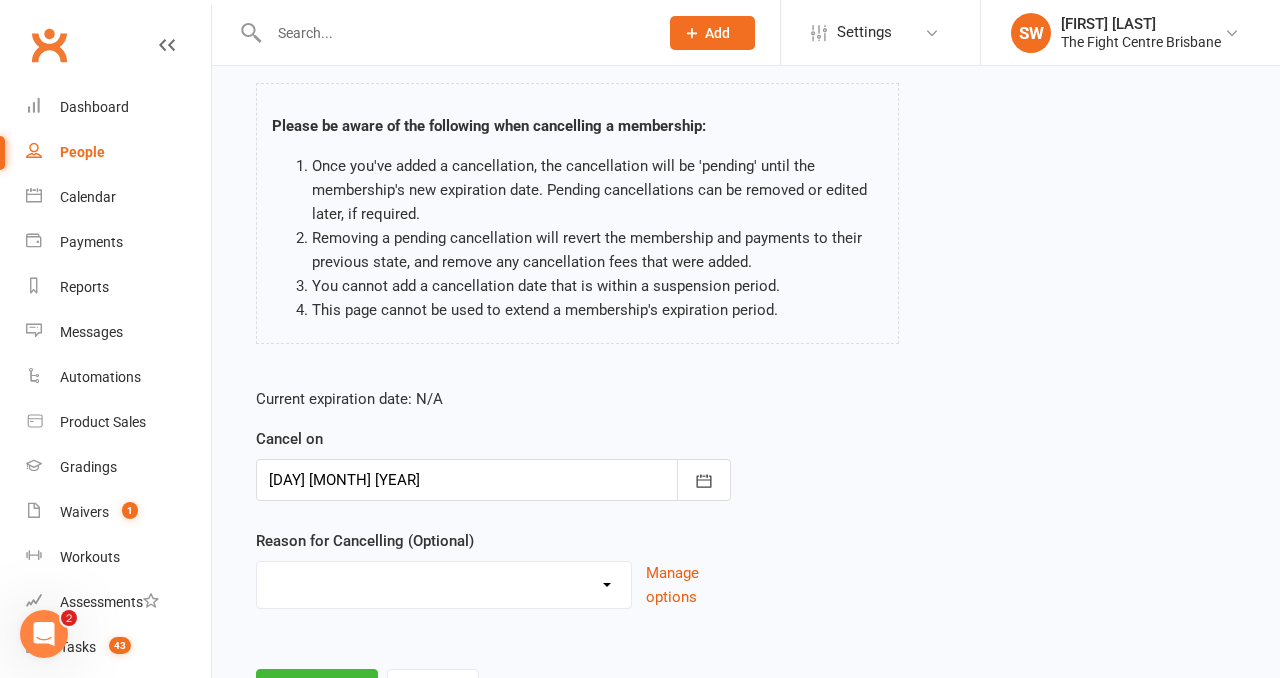 select on "0" 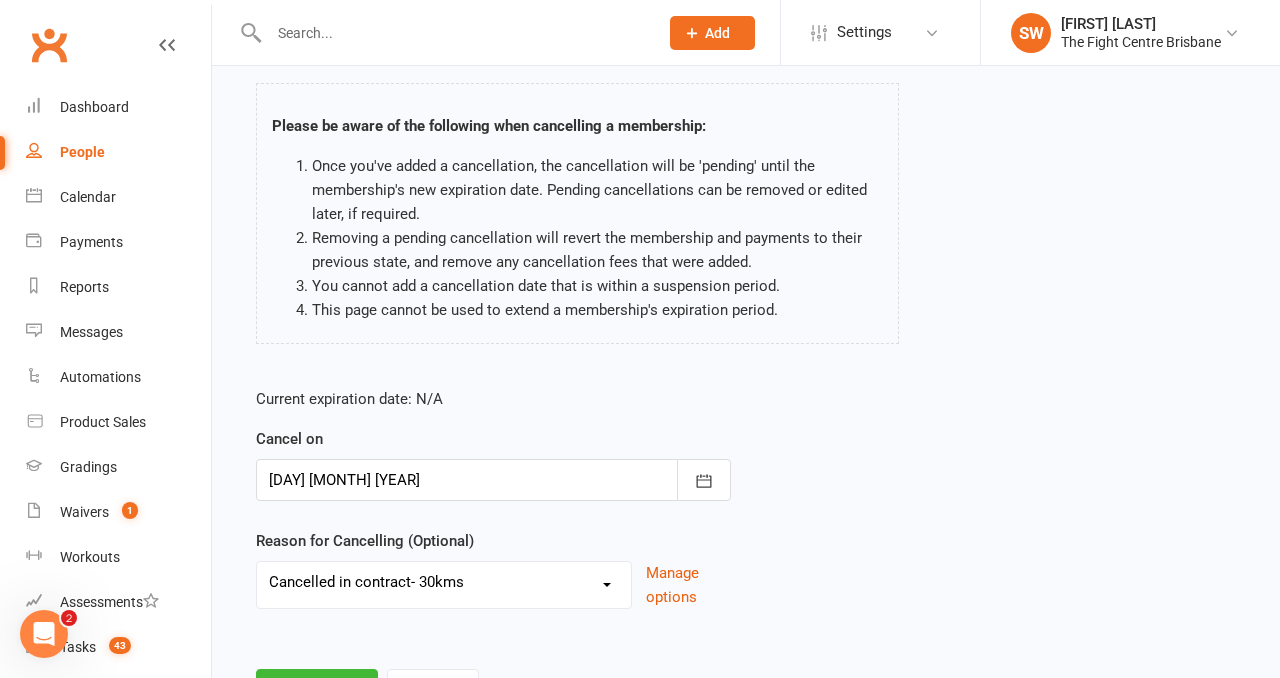 scroll, scrollTop: 210, scrollLeft: 0, axis: vertical 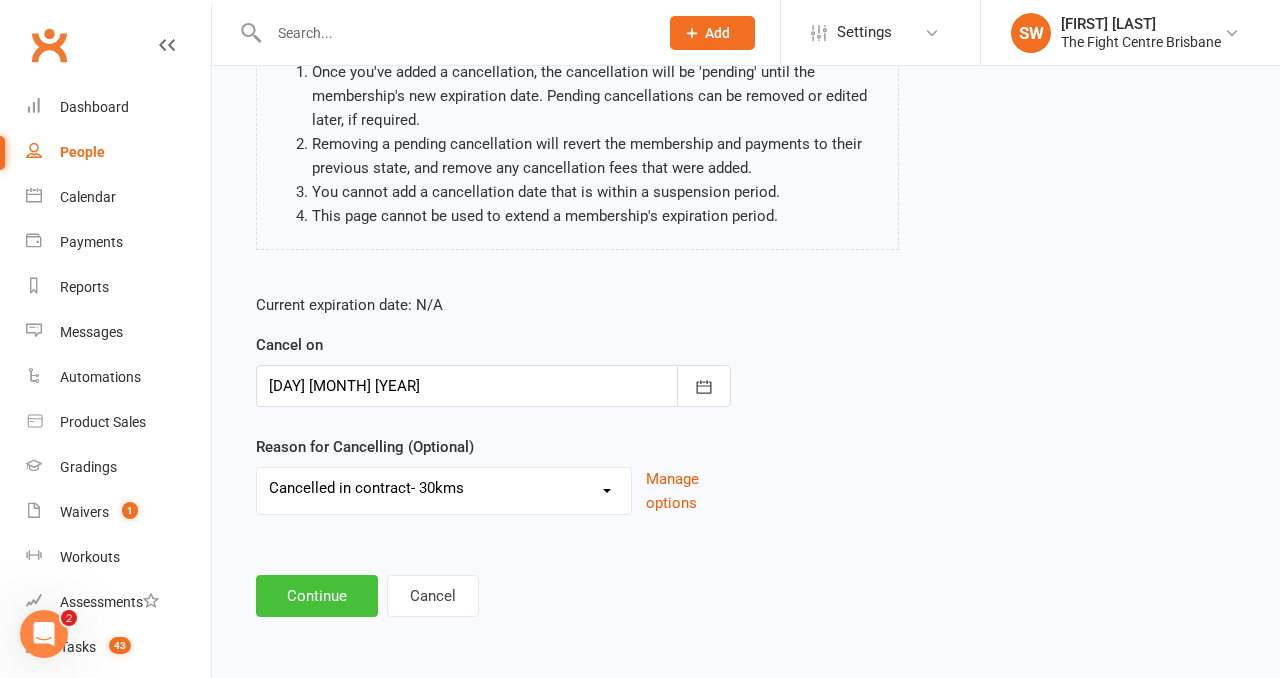 click on "Continue" at bounding box center (317, 596) 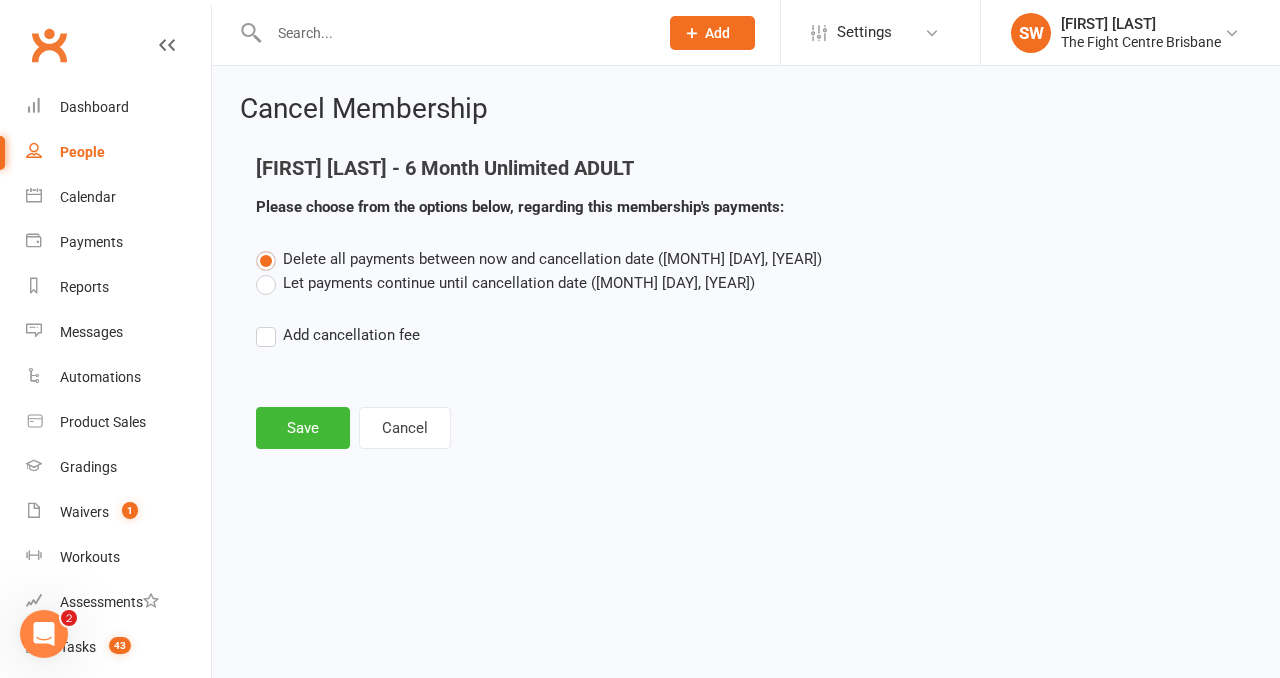 scroll, scrollTop: 0, scrollLeft: 0, axis: both 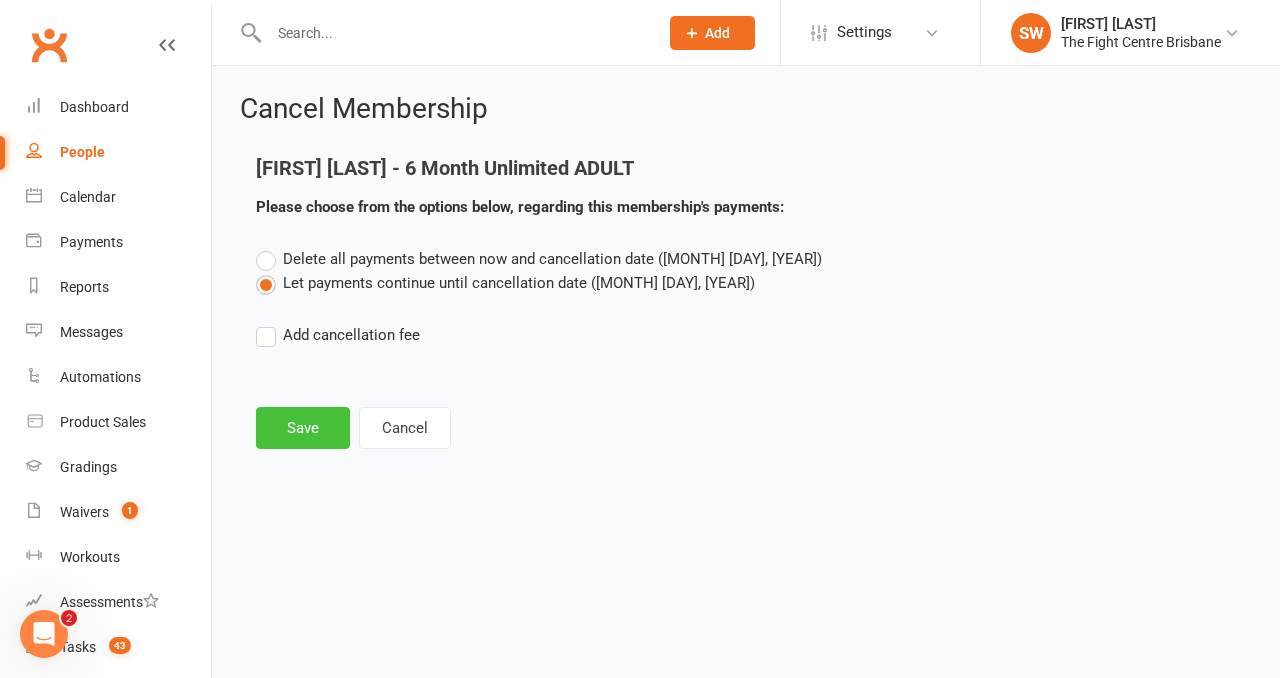 click on "Save" at bounding box center (303, 428) 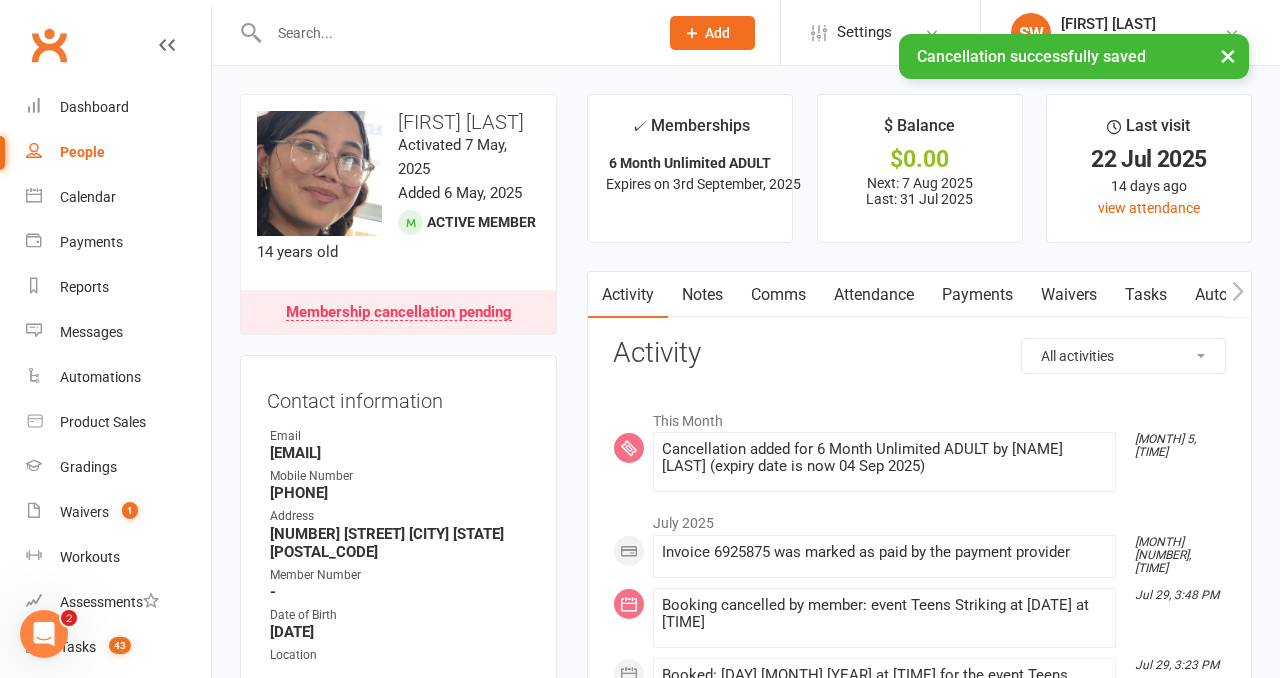 click on "Notes" at bounding box center (702, 295) 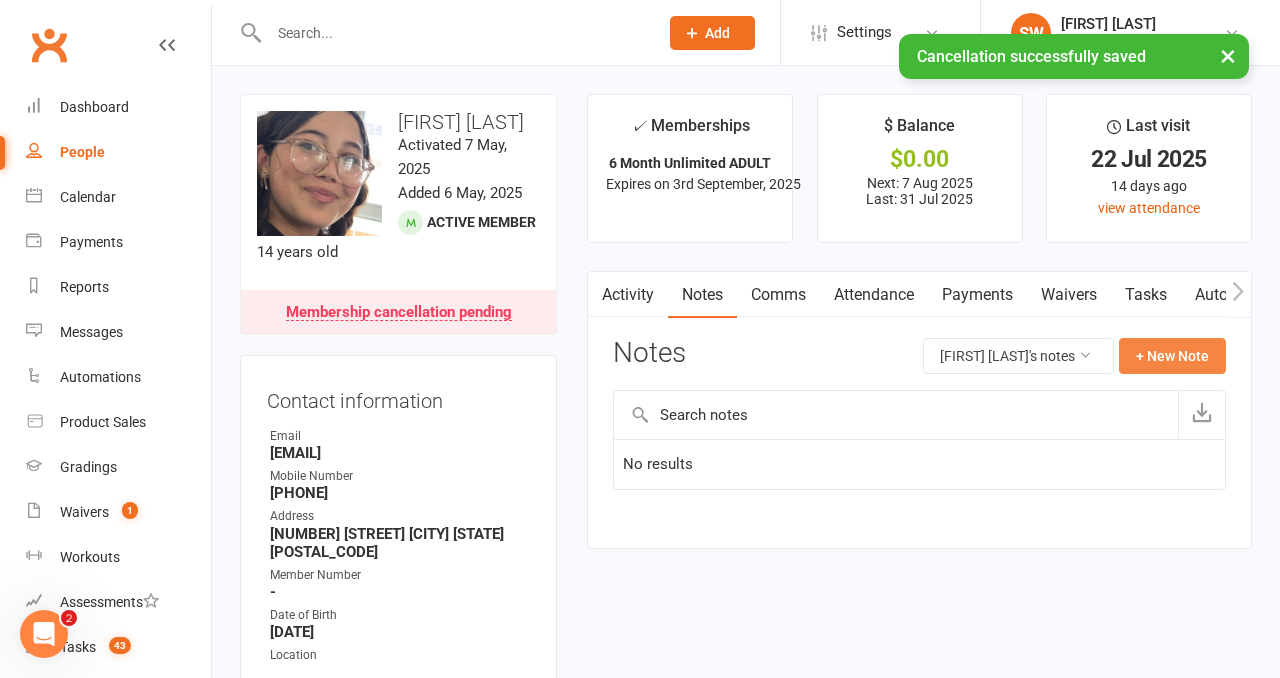 click on "+ New Note" at bounding box center (1172, 356) 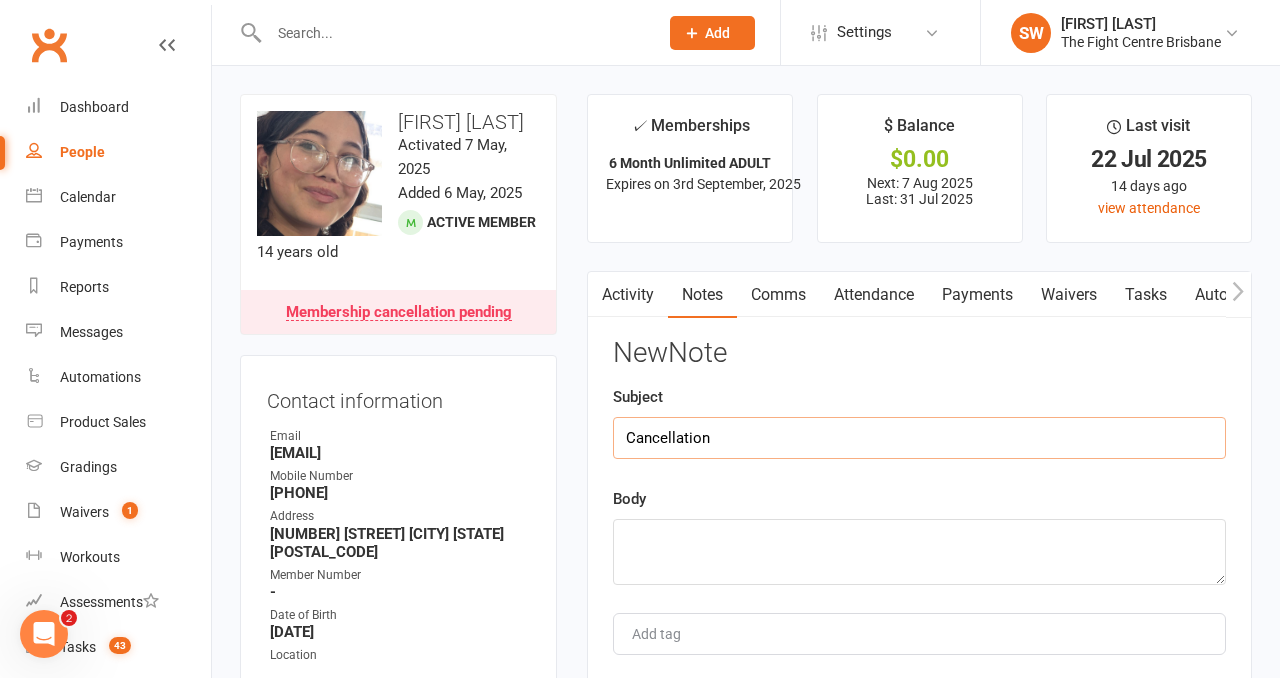 type on "Cancellation" 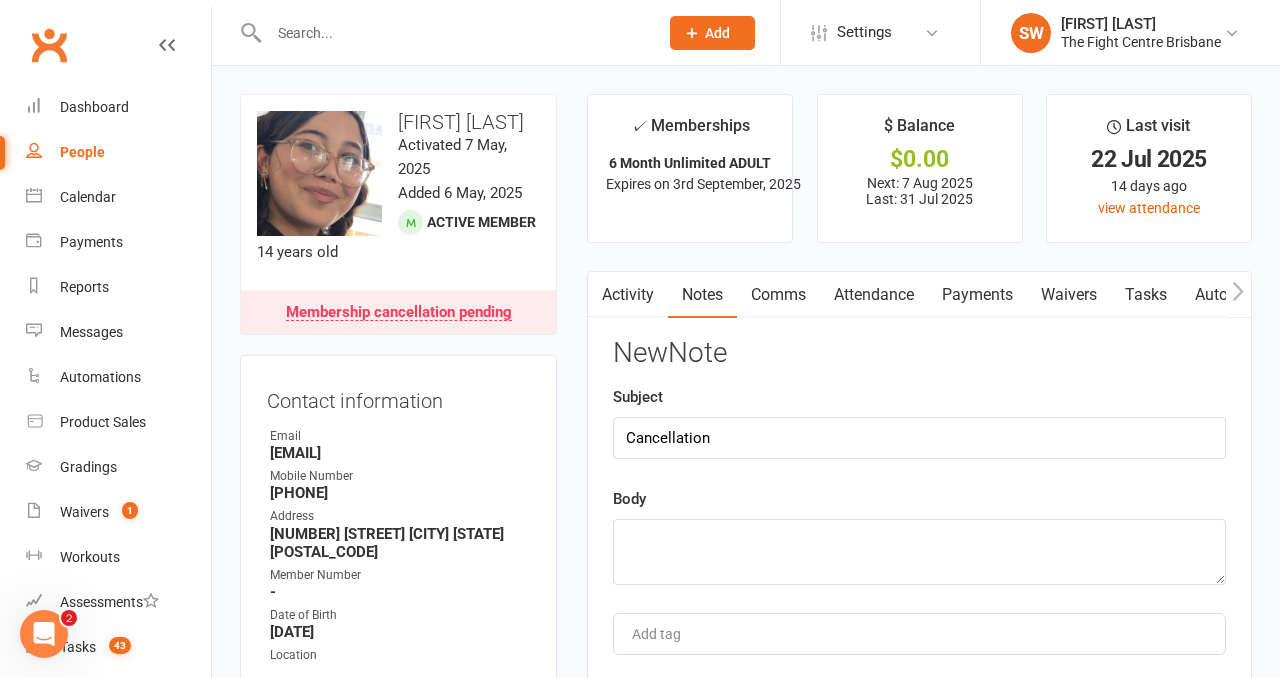 click on "Subject Cancellation" at bounding box center [919, 422] 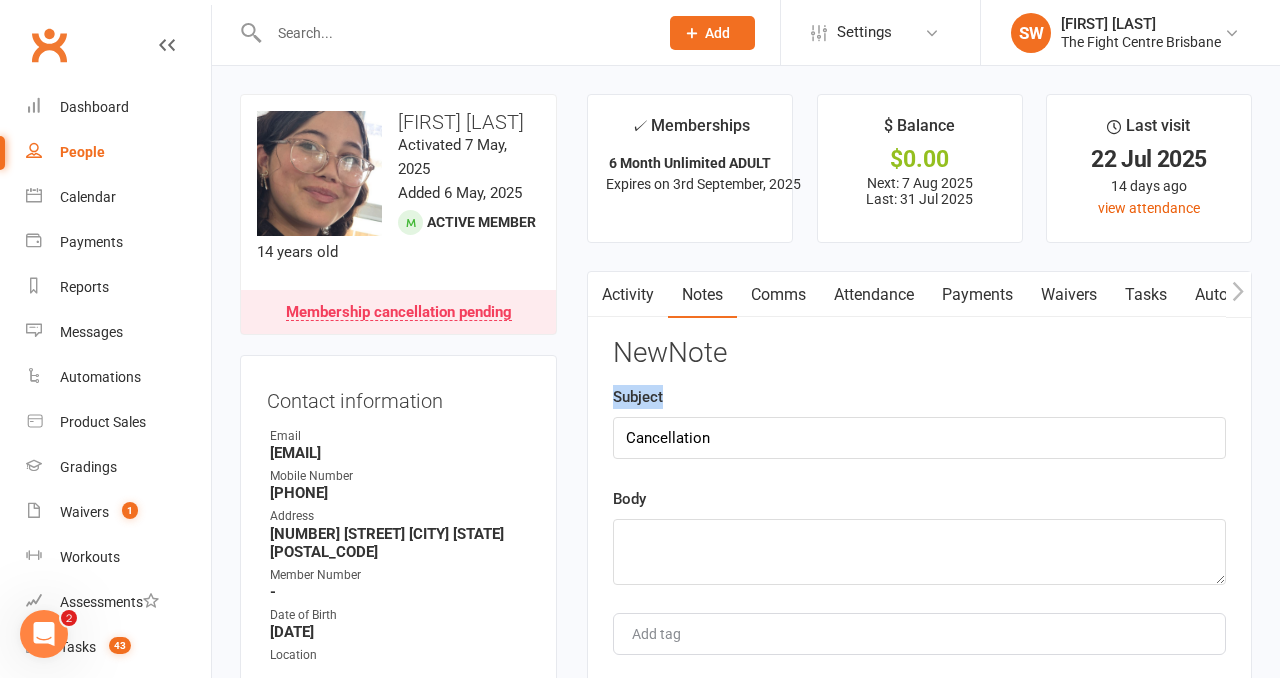 click on "Subject Cancellation" at bounding box center (919, 422) 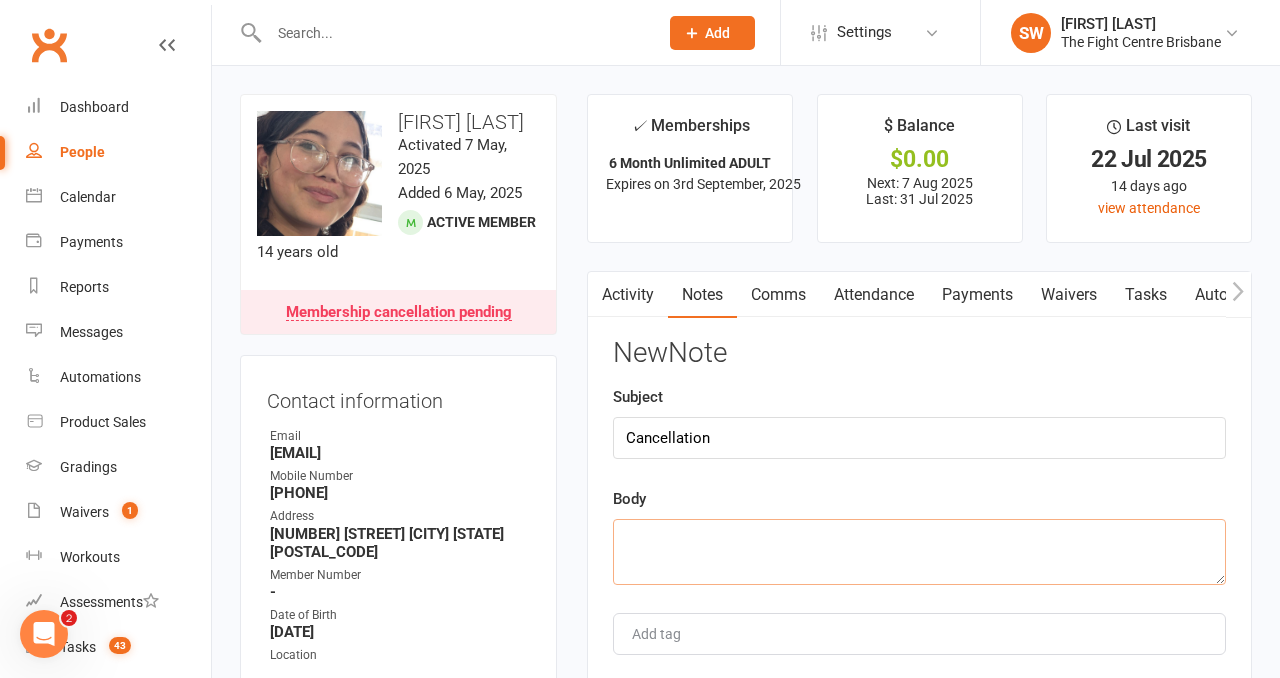 click at bounding box center (919, 552) 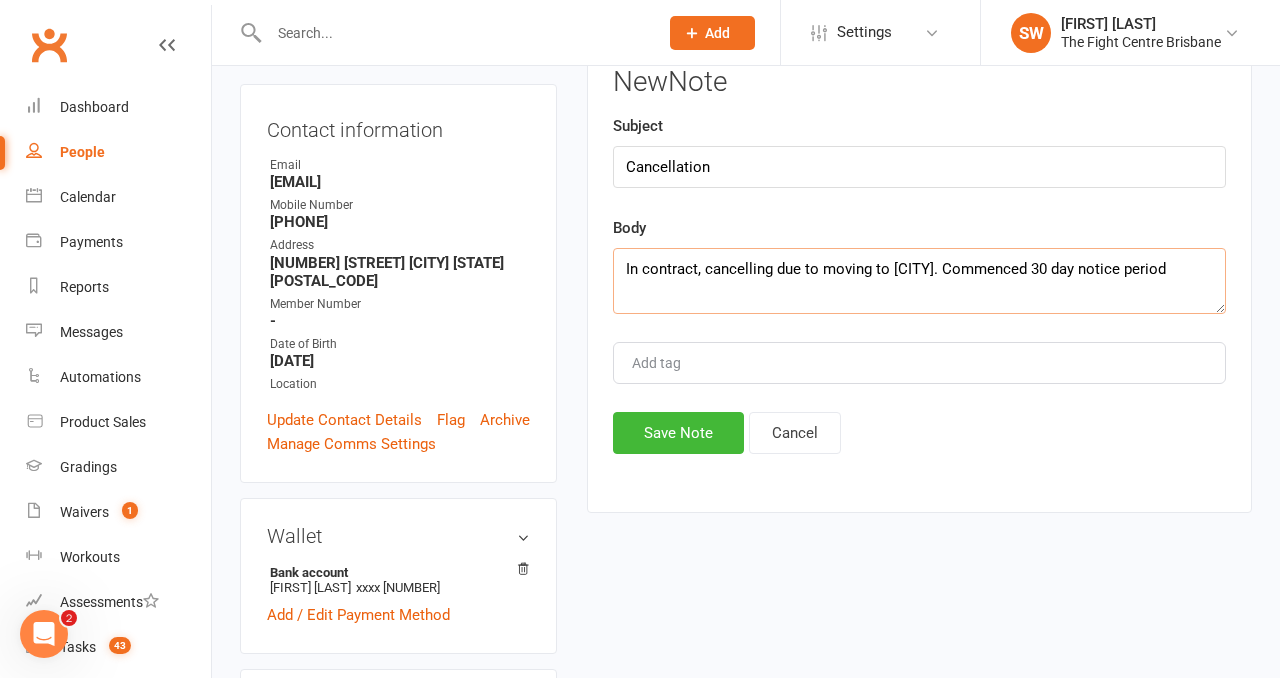 scroll, scrollTop: 170, scrollLeft: 0, axis: vertical 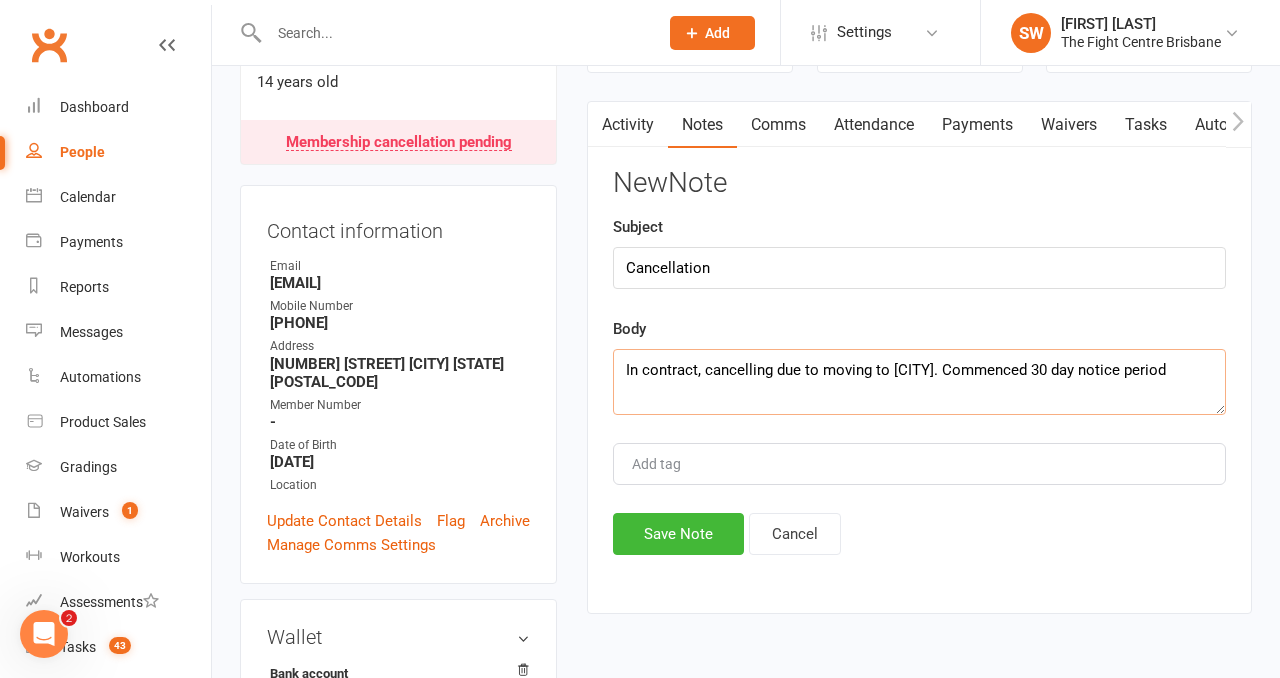drag, startPoint x: 1195, startPoint y: 368, endPoint x: 395, endPoint y: 365, distance: 800.0056 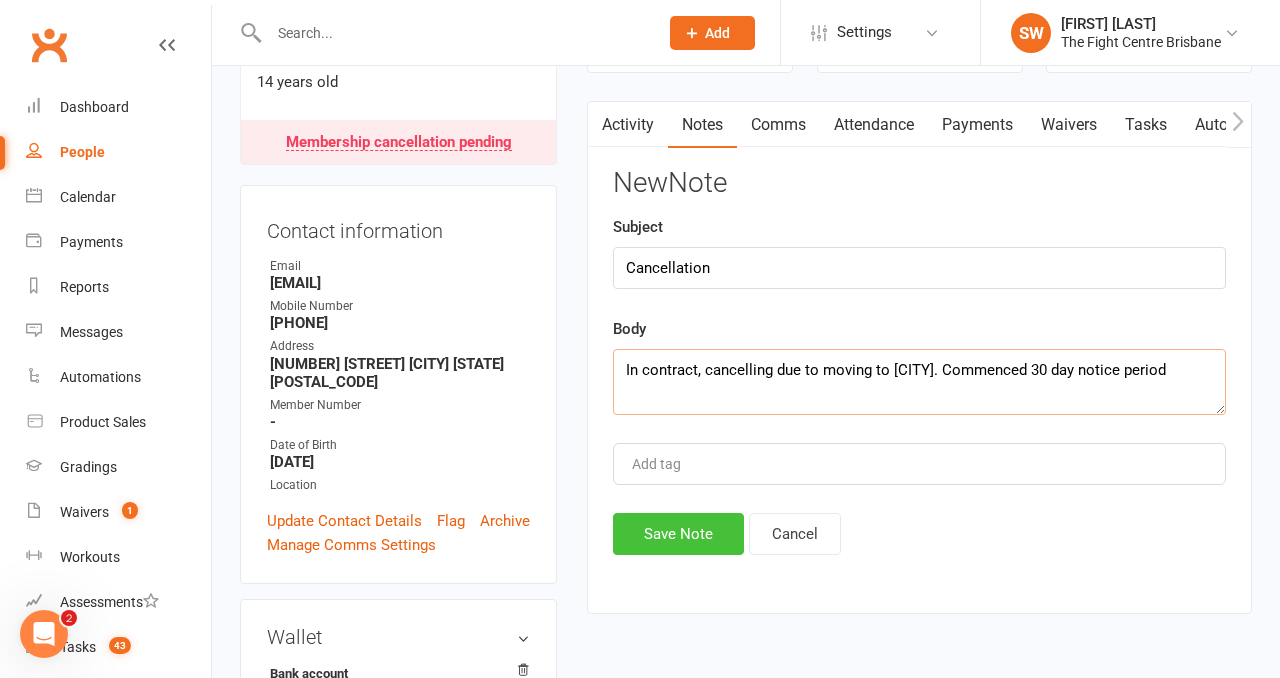 type on "In contract, cancelling due to moving to [CITY]. Commenced 30 day notice period" 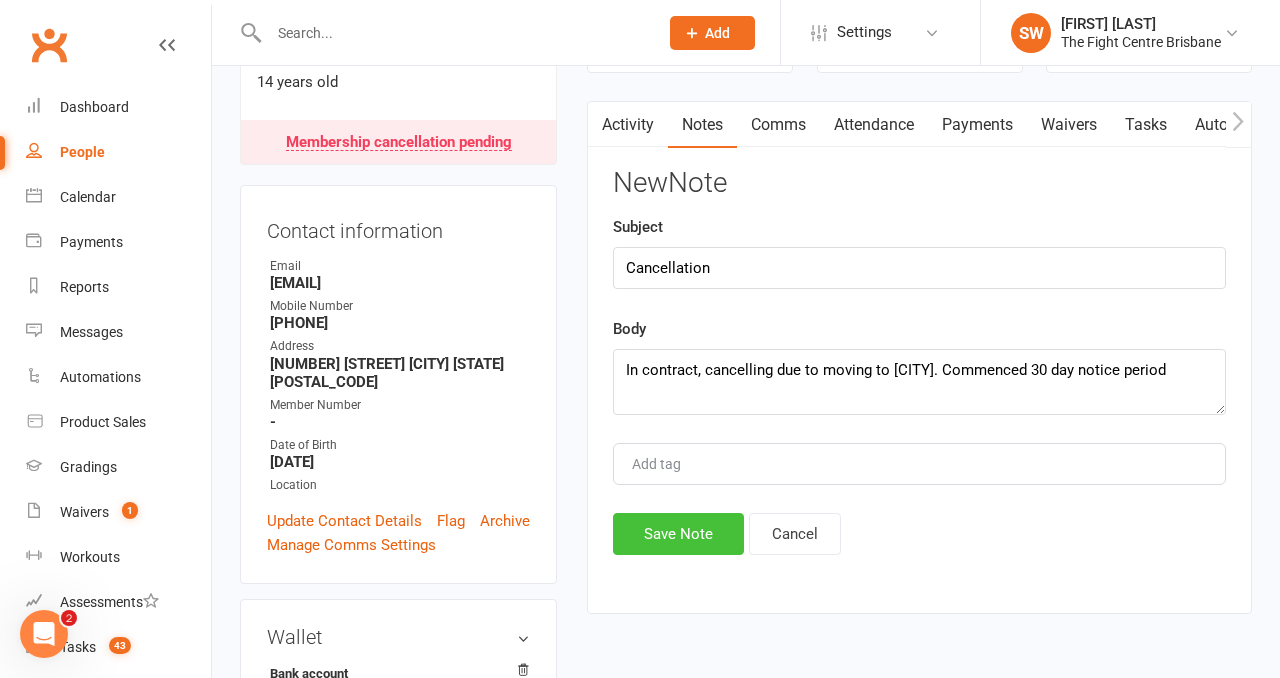 click on "Save Note" at bounding box center [678, 534] 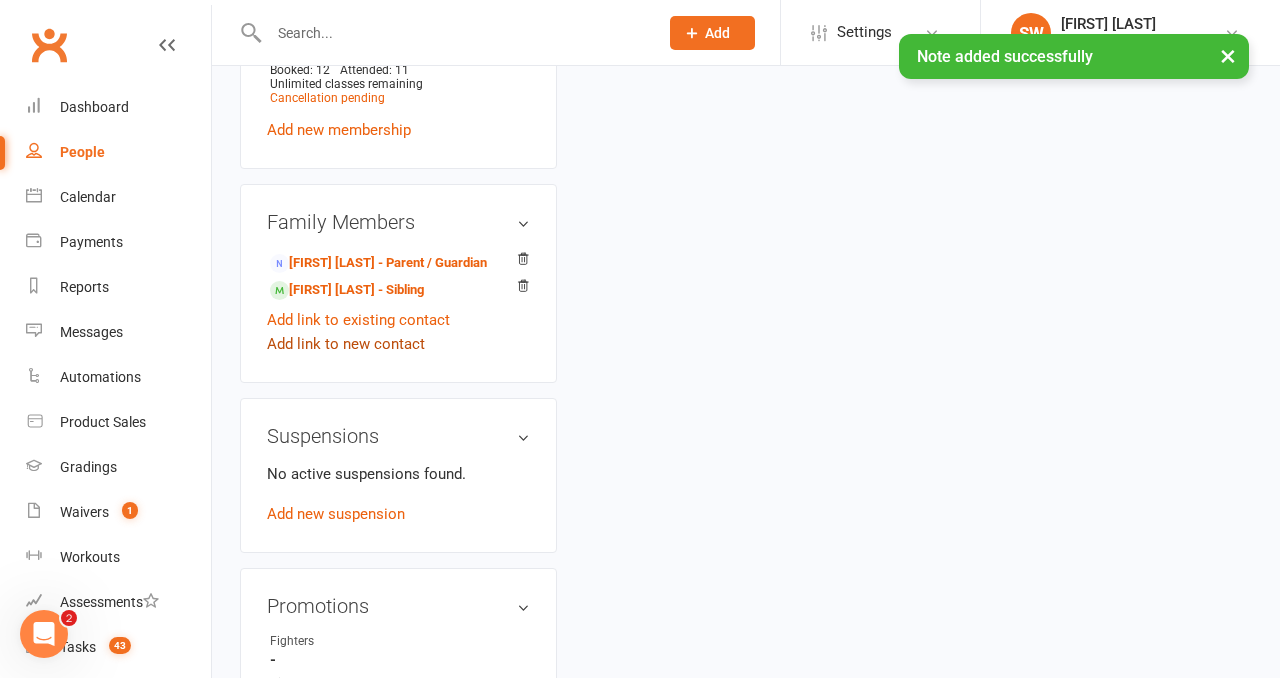scroll, scrollTop: 986, scrollLeft: 0, axis: vertical 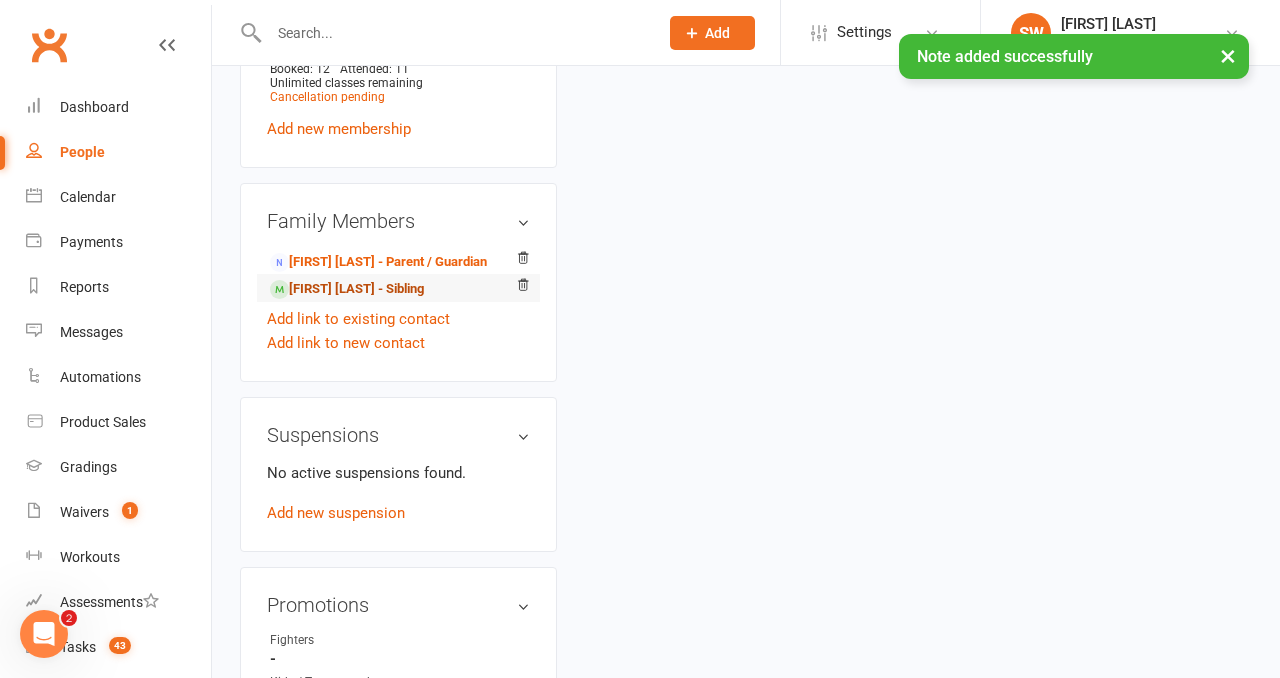 click on "[FIRST] [LAST] - Sibling" at bounding box center [347, 289] 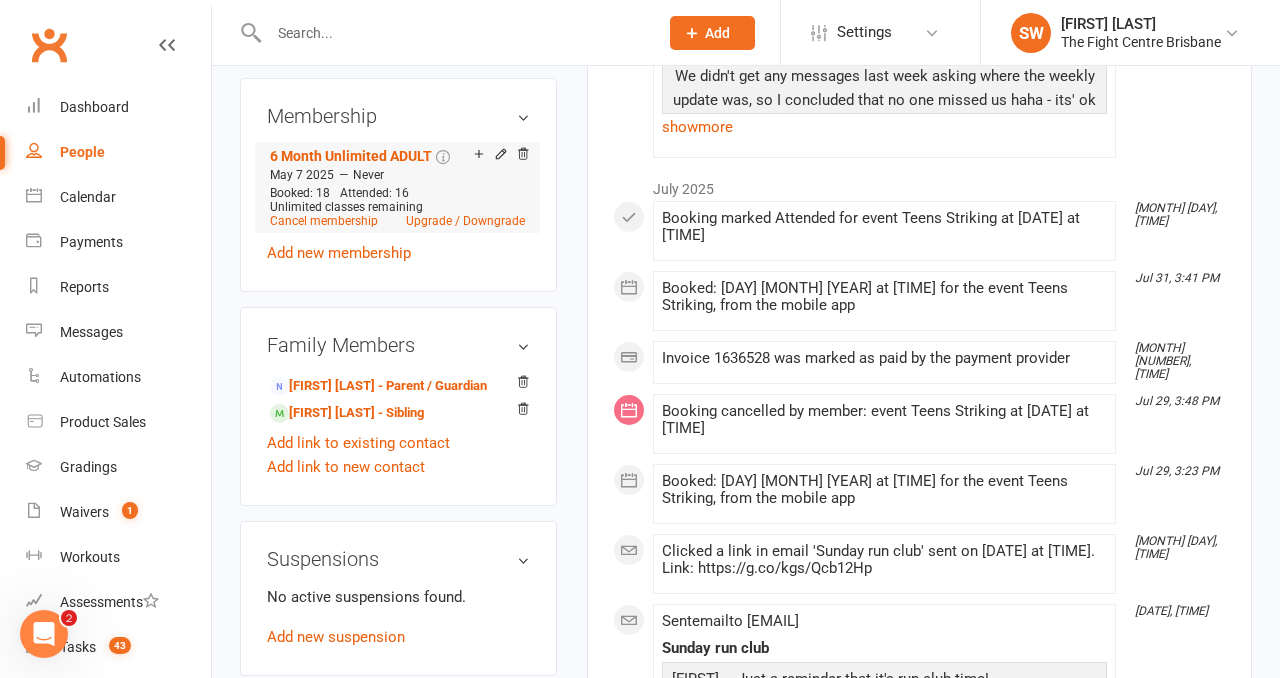 scroll, scrollTop: 844, scrollLeft: 0, axis: vertical 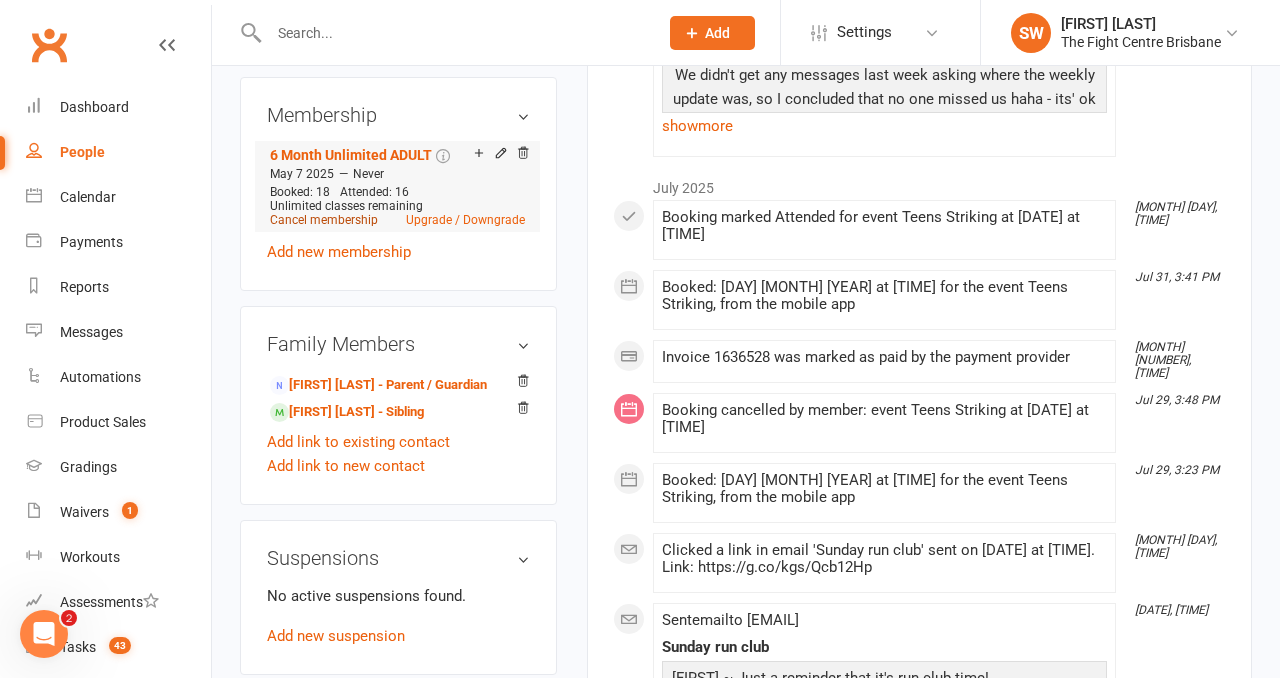 click on "Cancel membership" at bounding box center (324, 220) 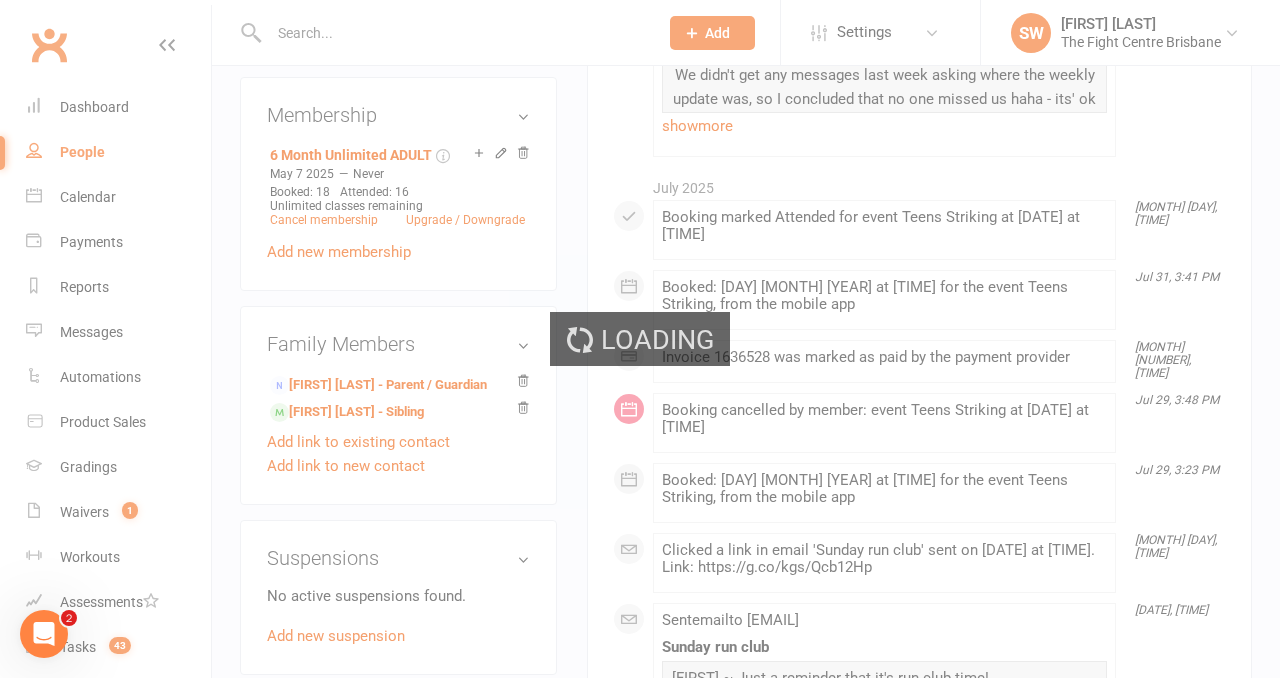 scroll, scrollTop: 0, scrollLeft: 0, axis: both 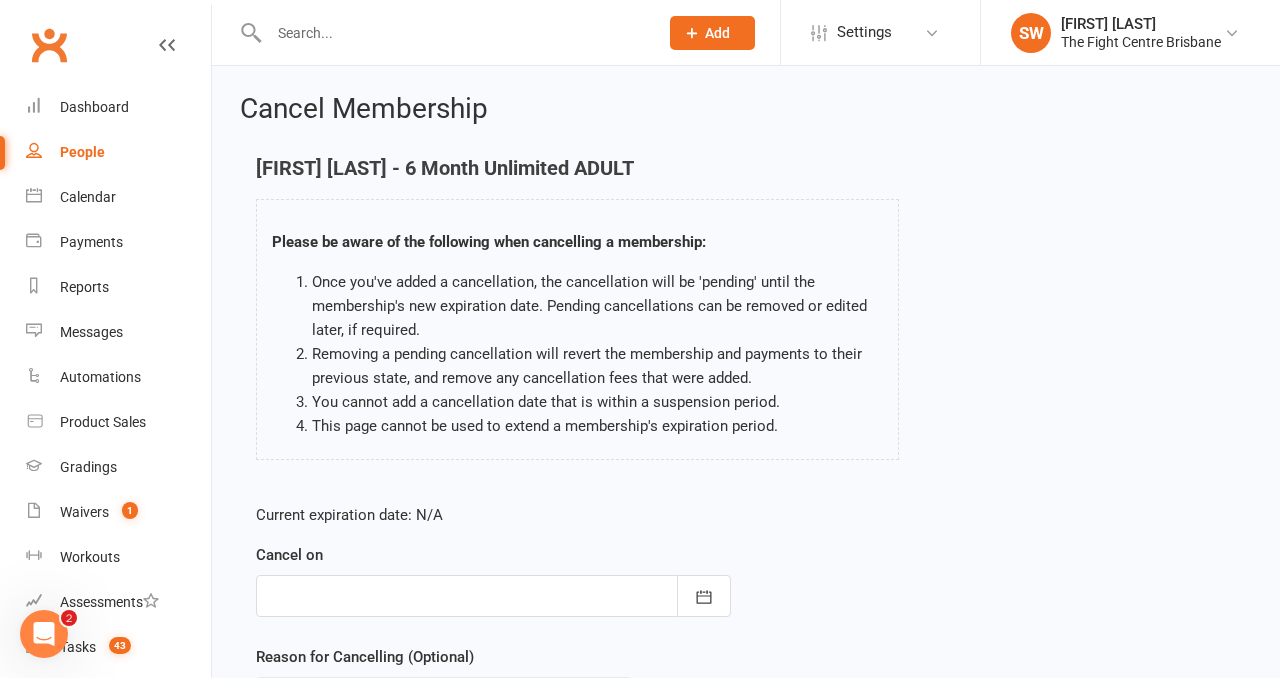 click at bounding box center [493, 596] 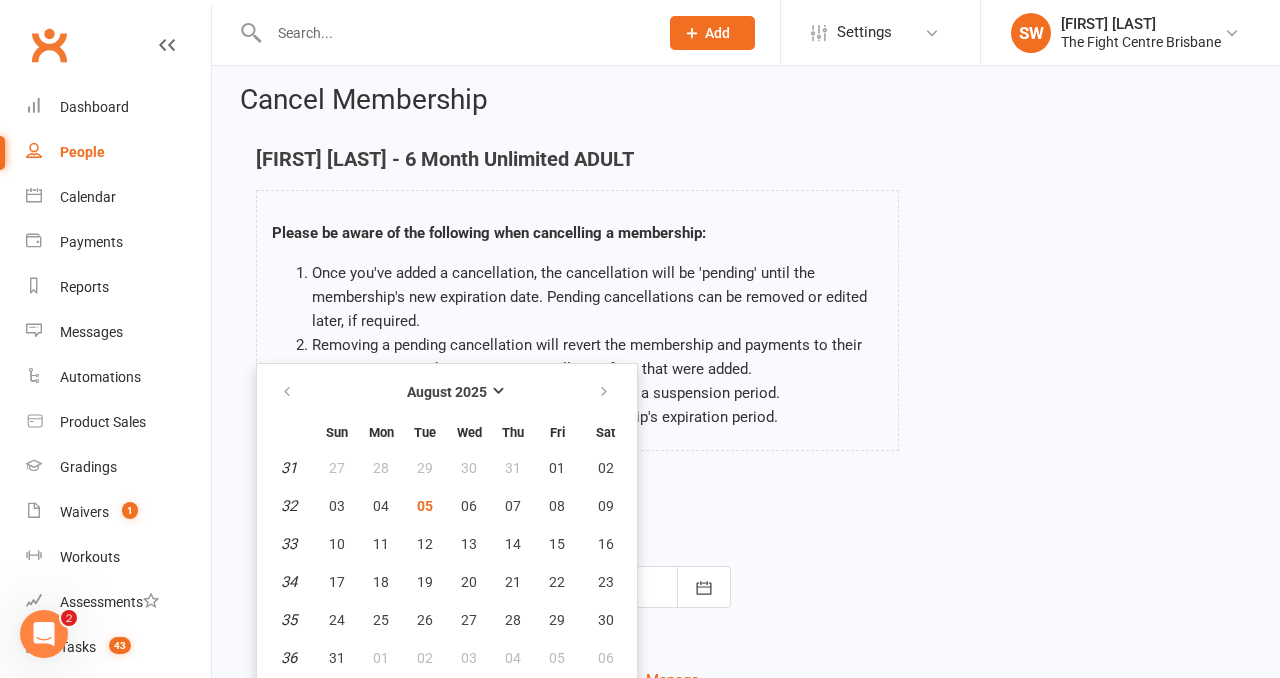 scroll, scrollTop: 126, scrollLeft: 0, axis: vertical 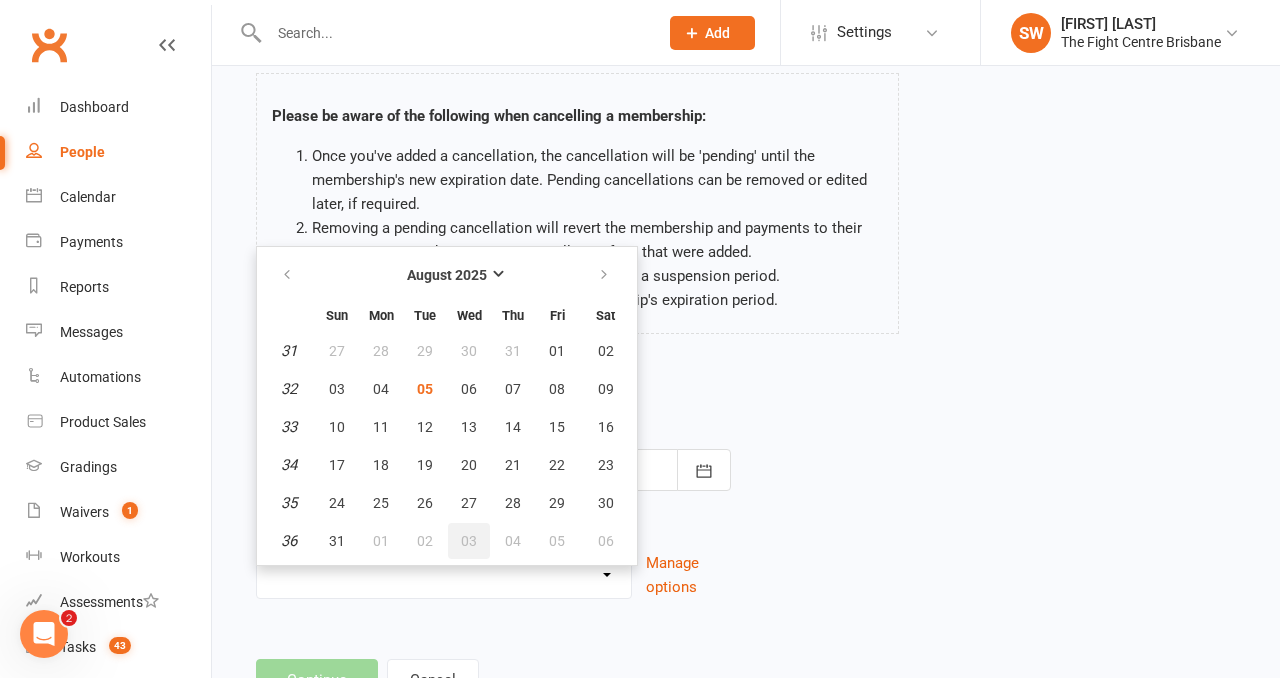 click on "03" at bounding box center [469, 541] 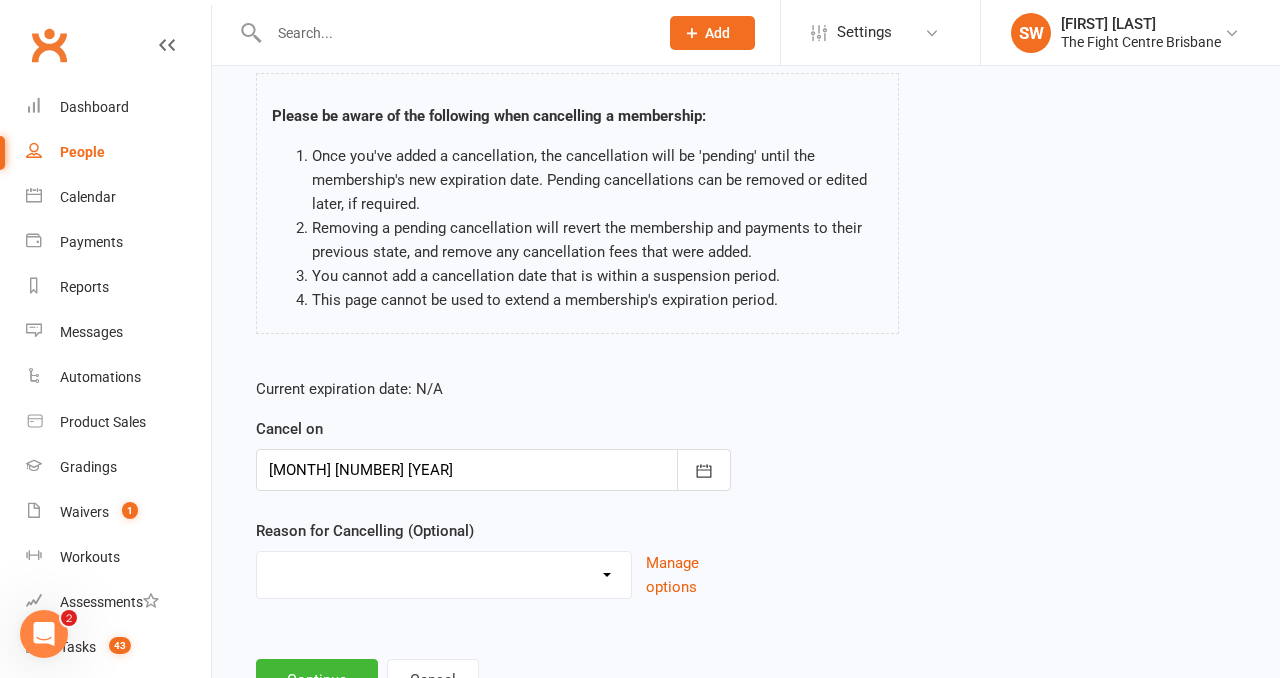 click on "Cancelled in contract- 30kms Cancelled in contract - dispute Cancelled in contract- hardship Cancelled in contract- medical/injury Cancelled in contract- paid out Cancelled in contract- transferred Cooling off period Debt Collection Dispute Family issues I can no longer afford this membership I'm too busy Injury and/or medical I've lost interest I've moved more than 30km from the gym Moved more than 30kms Upgrade / Downgrade Other reason" at bounding box center [444, 572] 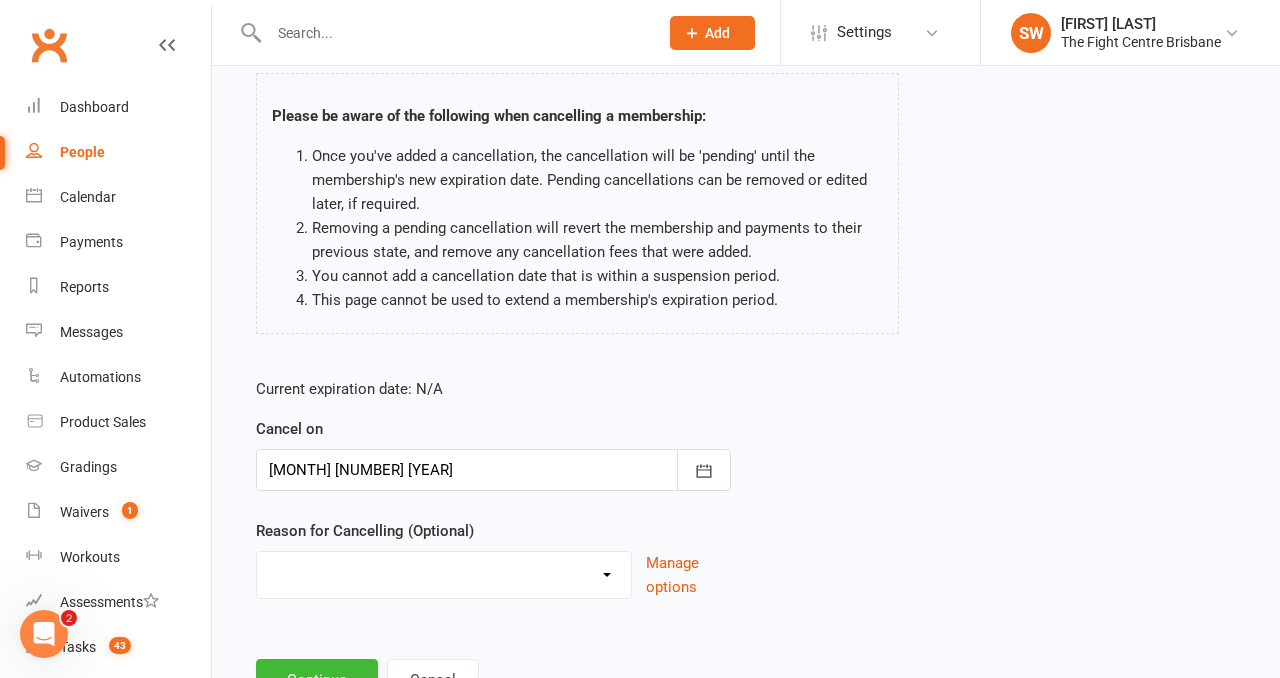 select on "0" 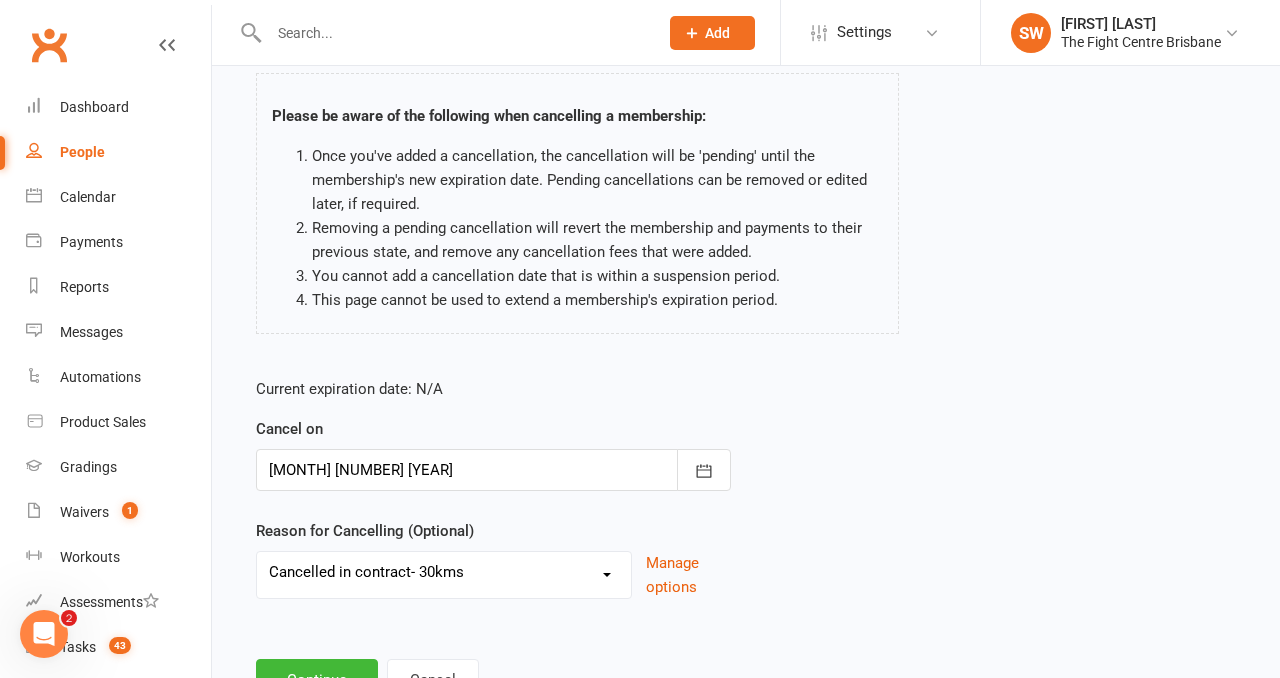 scroll, scrollTop: 182, scrollLeft: 0, axis: vertical 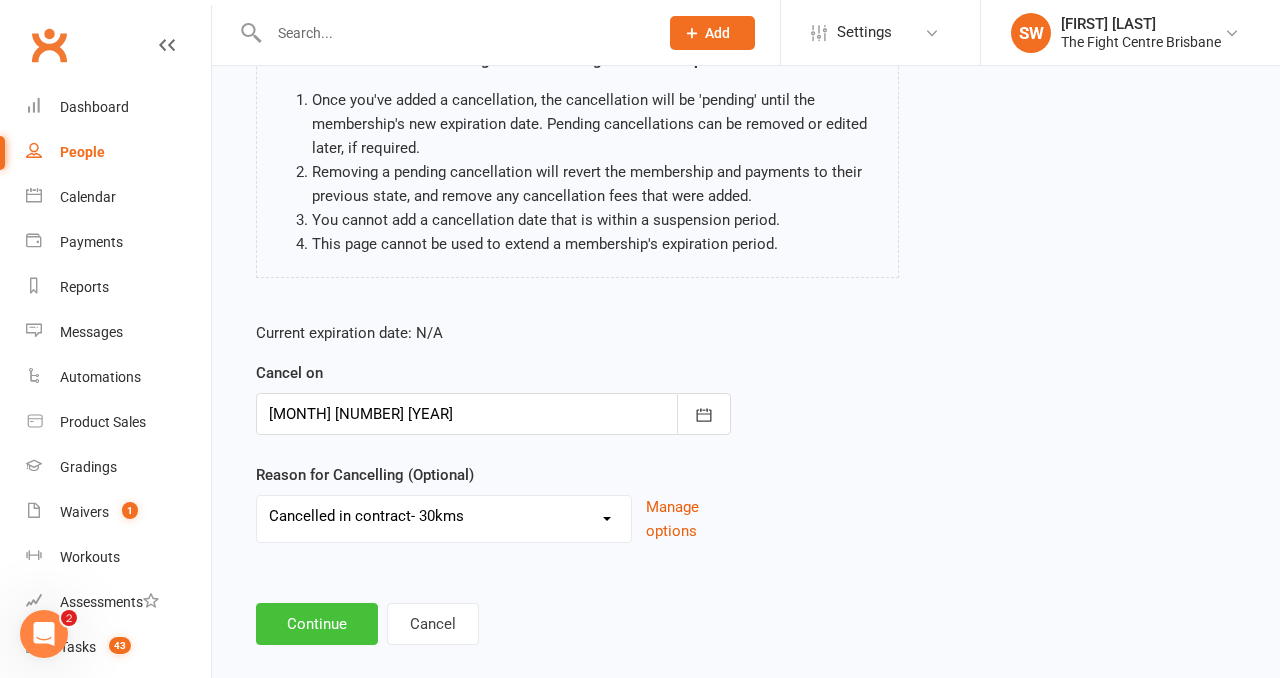 click on "Continue" at bounding box center (317, 624) 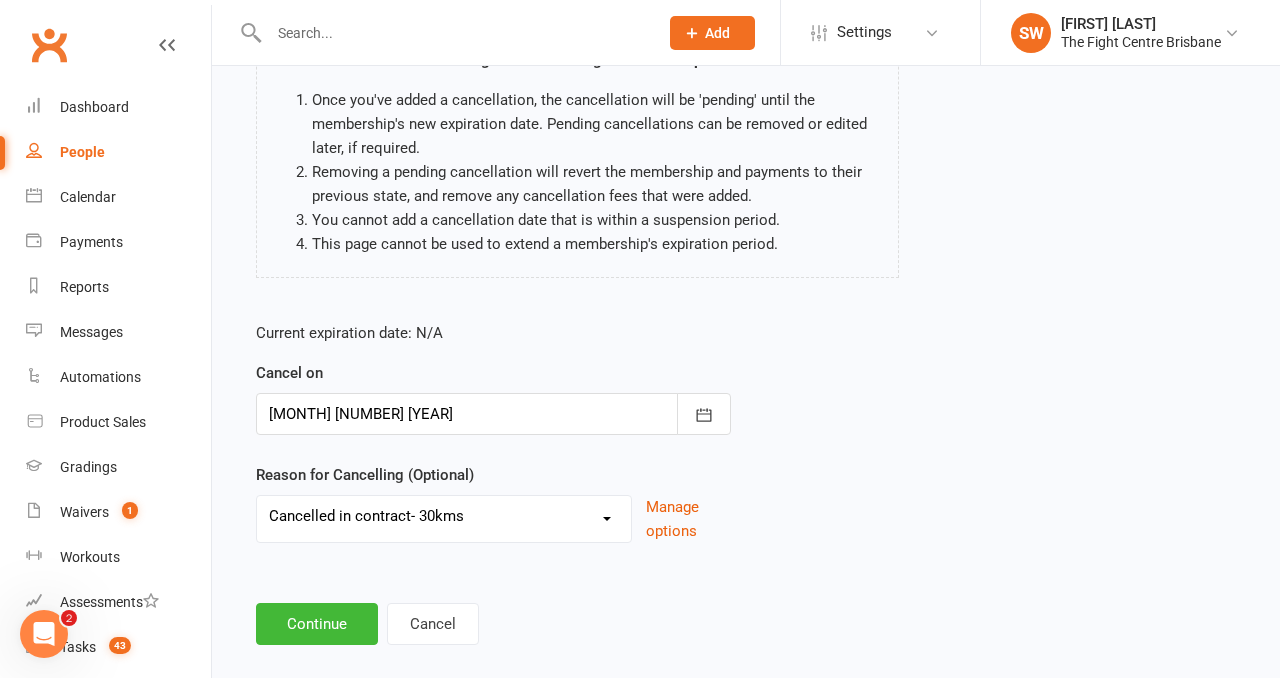scroll, scrollTop: 0, scrollLeft: 0, axis: both 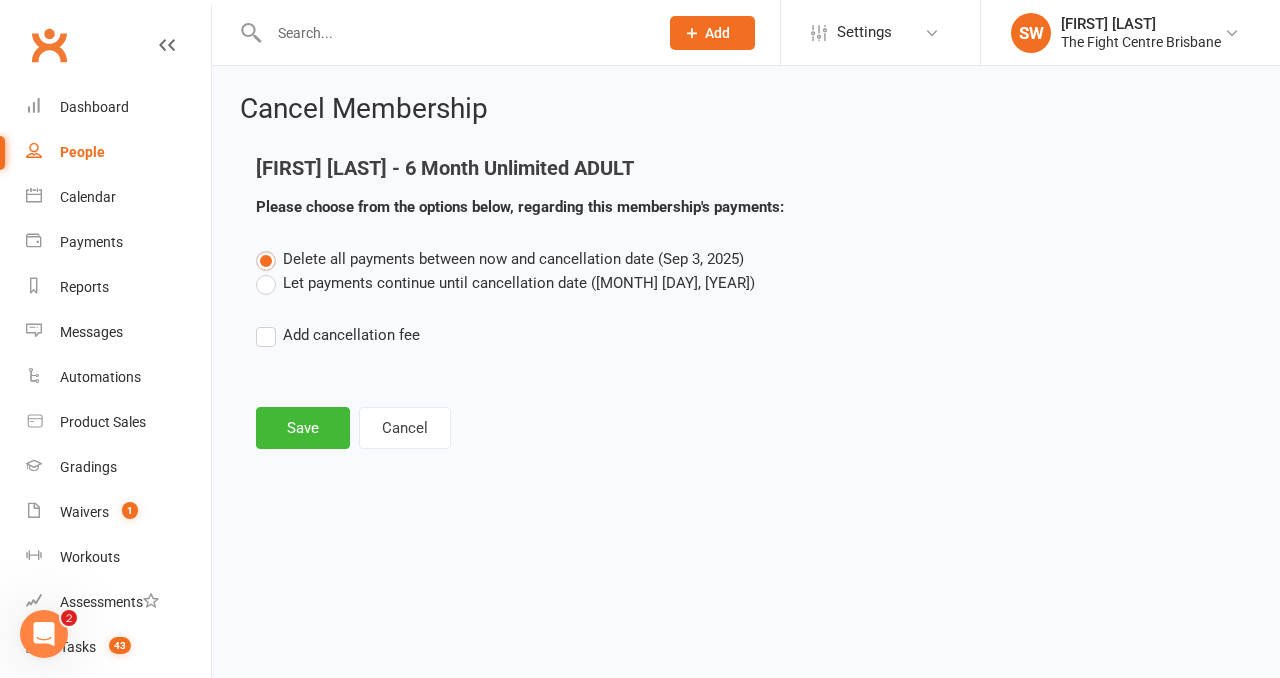 click on "Let payments continue until cancellation date ([MONTH] [DAY], [YEAR])" at bounding box center [505, 283] 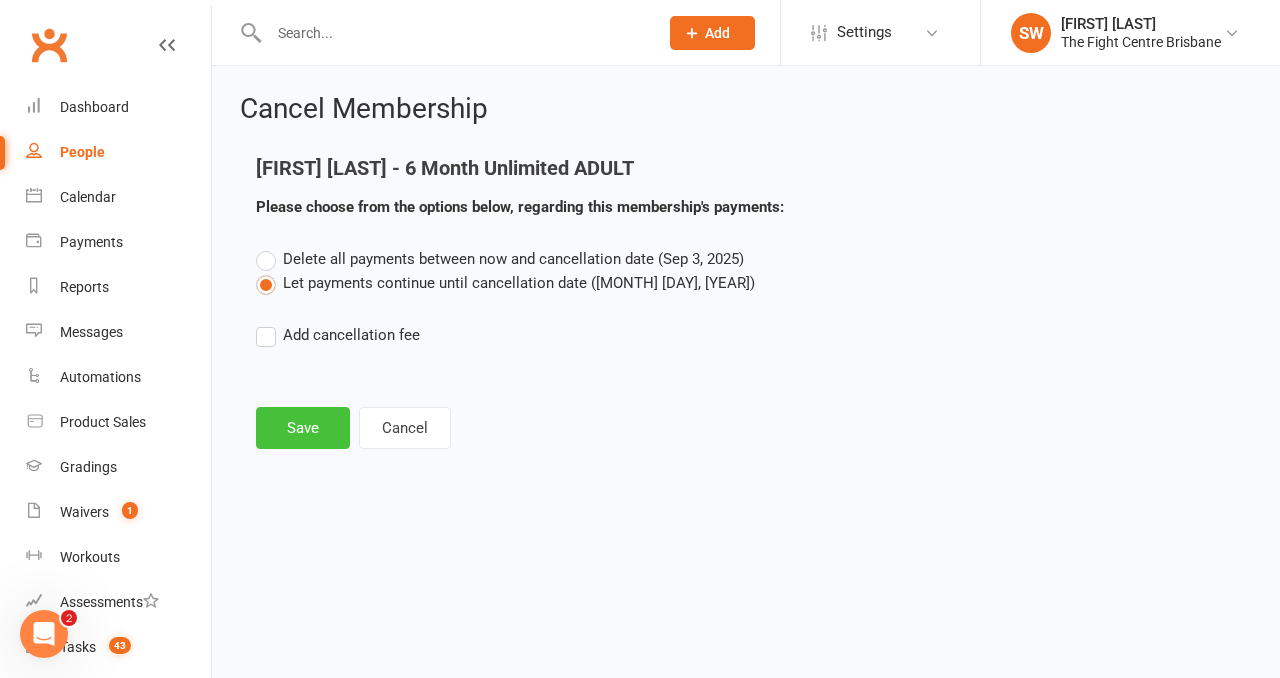 click on "Save" at bounding box center [303, 428] 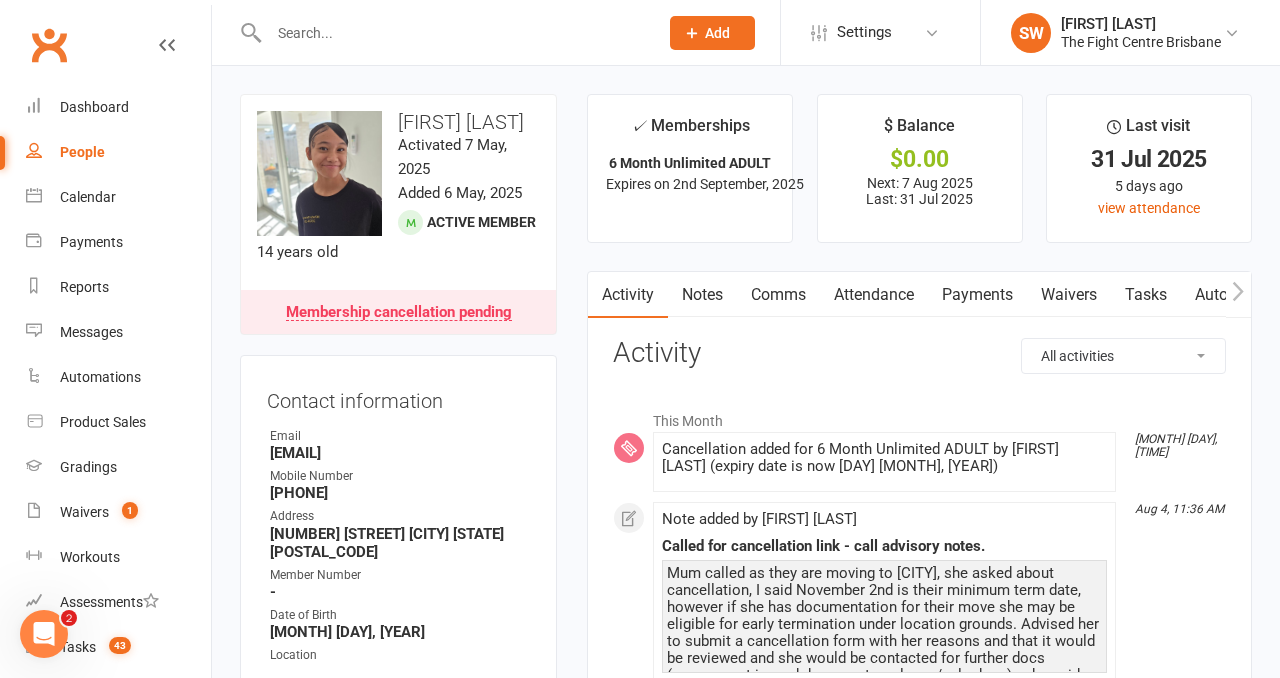 click on "Notes" at bounding box center [702, 295] 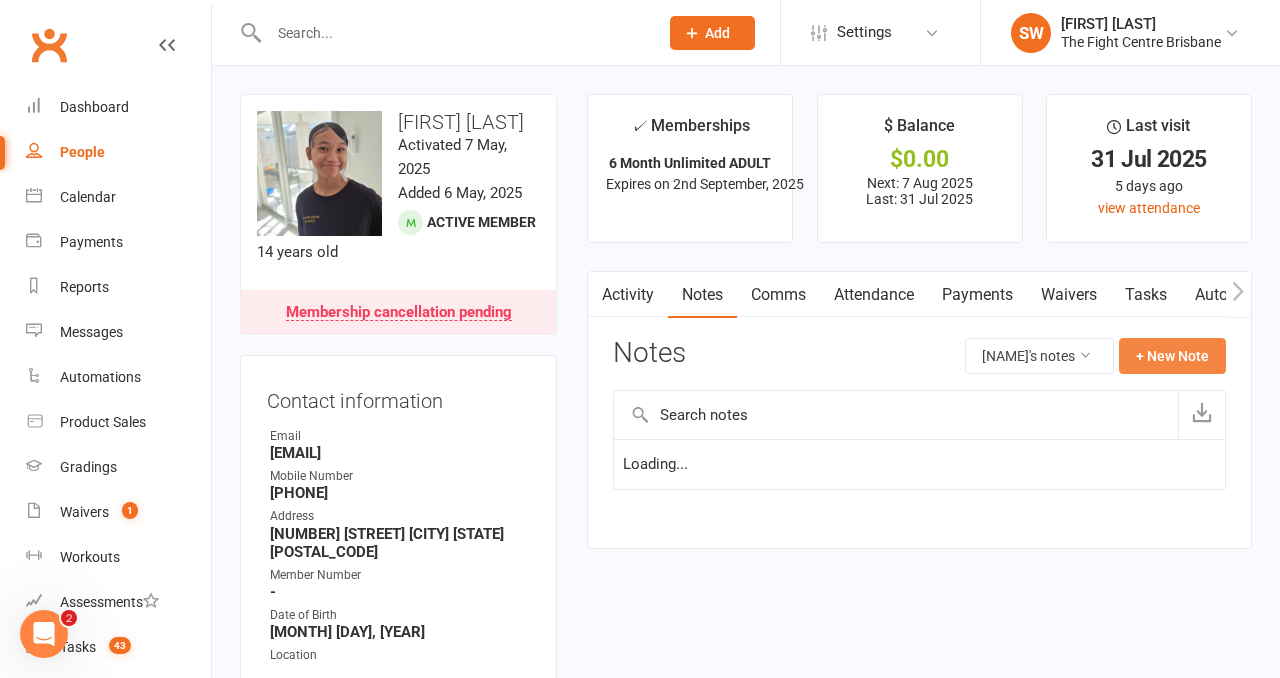 click on "+ New Note" at bounding box center (1172, 356) 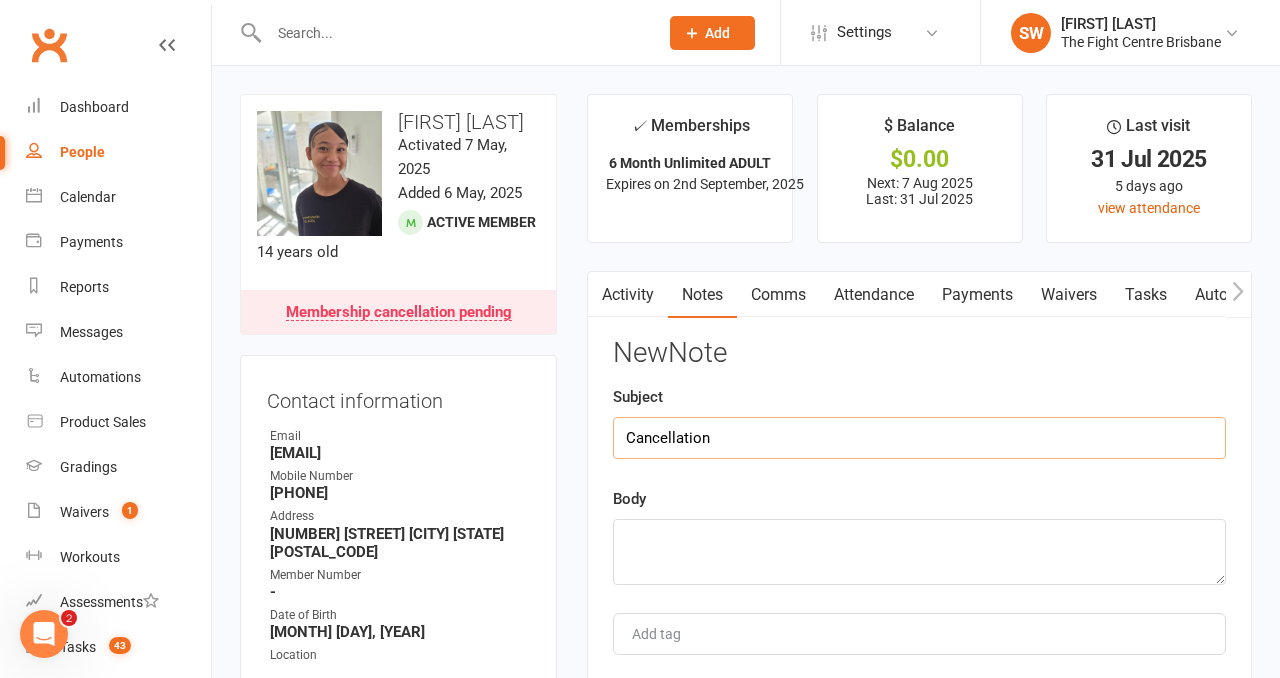 type on "Cancellation" 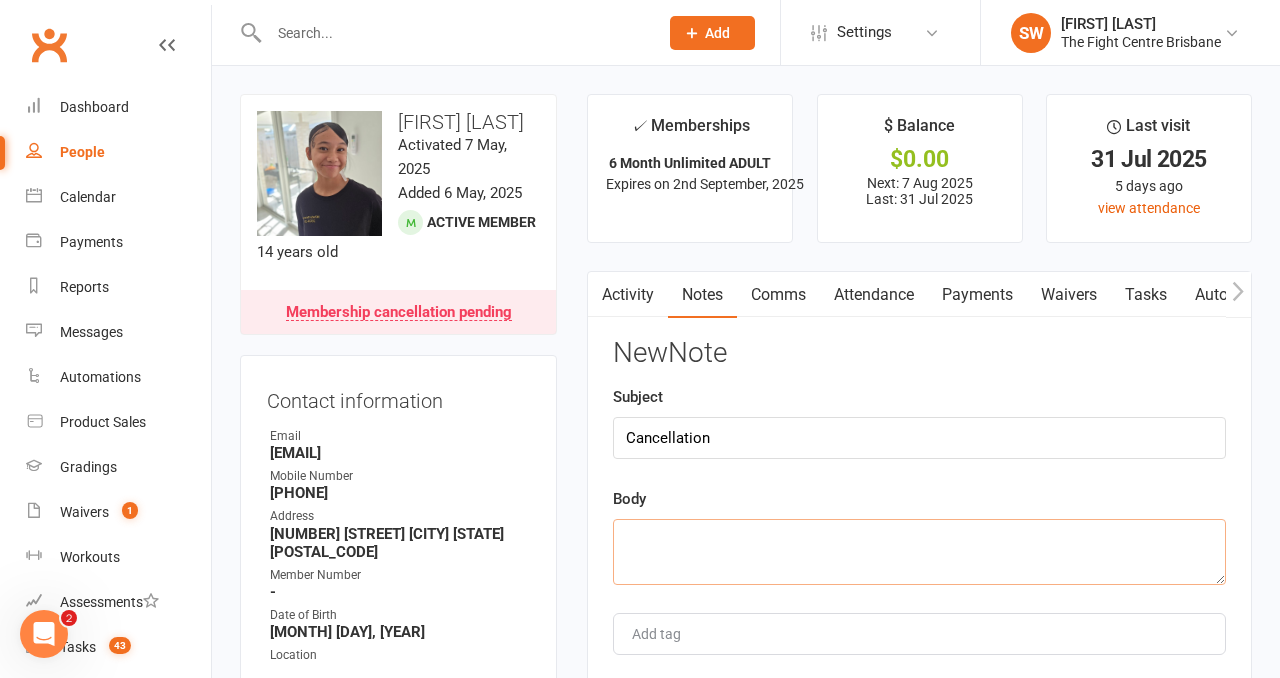 paste on "In contract, cancelling due to moving to [CITY]. Commenced 30 day notice period" 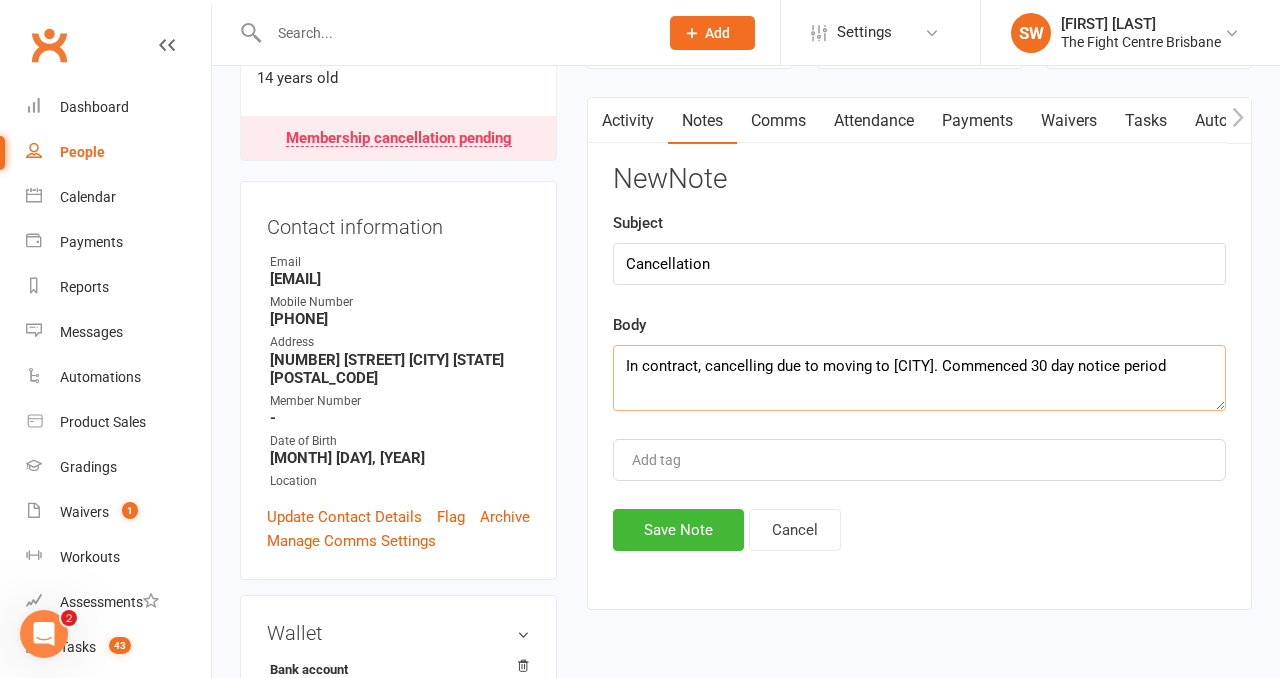 scroll, scrollTop: 187, scrollLeft: 0, axis: vertical 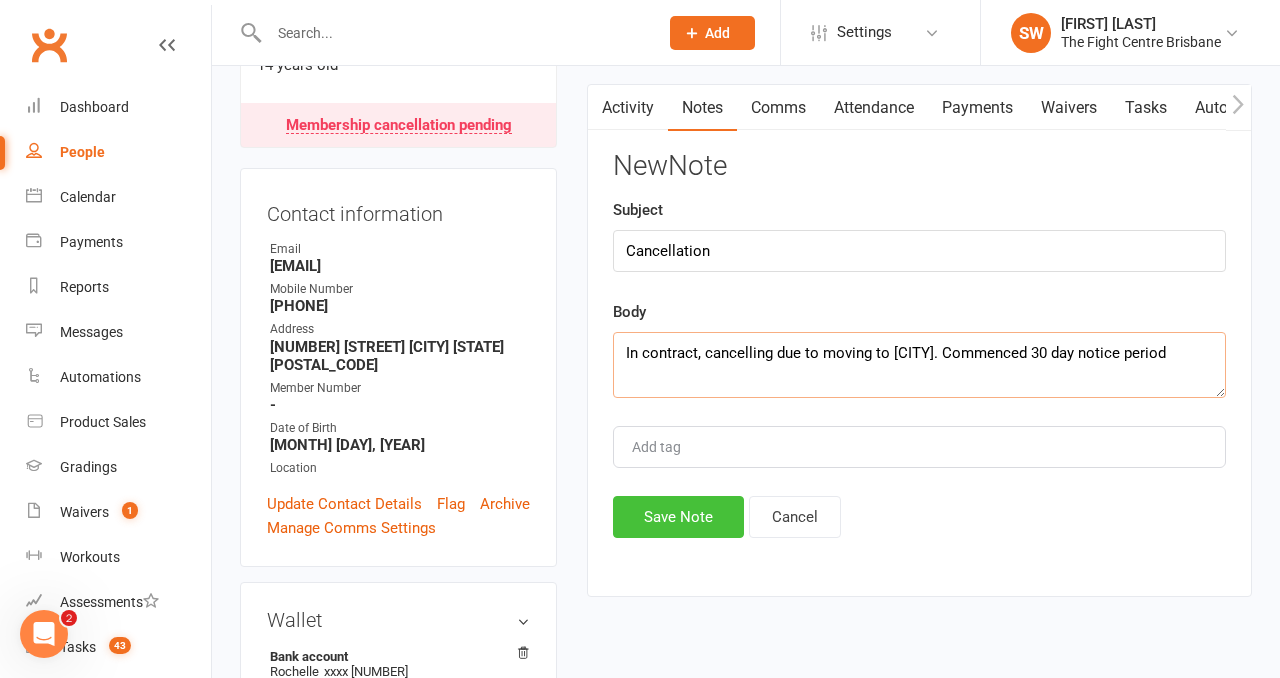 type on "In contract, cancelling due to moving to [CITY]. Commenced 30 day notice period" 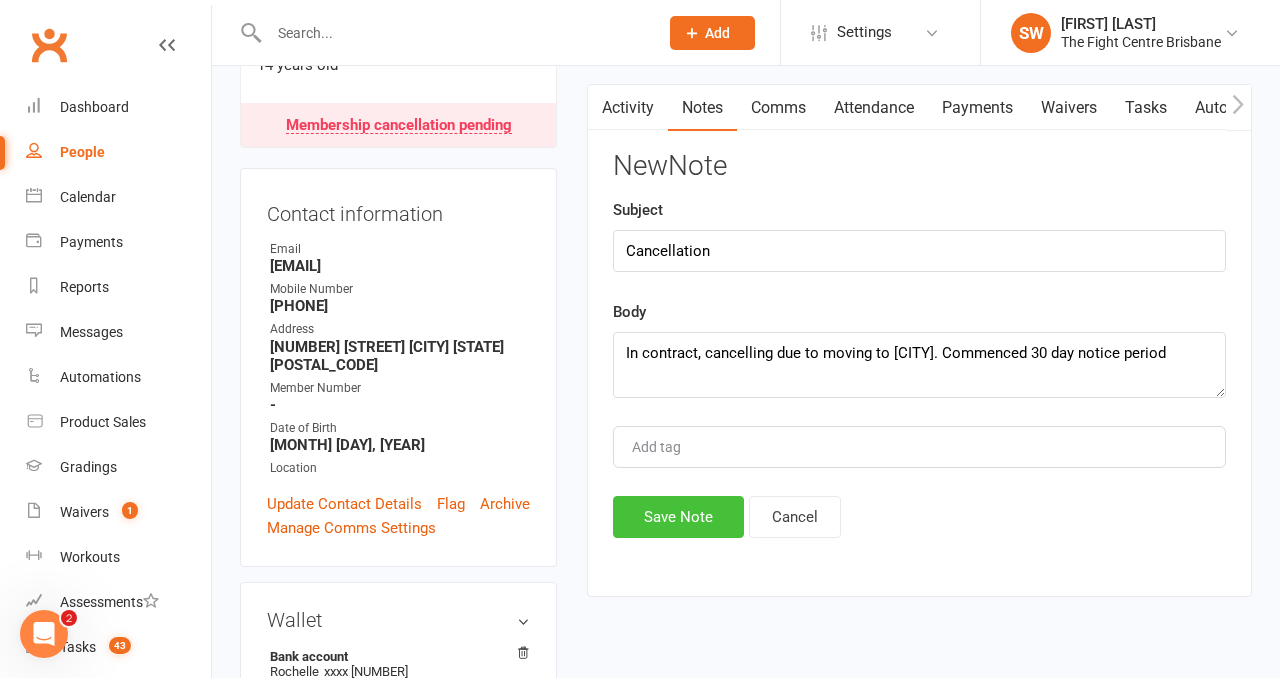 click on "Save Note" at bounding box center (678, 517) 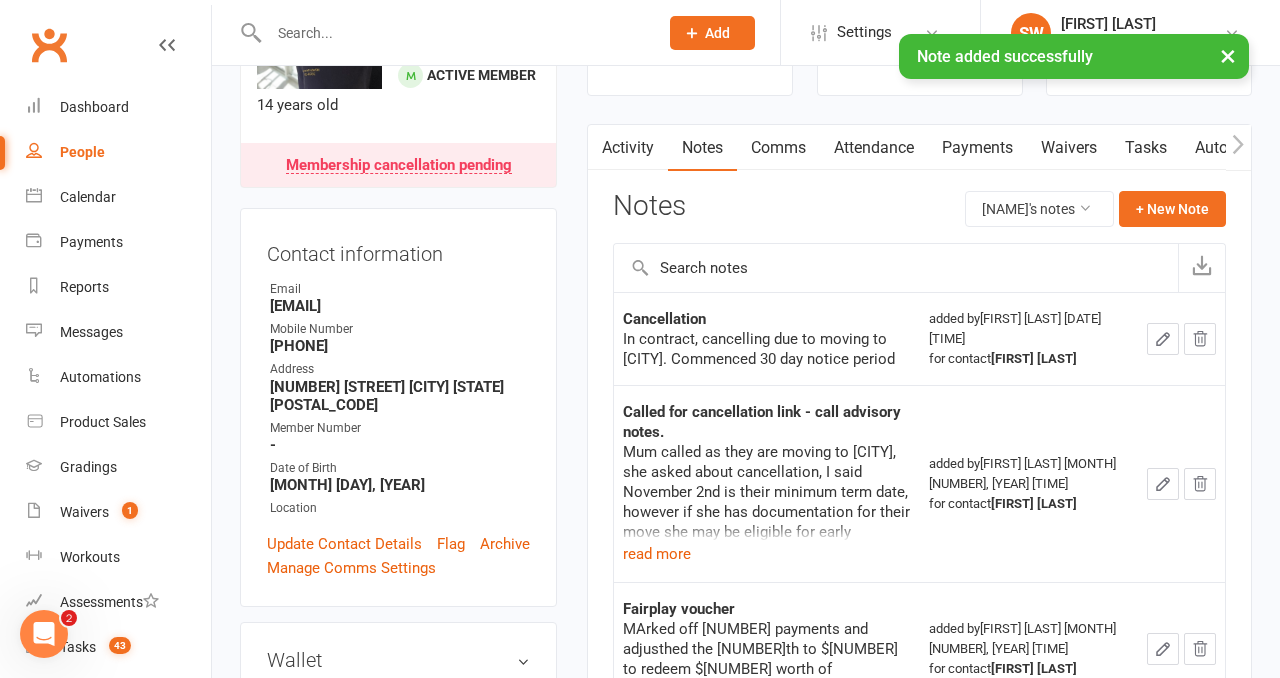 scroll, scrollTop: 150, scrollLeft: 0, axis: vertical 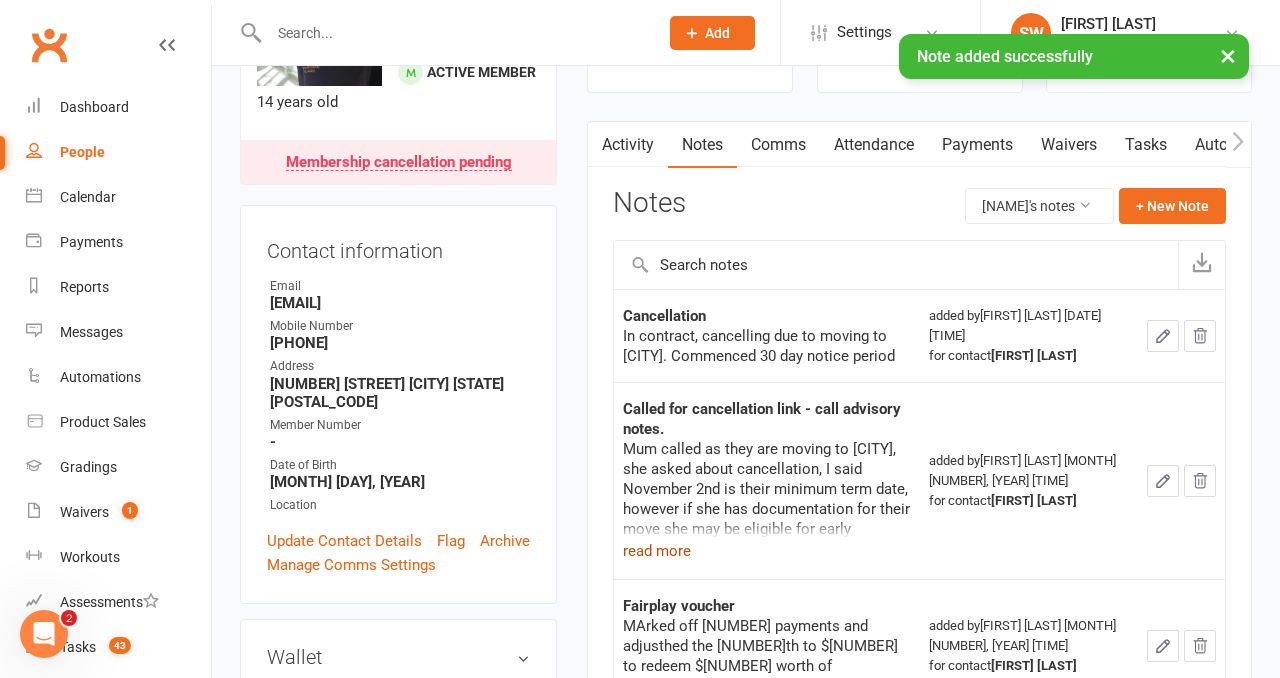 click on "read more" at bounding box center (657, 551) 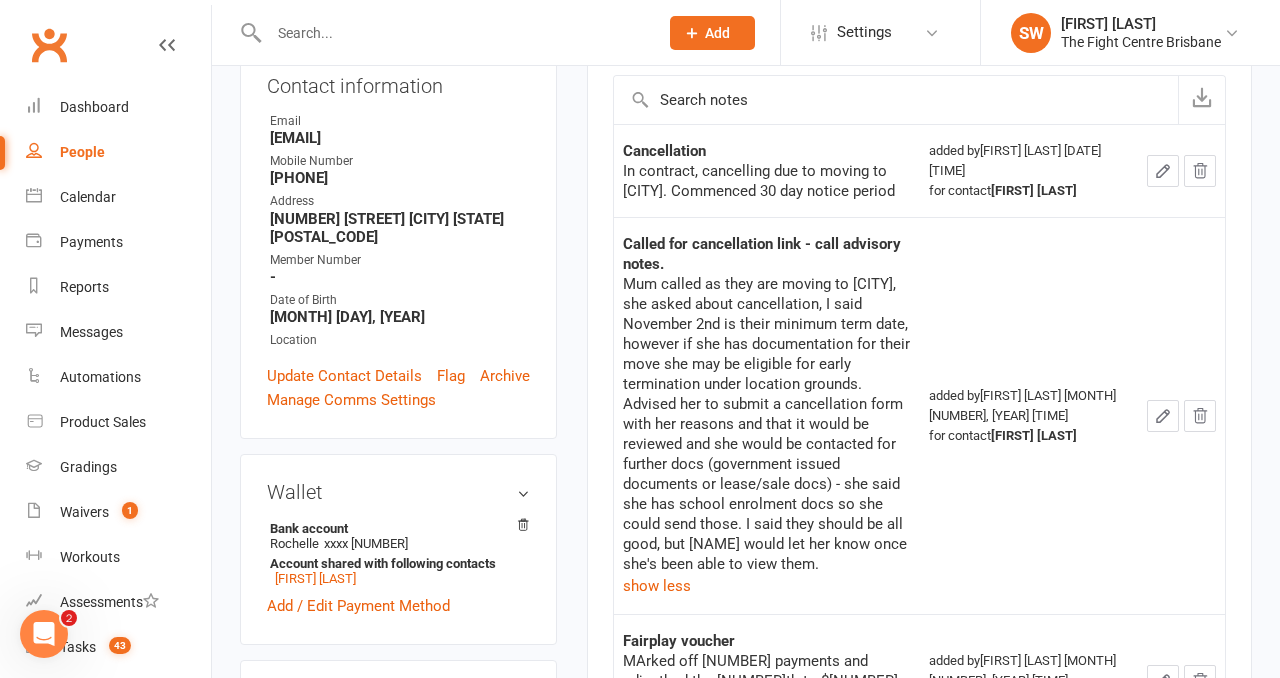 click on "Mum called as they are moving to [CITY], she asked about cancellation, I said November 2nd is their minimum term date, however if she has documentation for their move she may be eligible for early termination under location grounds.  Advised her to submit a cancellation form with her reasons and that it would be reviewed and she would be contacted for further docs (government issued documents or lease/sale docs) - she said she has school enrolment docs so she could send those.  I said they should be all good, but [NAME] would let her know once she's been able to view them." at bounding box center [767, 424] 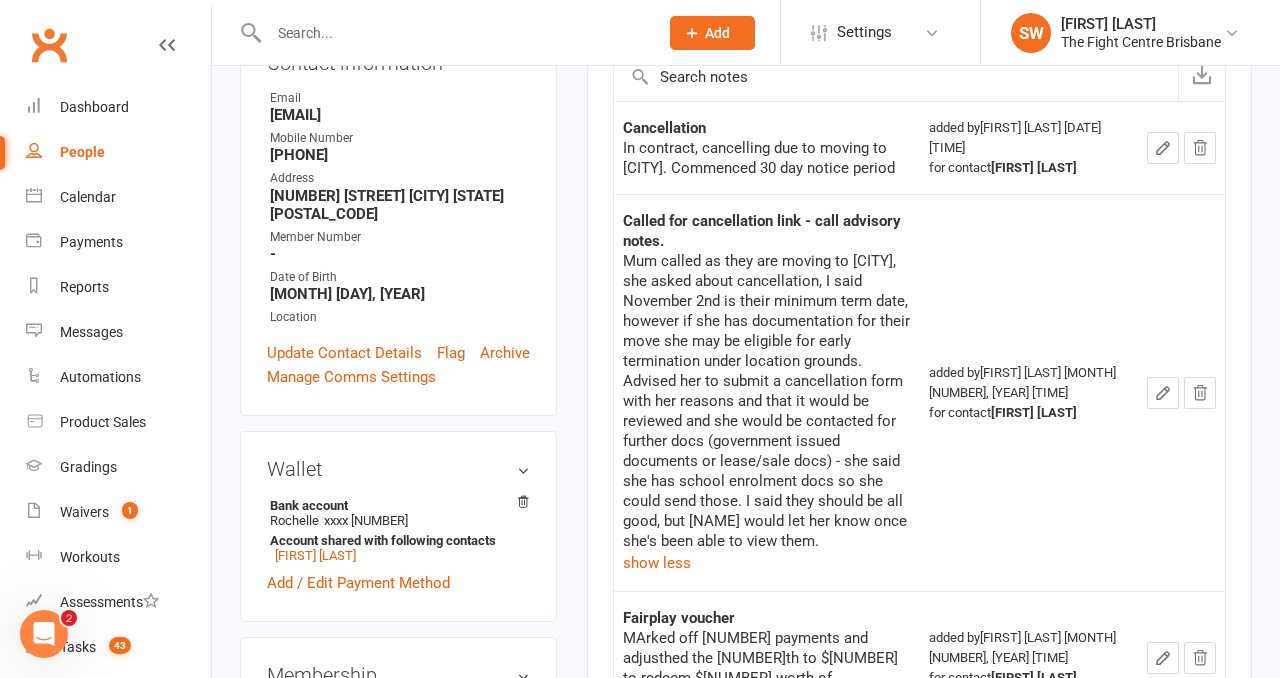 click on "Mum called as they are moving to [CITY], she asked about cancellation, I said November 2nd is their minimum term date, however if she has documentation for their move she may be eligible for early termination under location grounds.  Advised her to submit a cancellation form with her reasons and that it would be reviewed and she would be contacted for further docs (government issued documents or lease/sale docs) - she said she has school enrolment docs so she could send those.  I said they should be all good, but [NAME] would let her know once she's been able to view them." at bounding box center (767, 401) 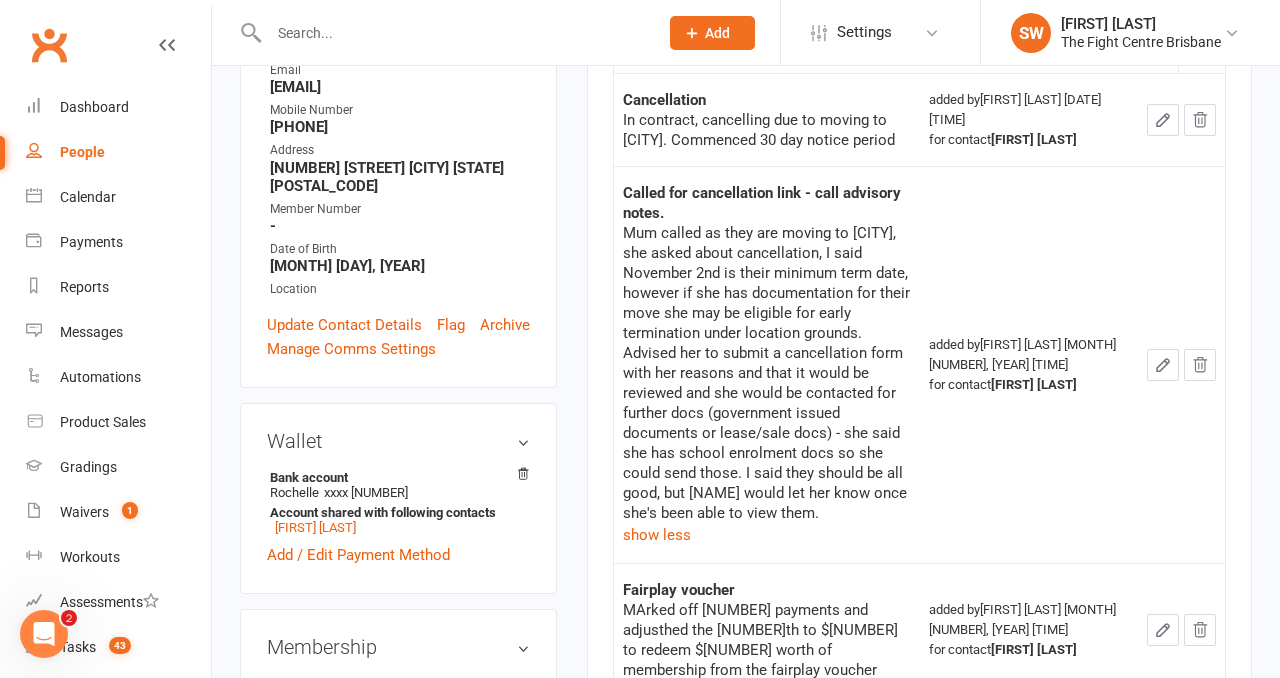 click on "Mum called as they are moving to [CITY], she asked about cancellation, I said November 2nd is their minimum term date, however if she has documentation for their move she may be eligible for early termination under location grounds.  Advised her to submit a cancellation form with her reasons and that it would be reviewed and she would be contacted for further docs (government issued documents or lease/sale docs) - she said she has school enrolment docs so she could send those.  I said they should be all good, but [NAME] would let her know once she's been able to view them." at bounding box center (767, 373) 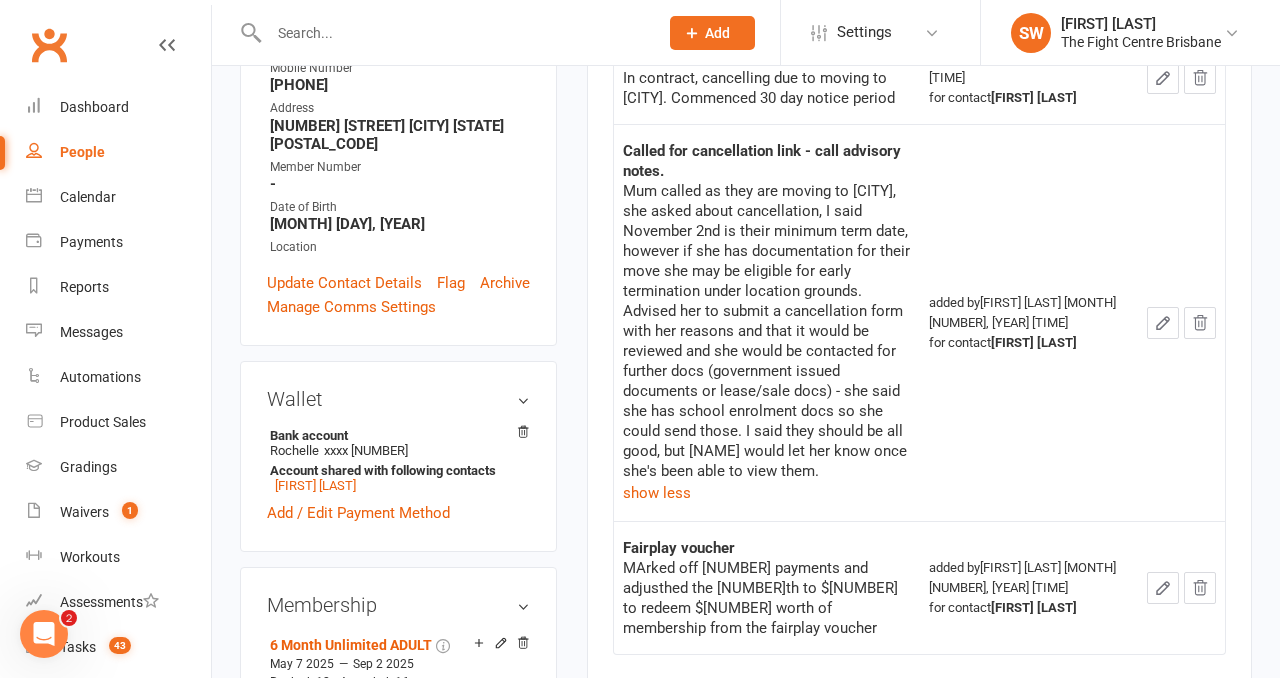 scroll, scrollTop: 421, scrollLeft: 0, axis: vertical 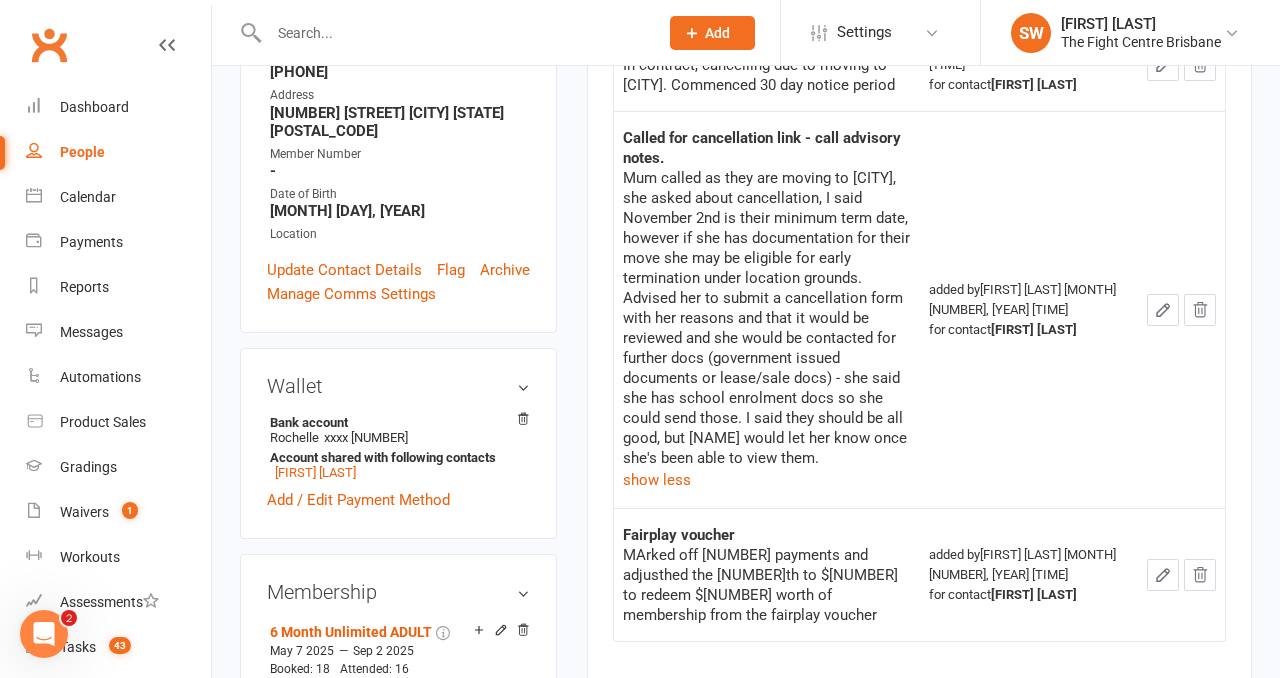 click on "[FIRST] [LAST]. Mum called as they are moving to [CITY], she asked about cancellation, I said [MONTH] [NUMBER] is their minimum term date, however if she has documentation for their move she may be eligible for early termination under location grounds. Advised her to submit a cancellation form with her reasons and that it would be reviewed and she would be contacted for further docs (government issued documents or lease/sale docs) - she said she has school enrolment docs so she could send those. I said they should be all good, but [NAME] would let her know once she's been able to view them. show less" at bounding box center [767, 330] 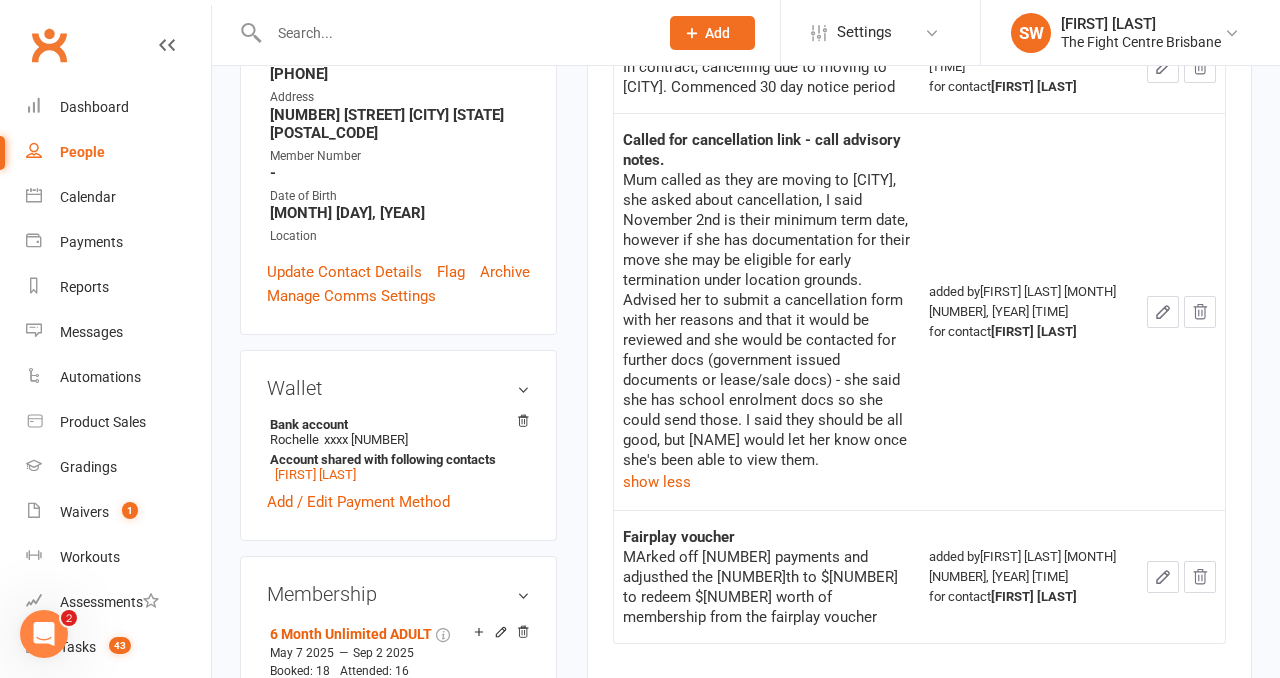 scroll, scrollTop: 431, scrollLeft: 0, axis: vertical 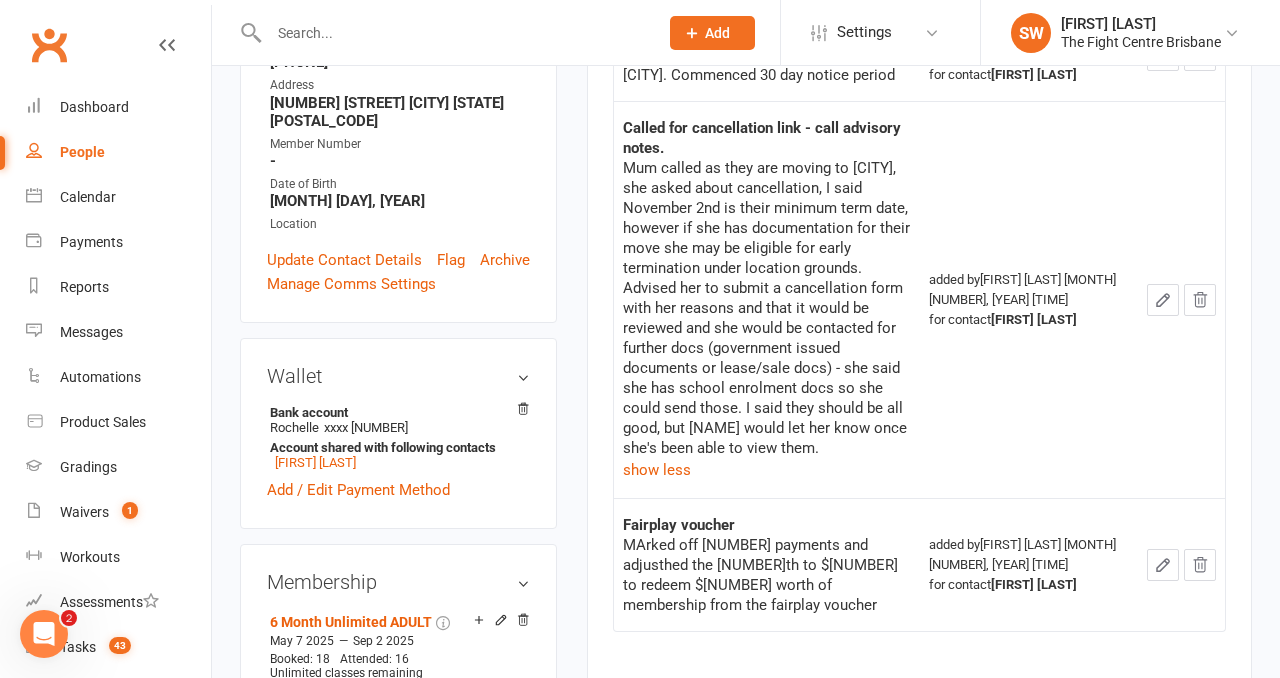 click on "added by [FIRST] [LAST] [MONTH] [DAY], [TIME] for contact [FIRST] [LAST]" at bounding box center (1029, 299) 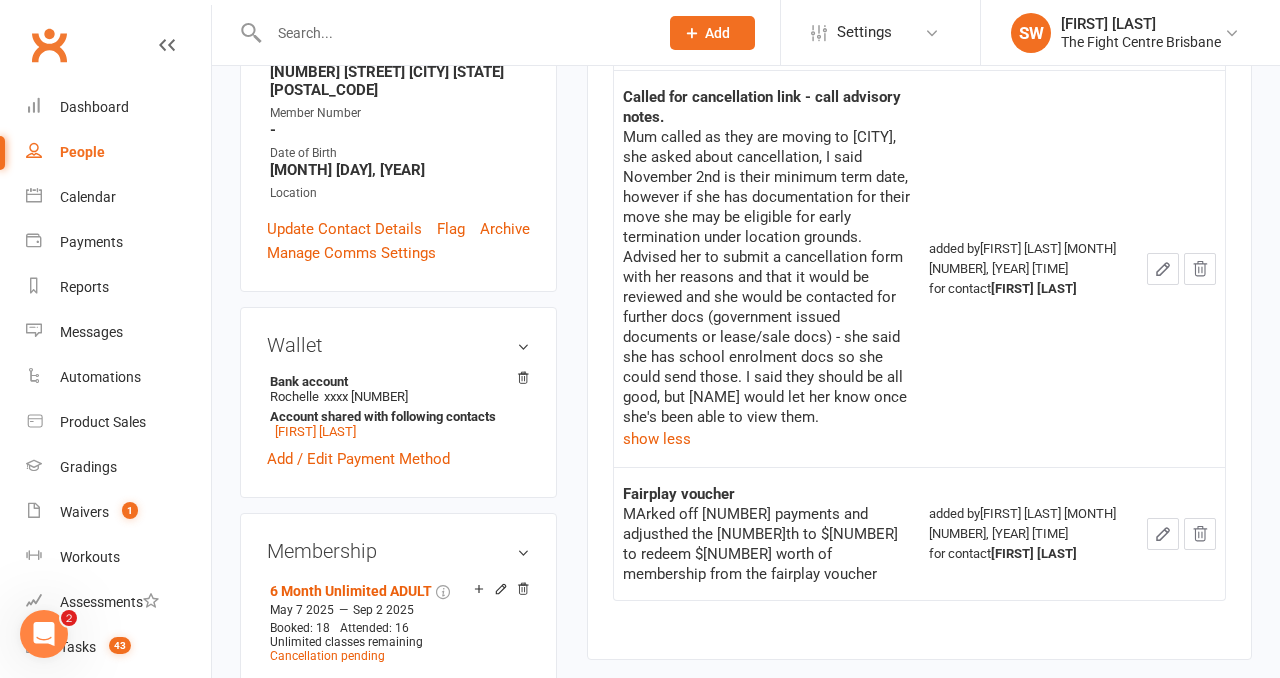 scroll, scrollTop: 466, scrollLeft: 0, axis: vertical 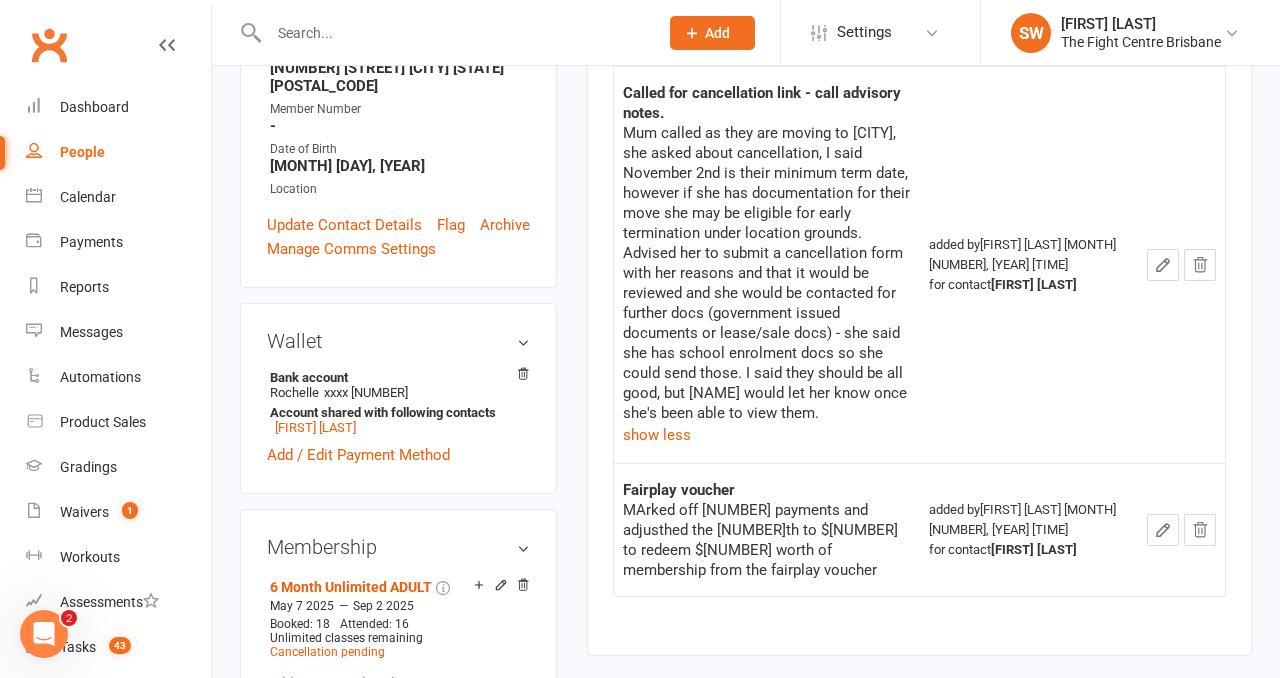 click on "added by [FIRST] [LAST] [MONTH] [DAY], [TIME] for contact [FIRST] [LAST]" at bounding box center (1029, 264) 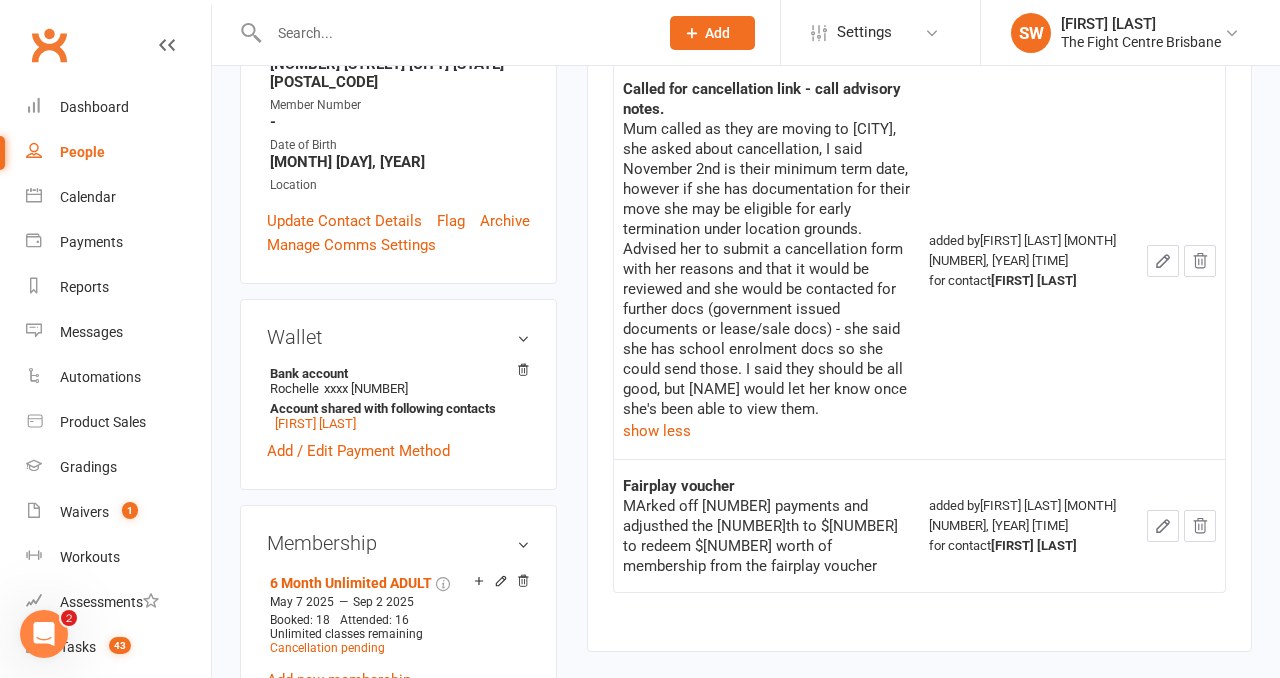 scroll, scrollTop: 468, scrollLeft: 0, axis: vertical 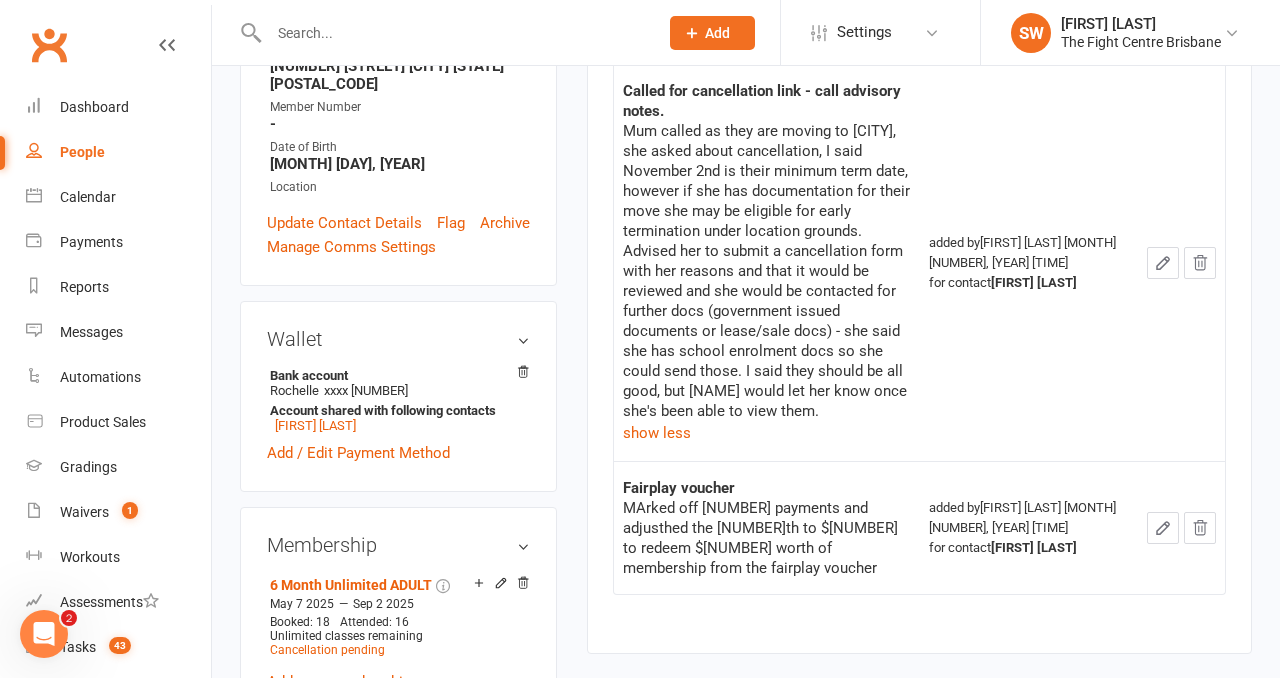 click on "added by [FIRST] [LAST] [MONTH] [DAY], [TIME] for contact [FIRST] [LAST]" at bounding box center (1029, 262) 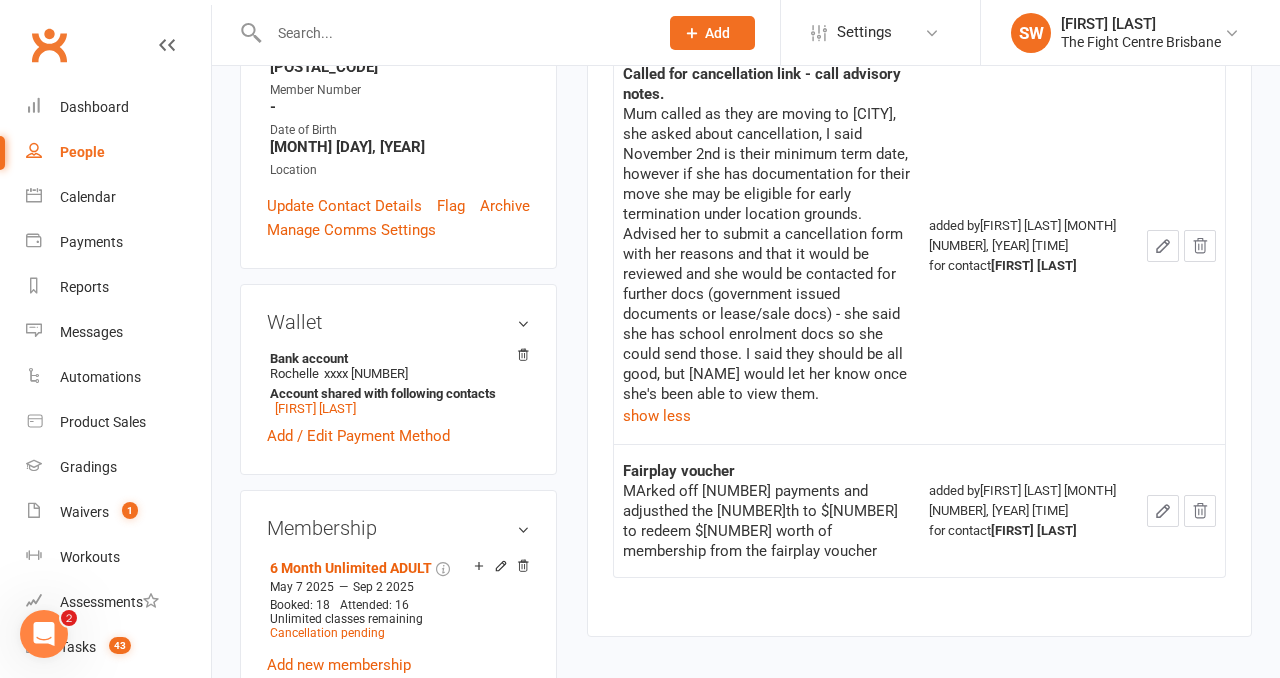 scroll, scrollTop: 486, scrollLeft: 0, axis: vertical 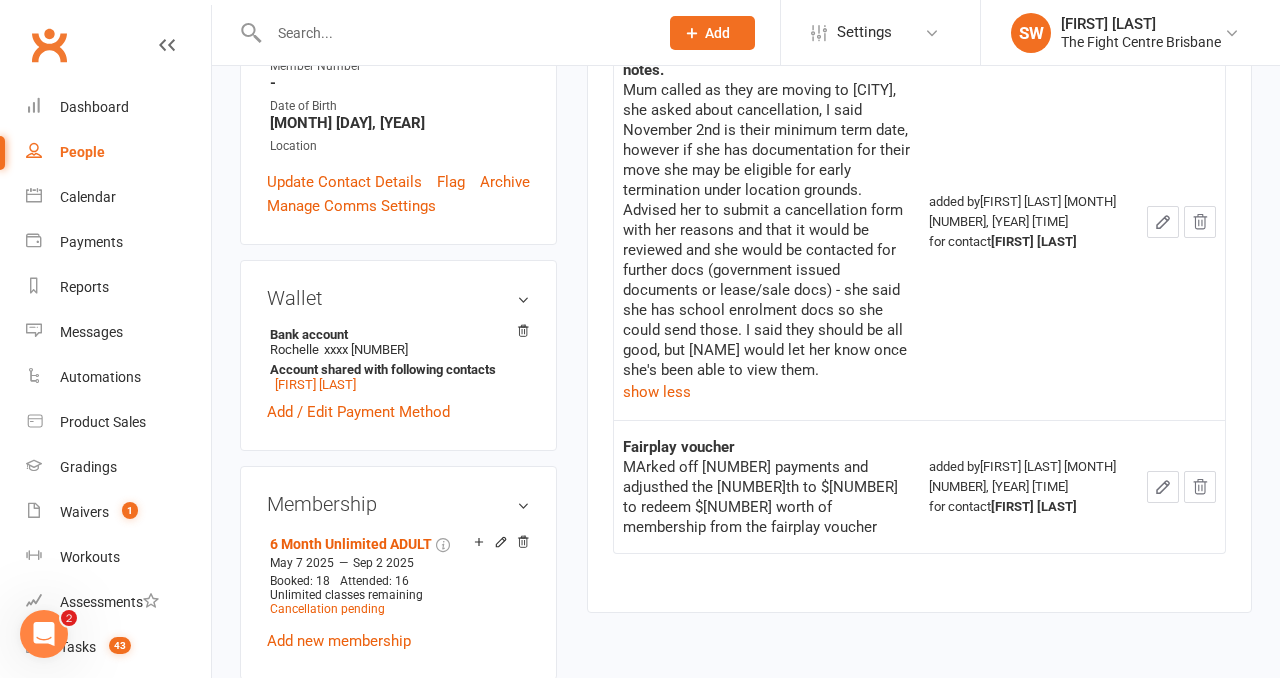 click on "[FIRST] [LAST]. Mum called as they are moving to [CITY], she asked about cancellation, I said [MONTH] [NUMBER] is their minimum term date, however if she has documentation for their move she may be eligible for early termination under location grounds. Advised her to submit a cancellation form with her reasons and that it would be reviewed and she would be contacted for further docs (government issued documents or lease/sale docs) - she said she has school enrolment docs so she could send those. I said they should be all good, but [NAME] would let her know once she's been able to view them. show less" at bounding box center (767, 242) 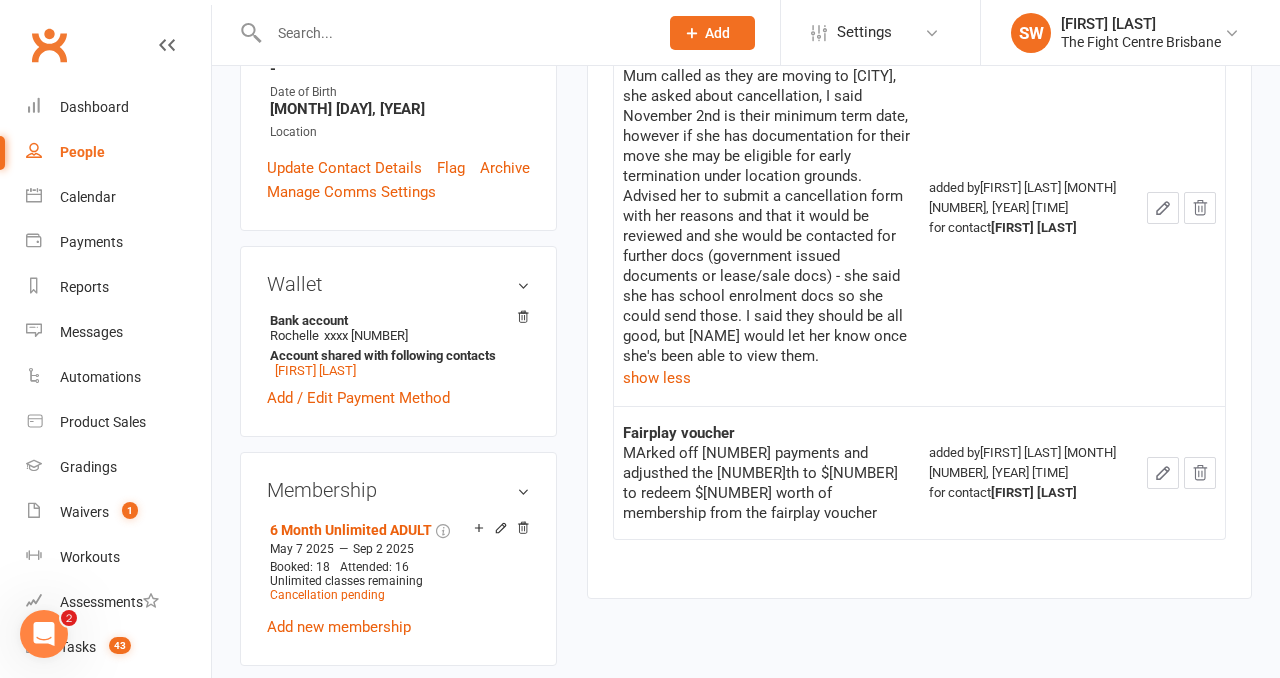 click on "Called for cancellation link - call advisory notes. Mum called as they are moving to [CITY], she asked about cancellation, I said November 2nd is their minimum term date, however if she has documentation for their move she may be eligible for early termination under location grounds. Advised her to submit a cancellation form with her reasons and that it would be reviewed and she would be contacted for further docs (government issued documents or lease/sale docs) - she said she has school enrolment docs so she could send those. I said they should be all good, but Shenayd would let her know once she's been able to view them. show less" at bounding box center [767, 207] 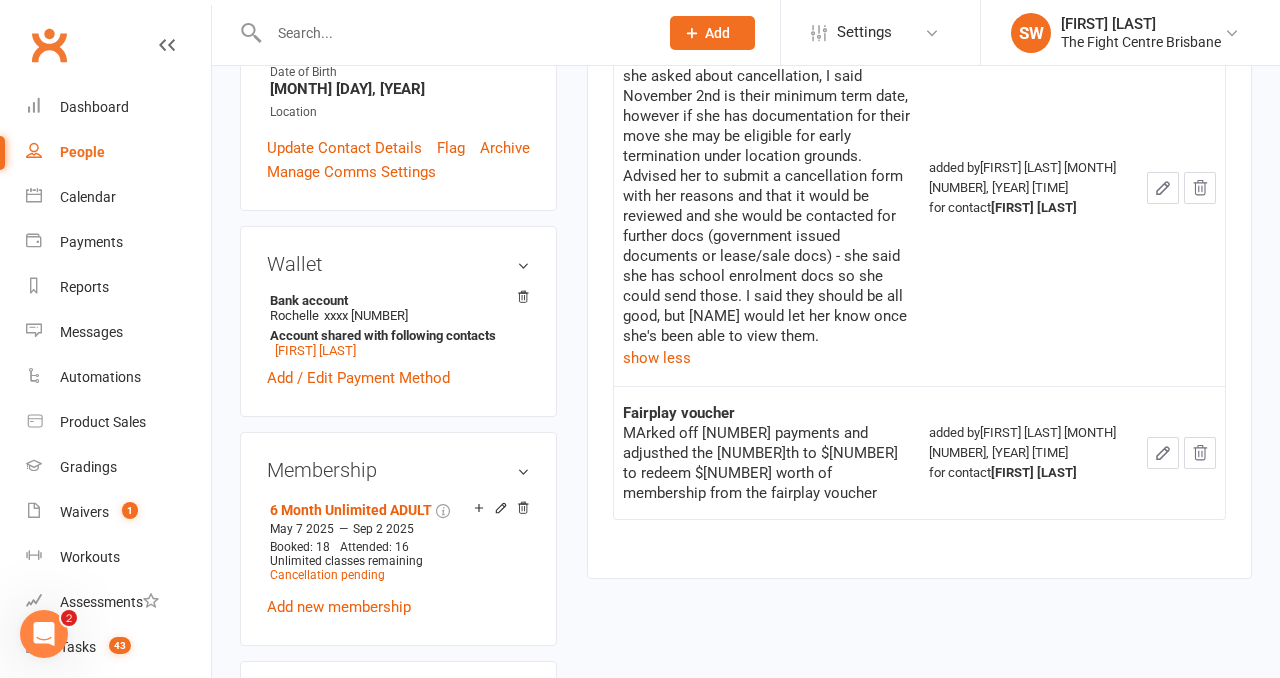 scroll, scrollTop: 524, scrollLeft: 0, axis: vertical 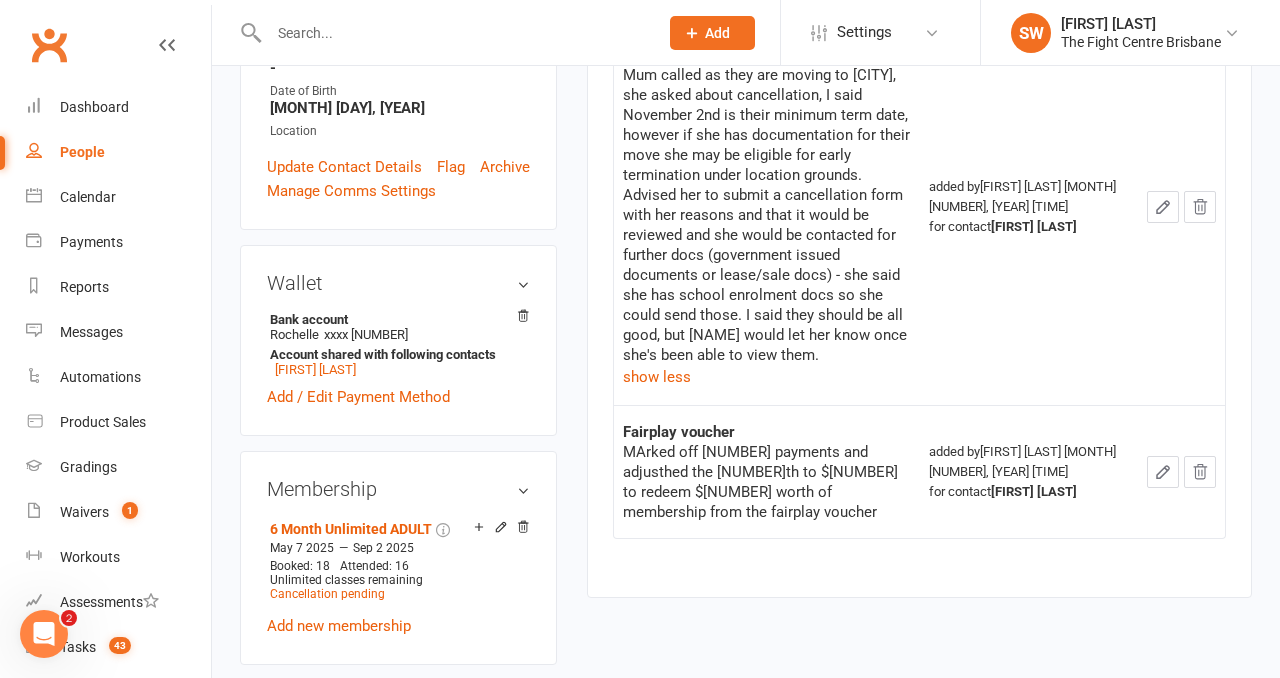 click on "Mum called as they are moving to [CITY], she asked about cancellation, I said November 2nd is their minimum term date, however if she has documentation for their move she may be eligible for early termination under location grounds.  Advised her to submit a cancellation form with her reasons and that it would be reviewed and she would be contacted for further docs (government issued documents or lease/sale docs) - she said she has school enrolment docs so she could send those.  I said they should be all good, but [NAME] would let her know once she's been able to view them." at bounding box center (767, 215) 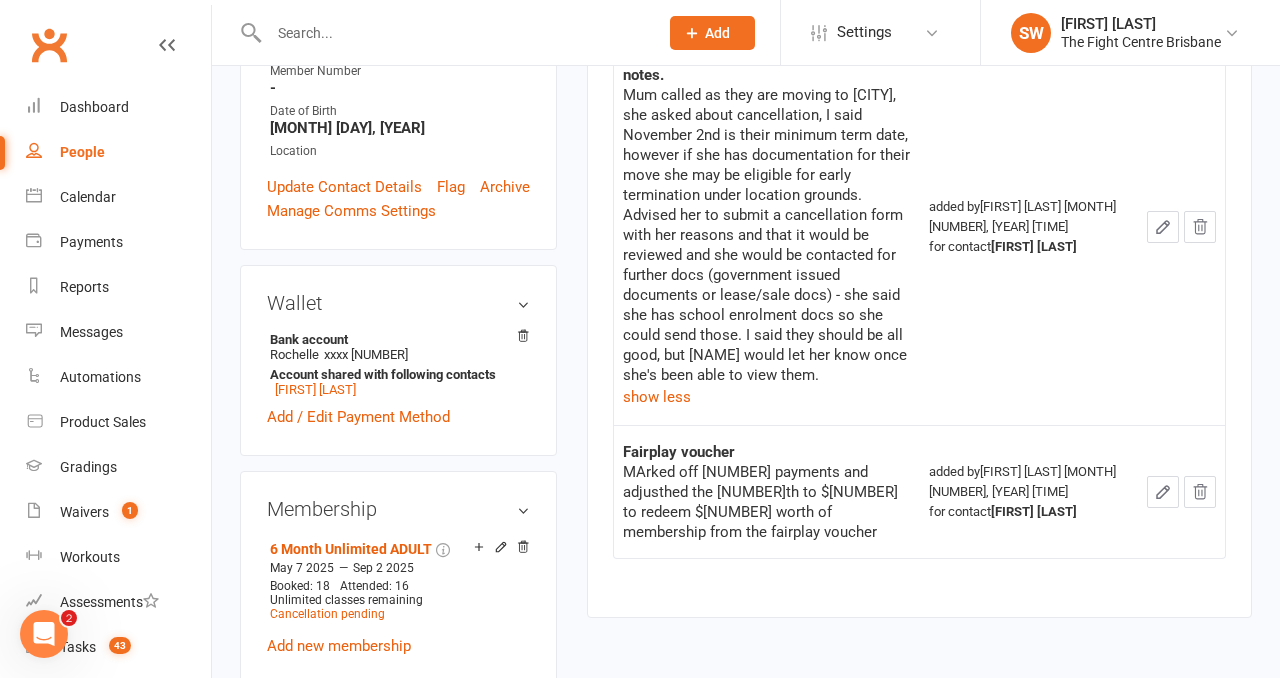 click on "Mum called as they are moving to [CITY], she asked about cancellation, I said November 2nd is their minimum term date, however if she has documentation for their move she may be eligible for early termination under location grounds.  Advised her to submit a cancellation form with her reasons and that it would be reviewed and she would be contacted for further docs (government issued documents or lease/sale docs) - she said she has school enrolment docs so she could send those.  I said they should be all good, but [NAME] would let her know once she's been able to view them." at bounding box center [767, 235] 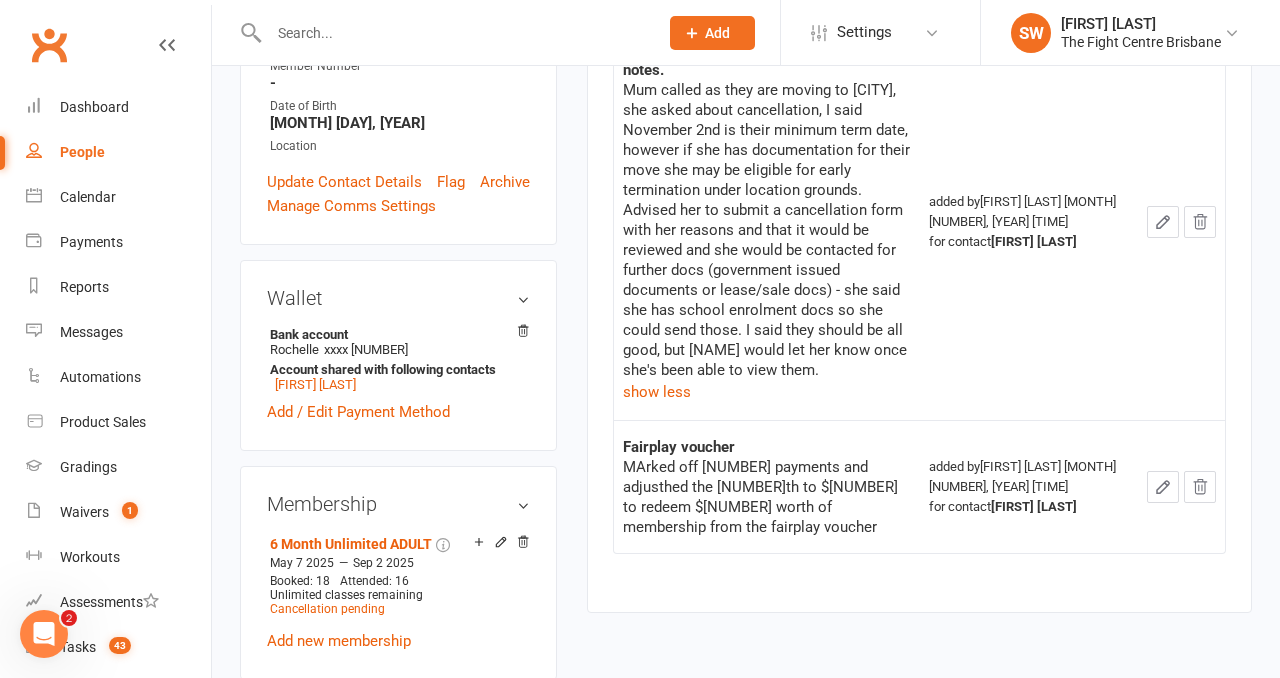 click on "added by [FIRST] [LAST] [MONTH] [DAY], [TIME] for contact [FIRST] [LAST]" at bounding box center [1029, 221] 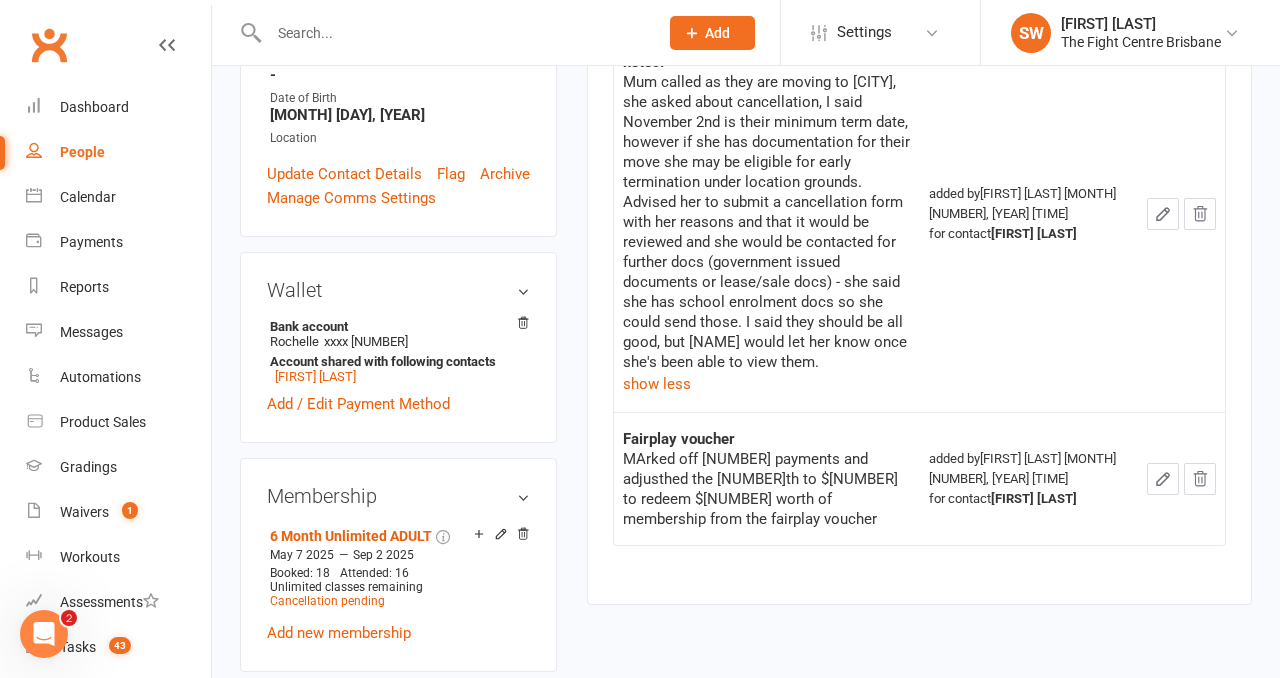click on "Mum called as they are moving to [CITY], she asked about cancellation, I said November 2nd is their minimum term date, however if she has documentation for their move she may be eligible for early termination under location grounds.  Advised her to submit a cancellation form with her reasons and that it would be reviewed and she would be contacted for further docs (government issued documents or lease/sale docs) - she said she has school enrolment docs so she could send those.  I said they should be all good, but [NAME] would let her know once she's been able to view them." at bounding box center [767, 222] 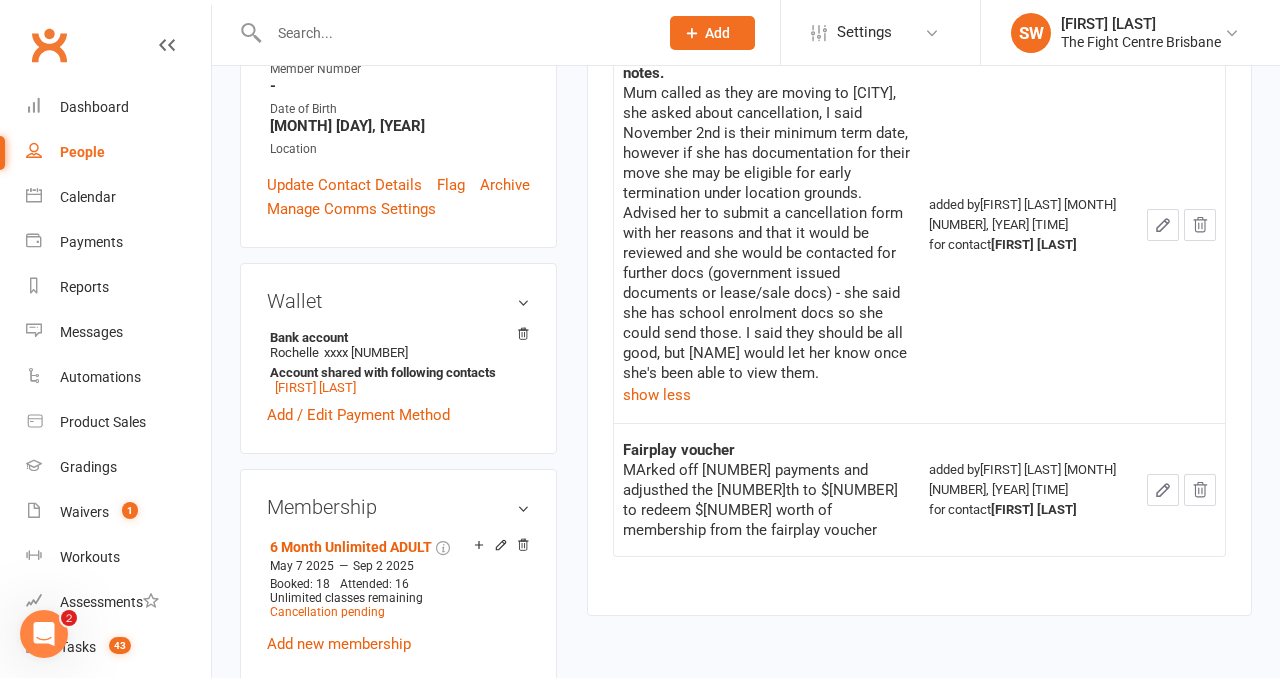 scroll, scrollTop: 505, scrollLeft: 0, axis: vertical 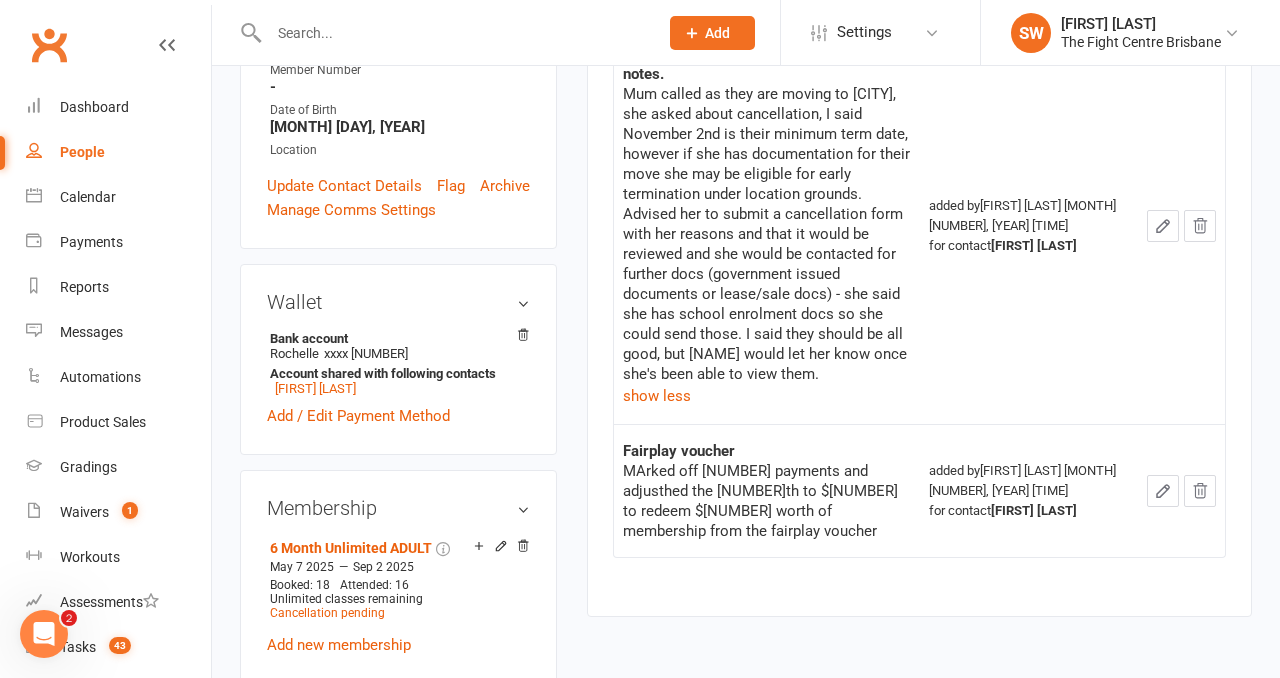 click on "Mum called as they are moving to [CITY], she asked about cancellation, I said November 2nd is their minimum term date, however if she has documentation for their move she may be eligible for early termination under location grounds.  Advised her to submit a cancellation form with her reasons and that it would be reviewed and she would be contacted for further docs (government issued documents or lease/sale docs) - she said she has school enrolment docs so she could send those.  I said they should be all good, but [NAME] would let her know once she's been able to view them." at bounding box center [767, 234] 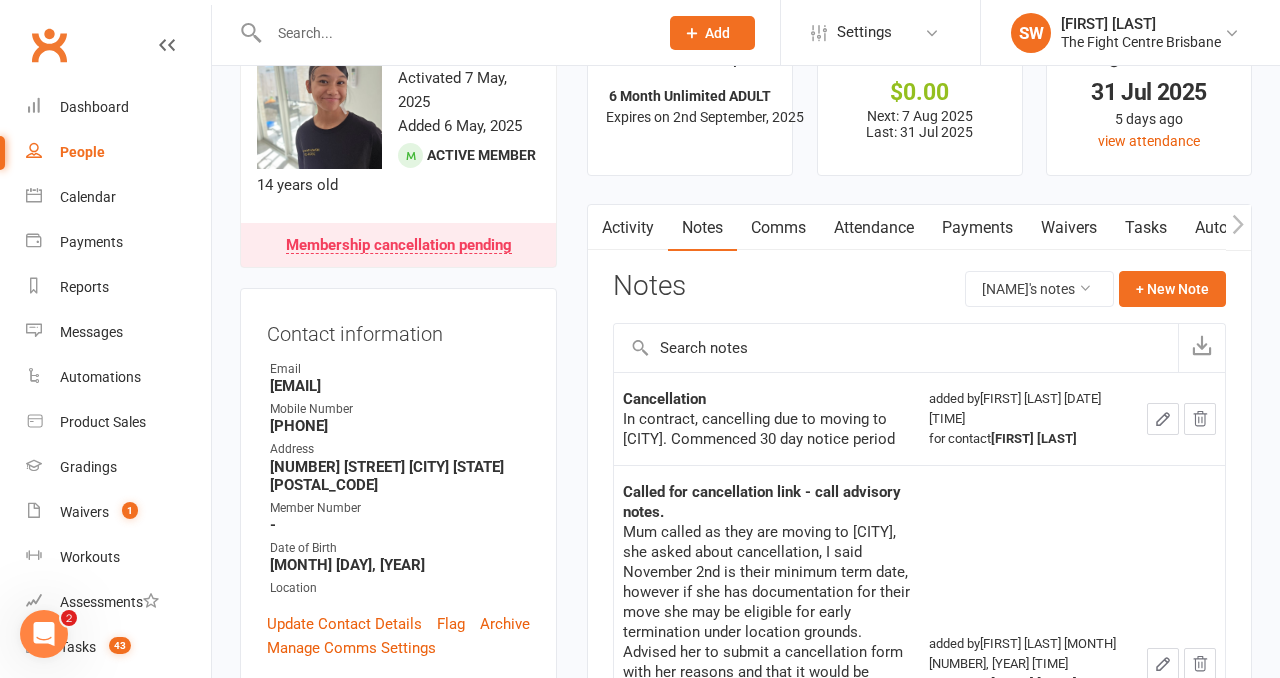 scroll, scrollTop: 0, scrollLeft: 0, axis: both 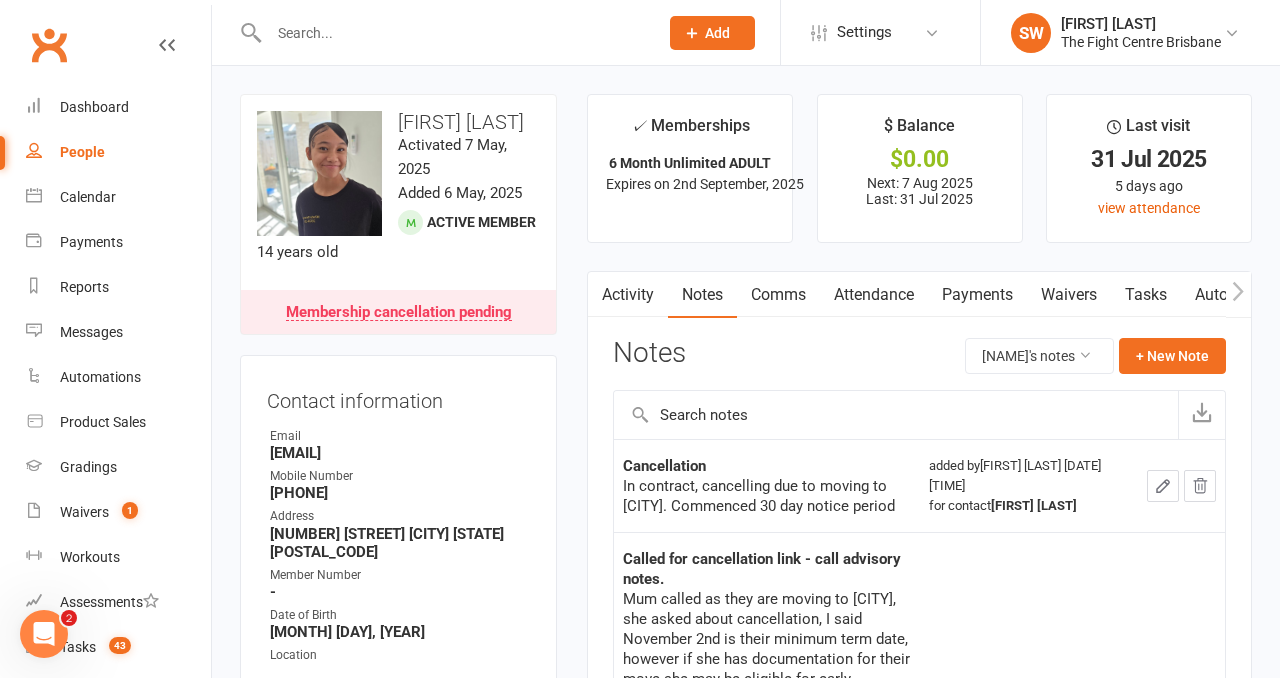 click on "Notes [NAME]'s notes + New Note" at bounding box center [919, 364] 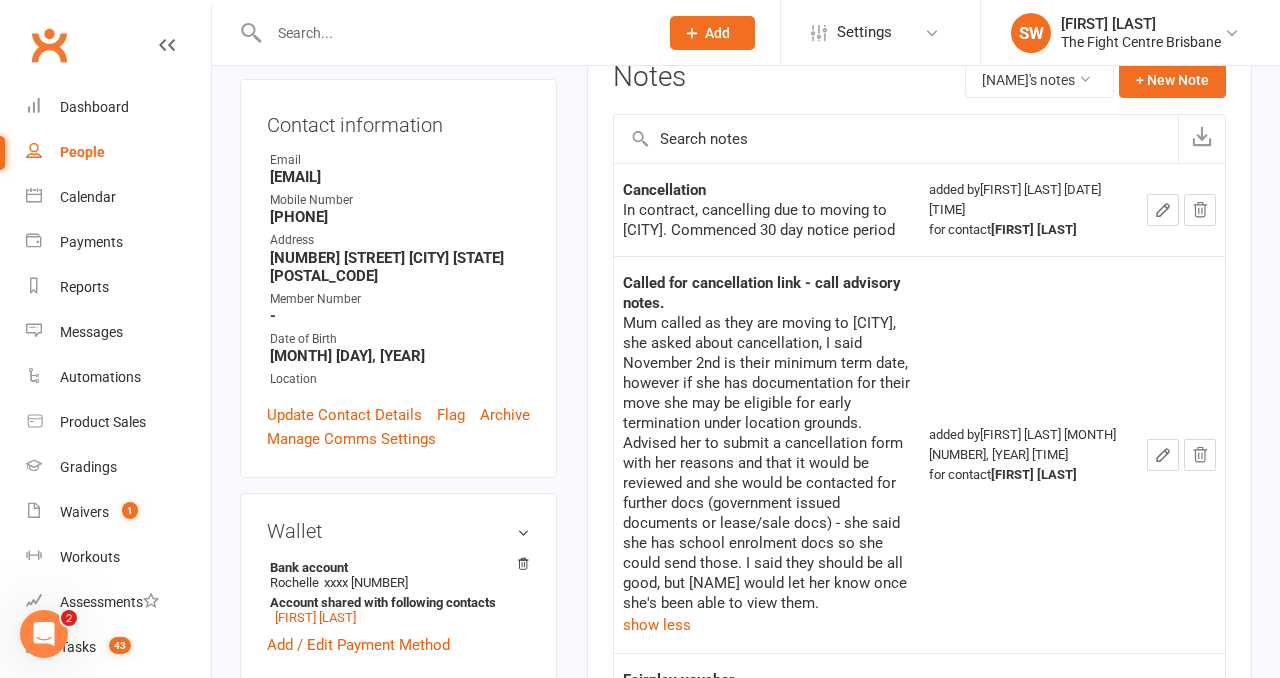 scroll, scrollTop: 0, scrollLeft: 0, axis: both 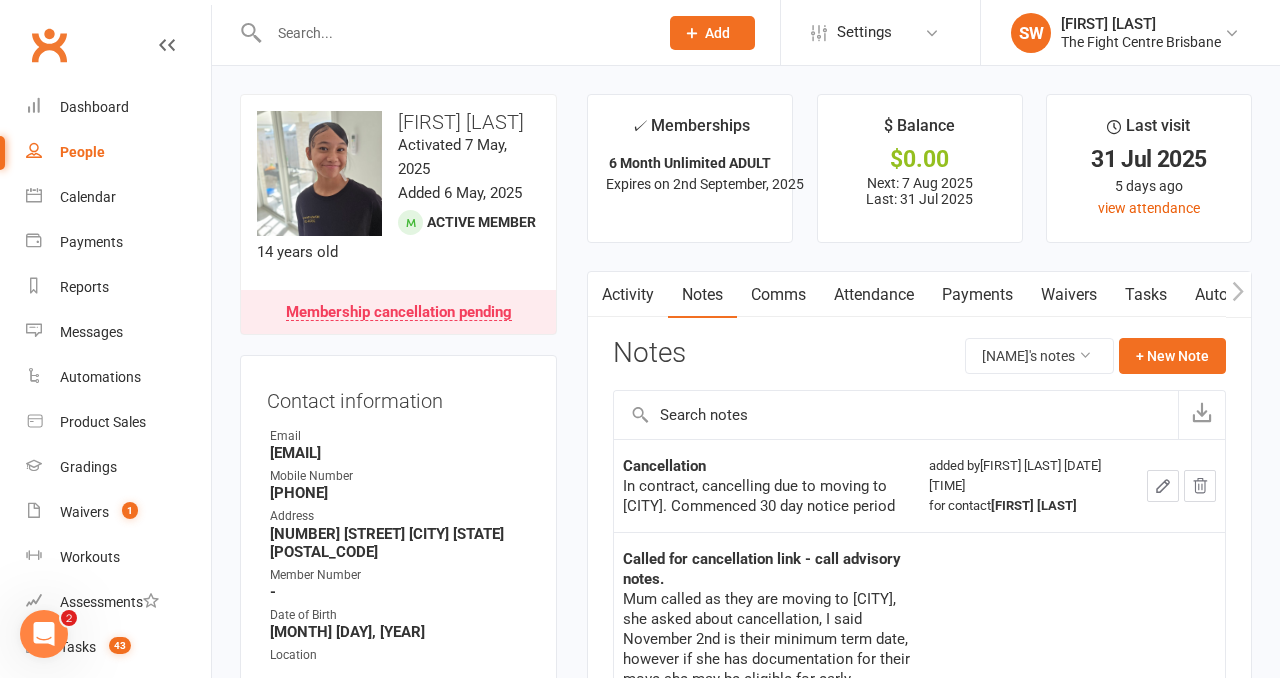 click on "Payments" at bounding box center (977, 295) 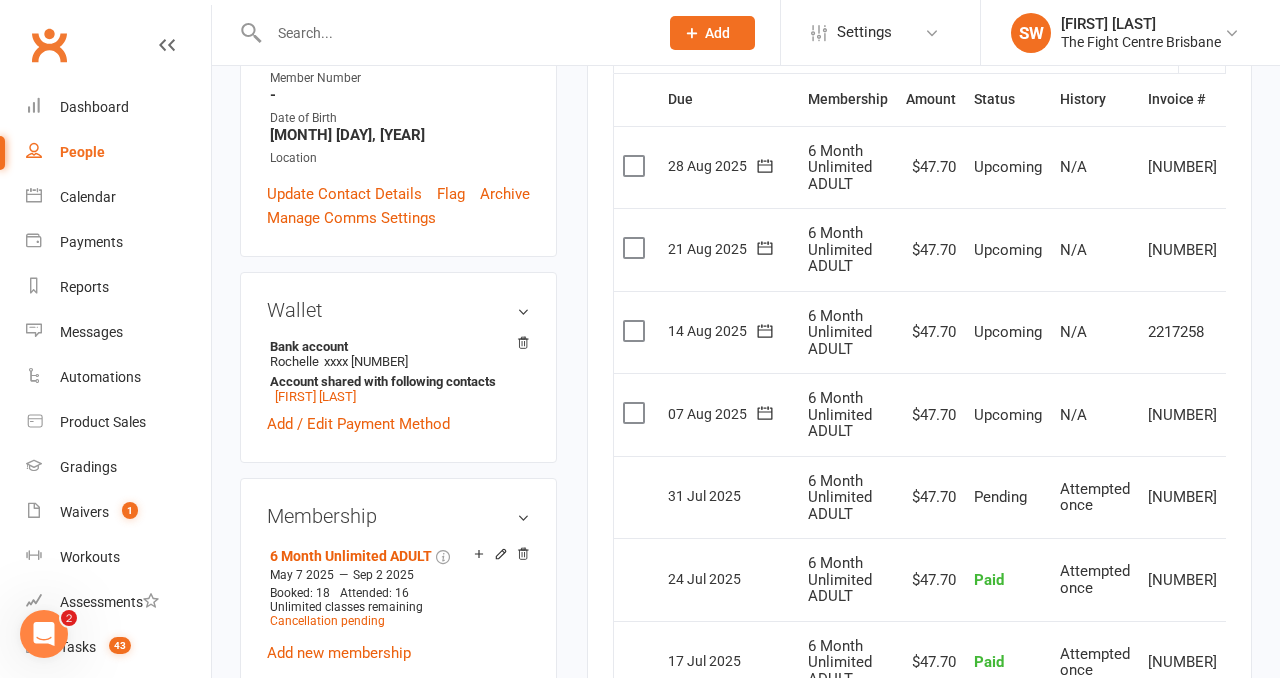 scroll, scrollTop: 423, scrollLeft: 0, axis: vertical 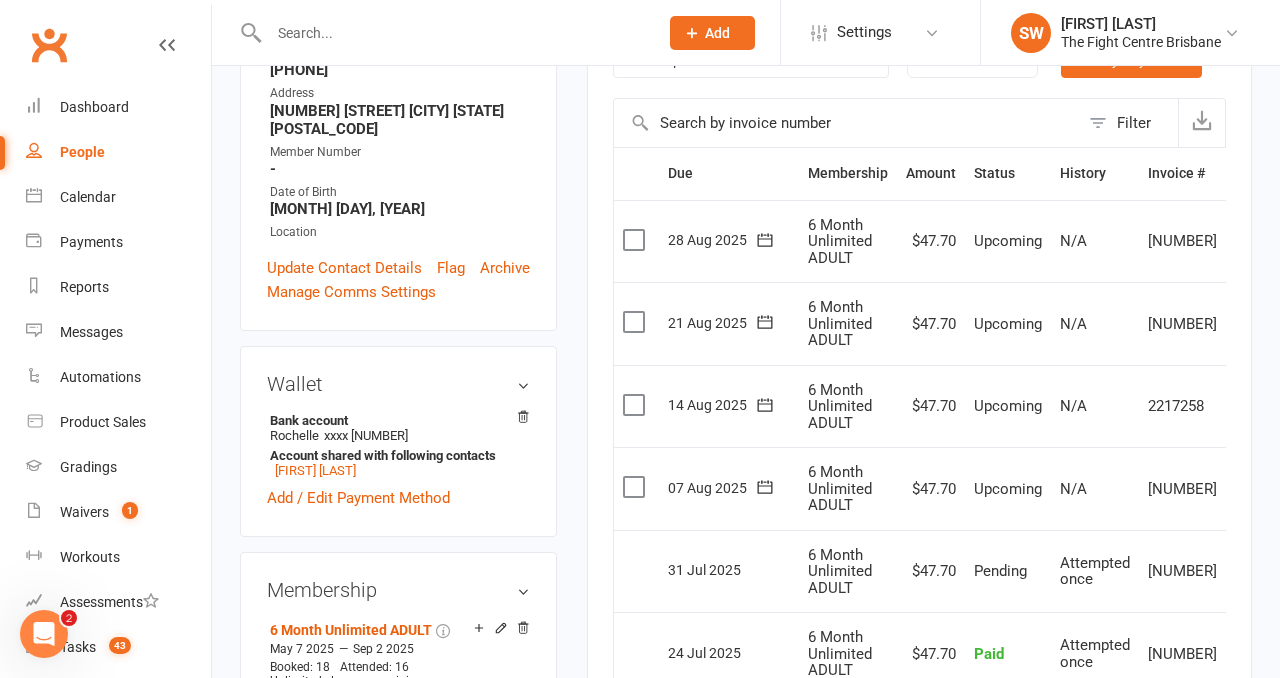 click at bounding box center [453, 33] 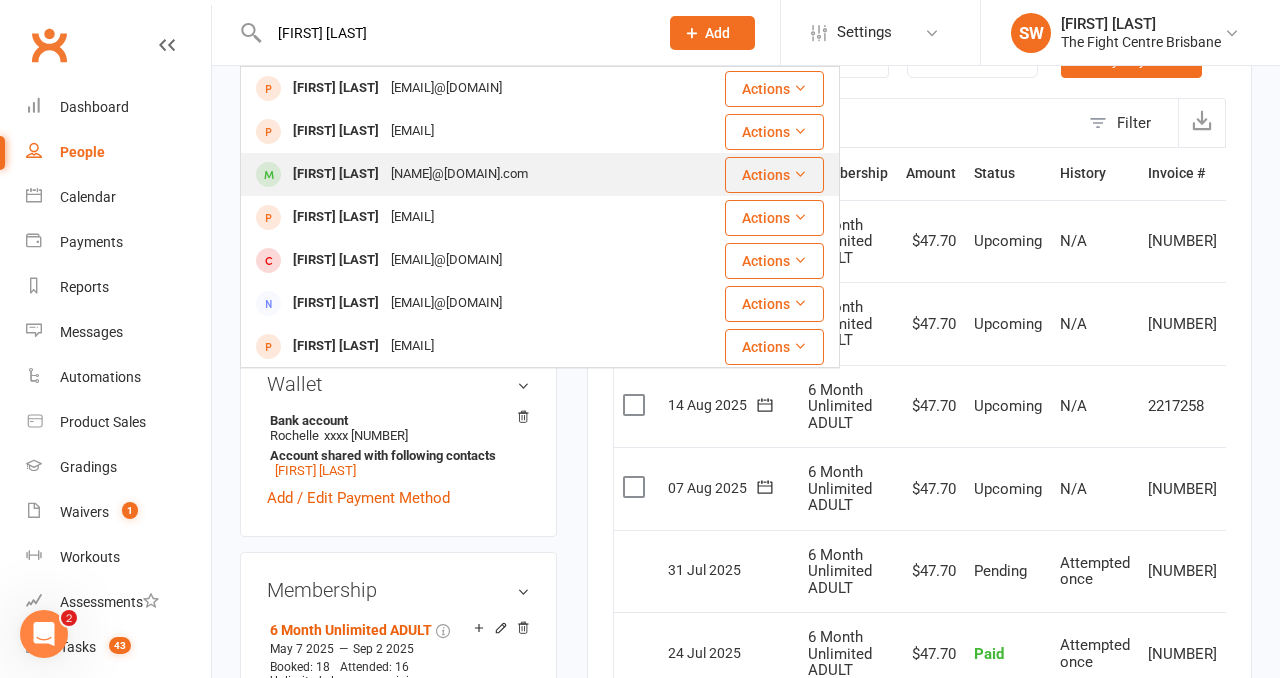 type on "[FIRST] [LAST]" 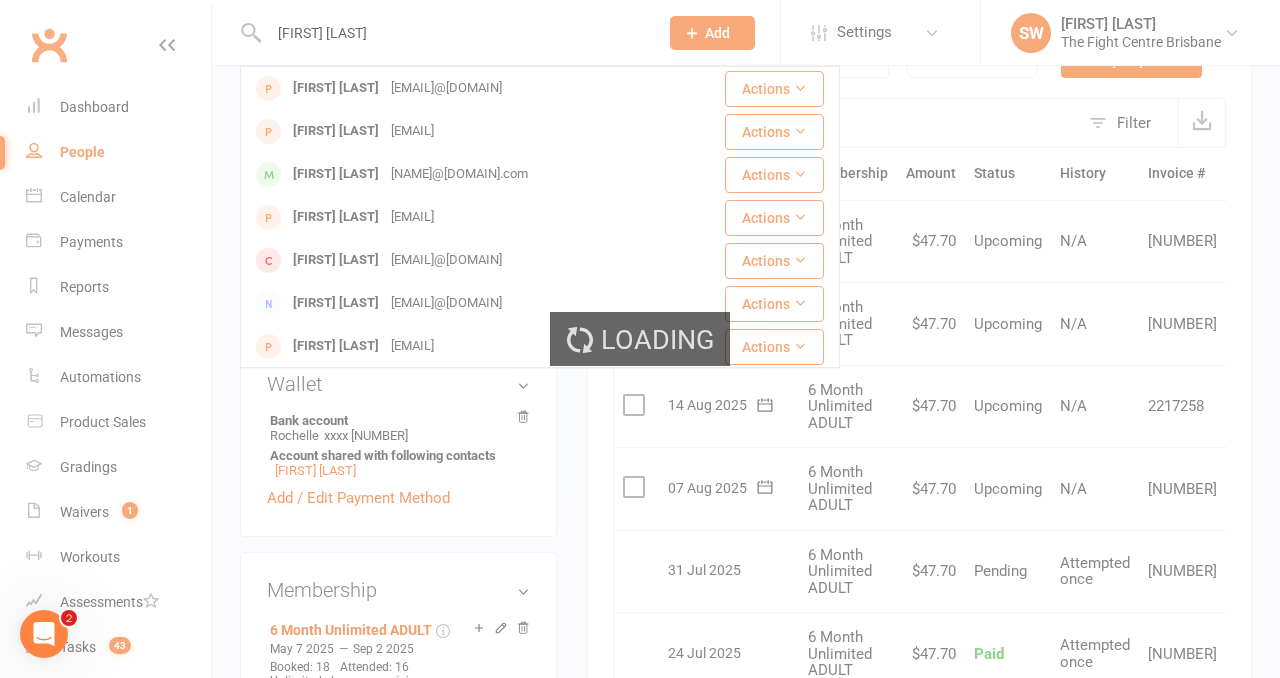 type 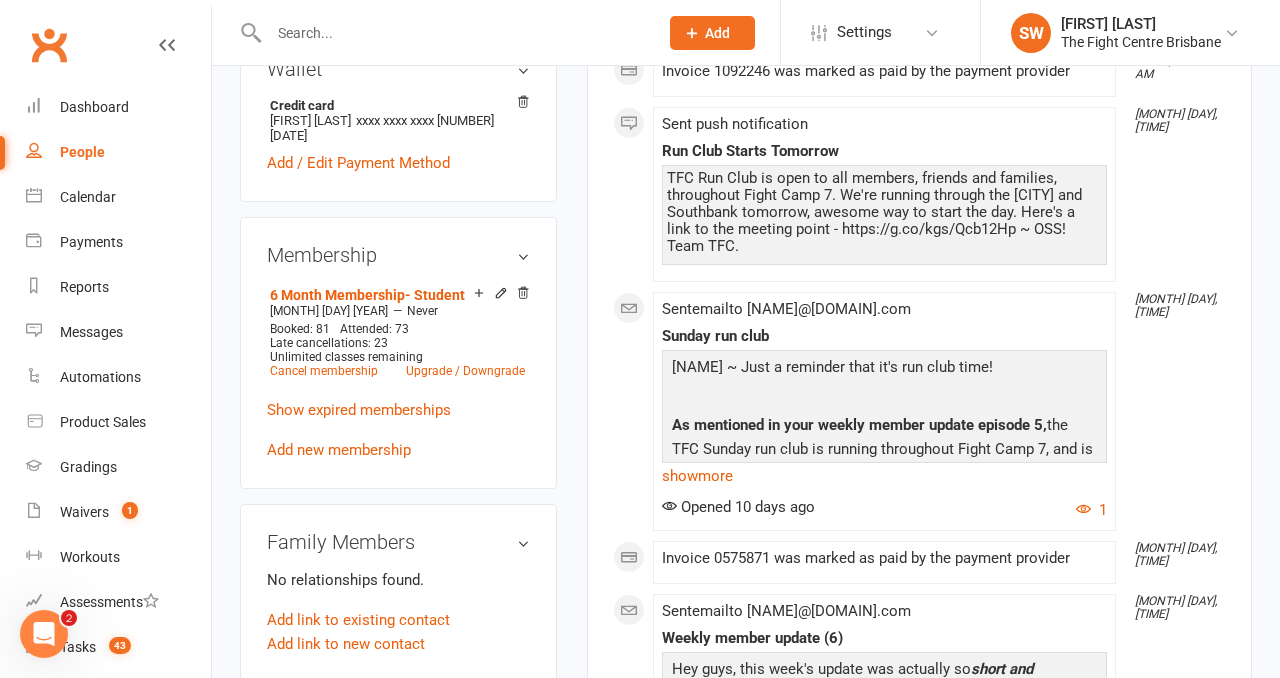 scroll, scrollTop: 692, scrollLeft: 0, axis: vertical 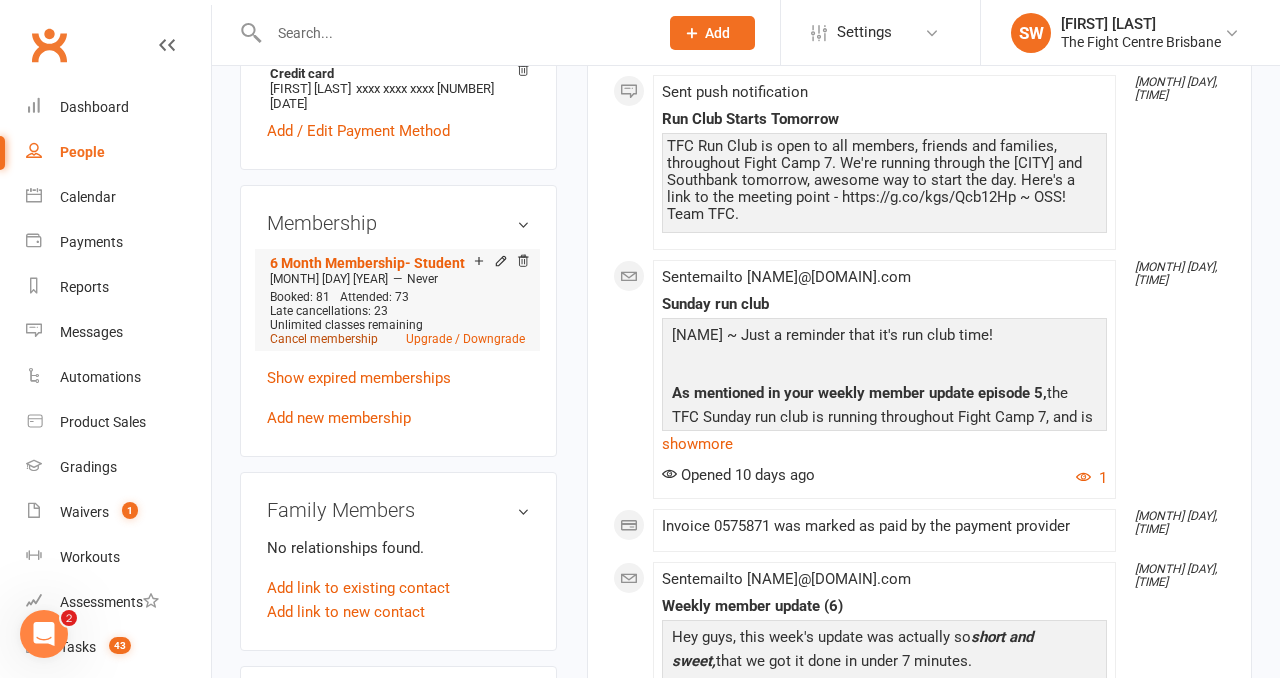 click on "Cancel membership" at bounding box center (324, 339) 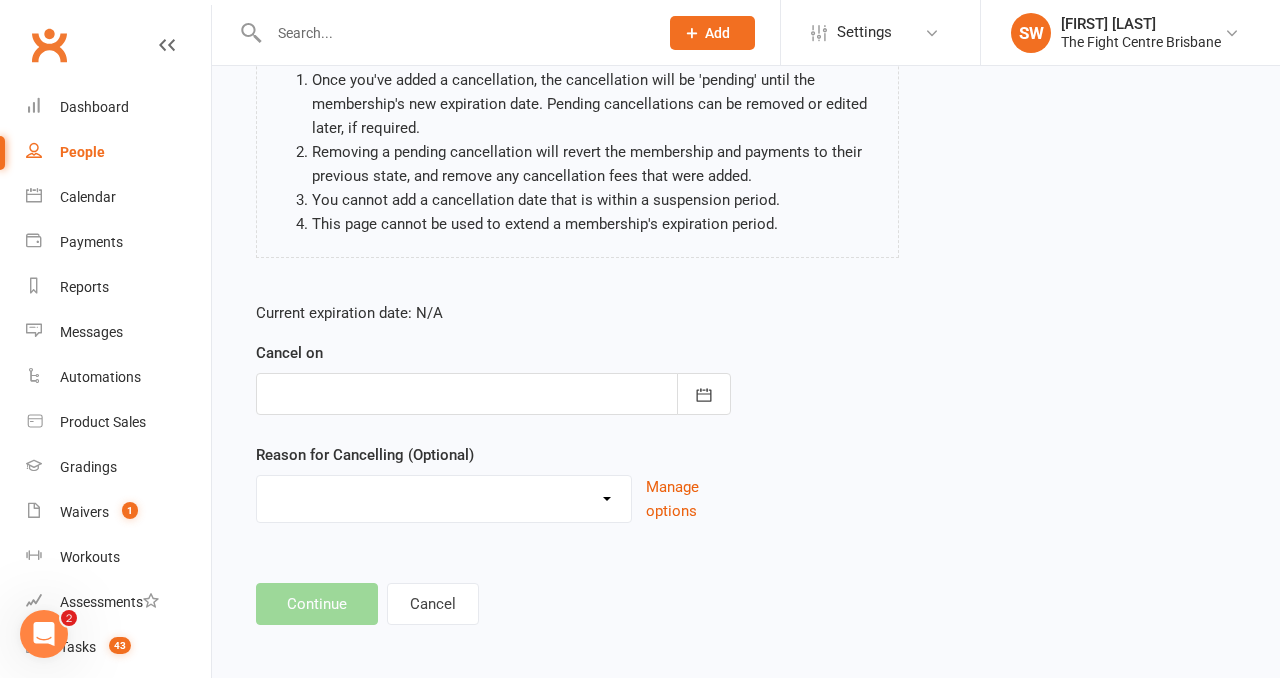 scroll, scrollTop: 200, scrollLeft: 0, axis: vertical 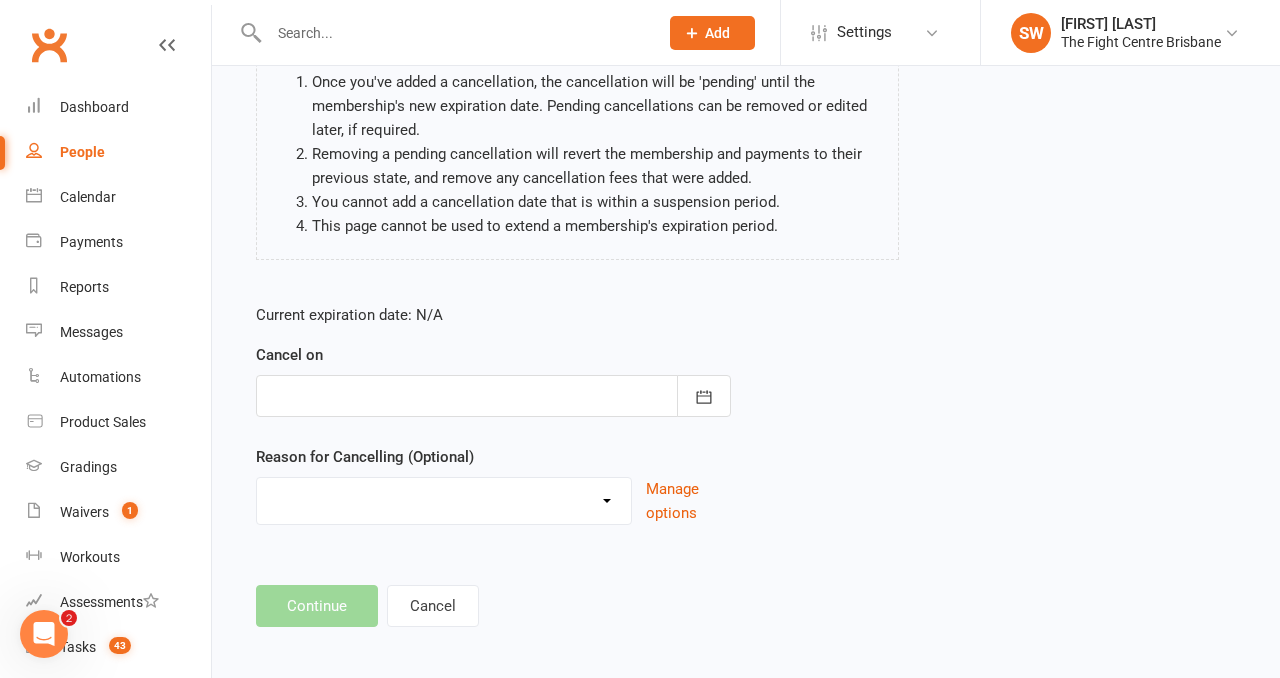 click at bounding box center (493, 396) 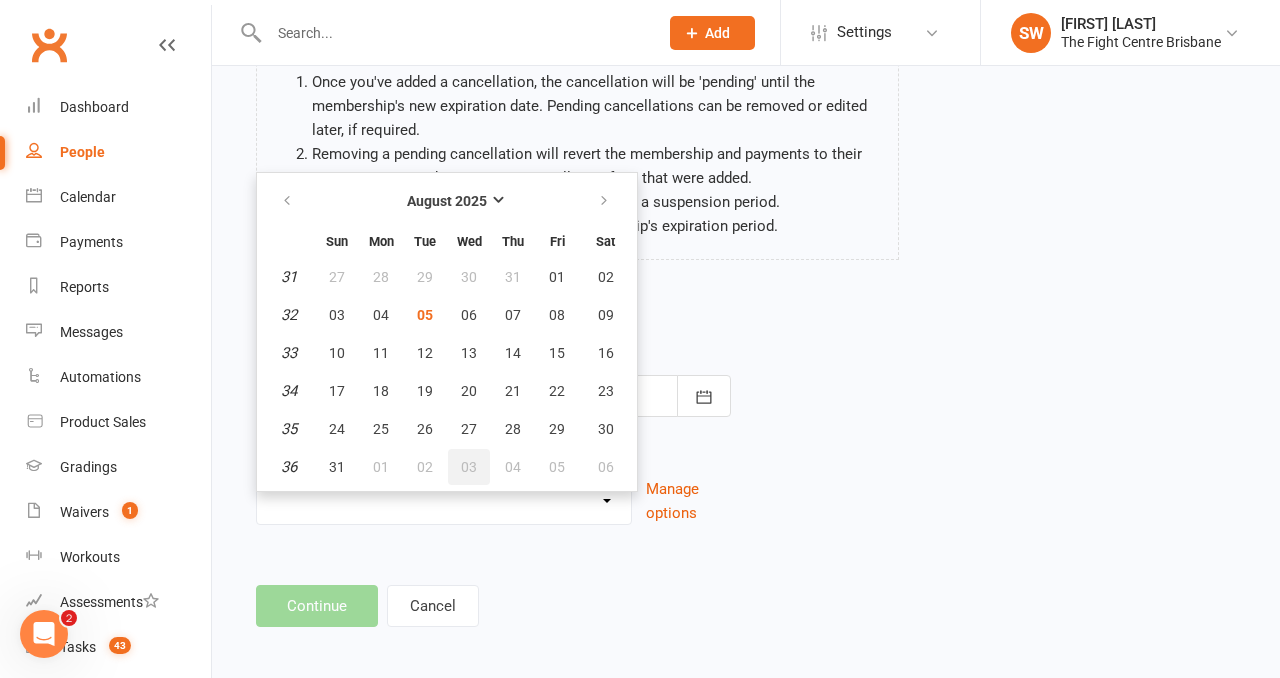 click on "03" at bounding box center (469, 467) 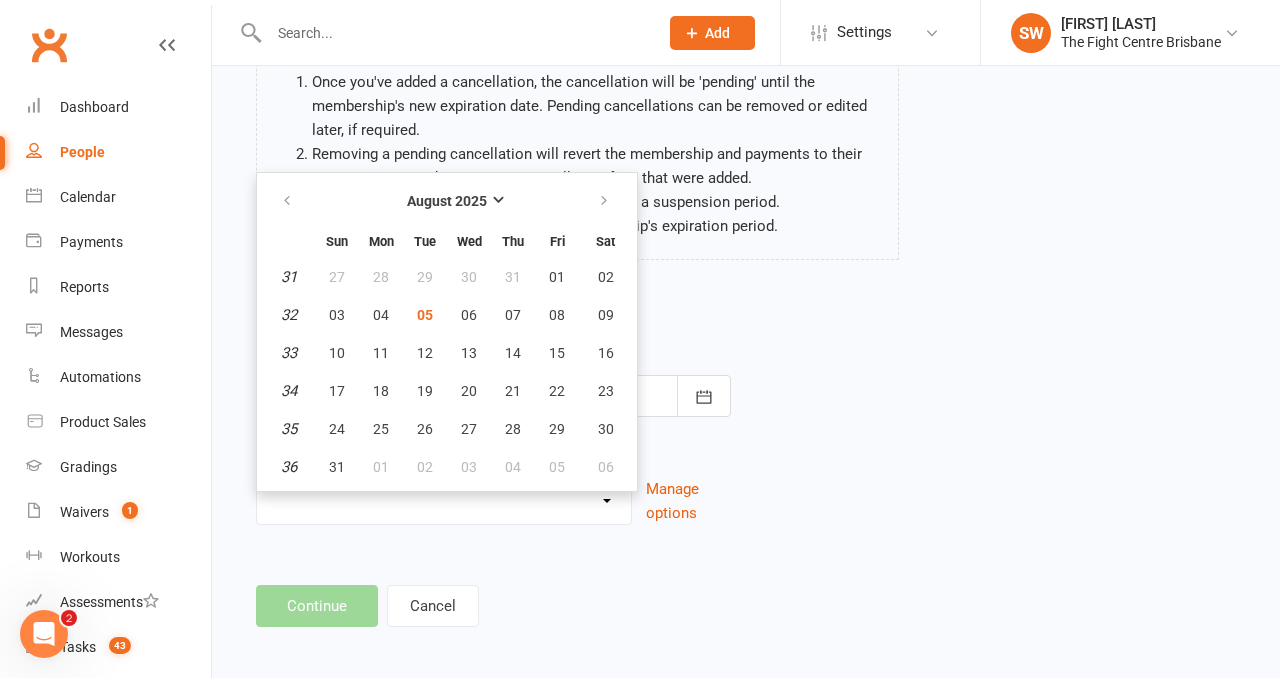 type on "[MONTH] [NUMBER] [YEAR]" 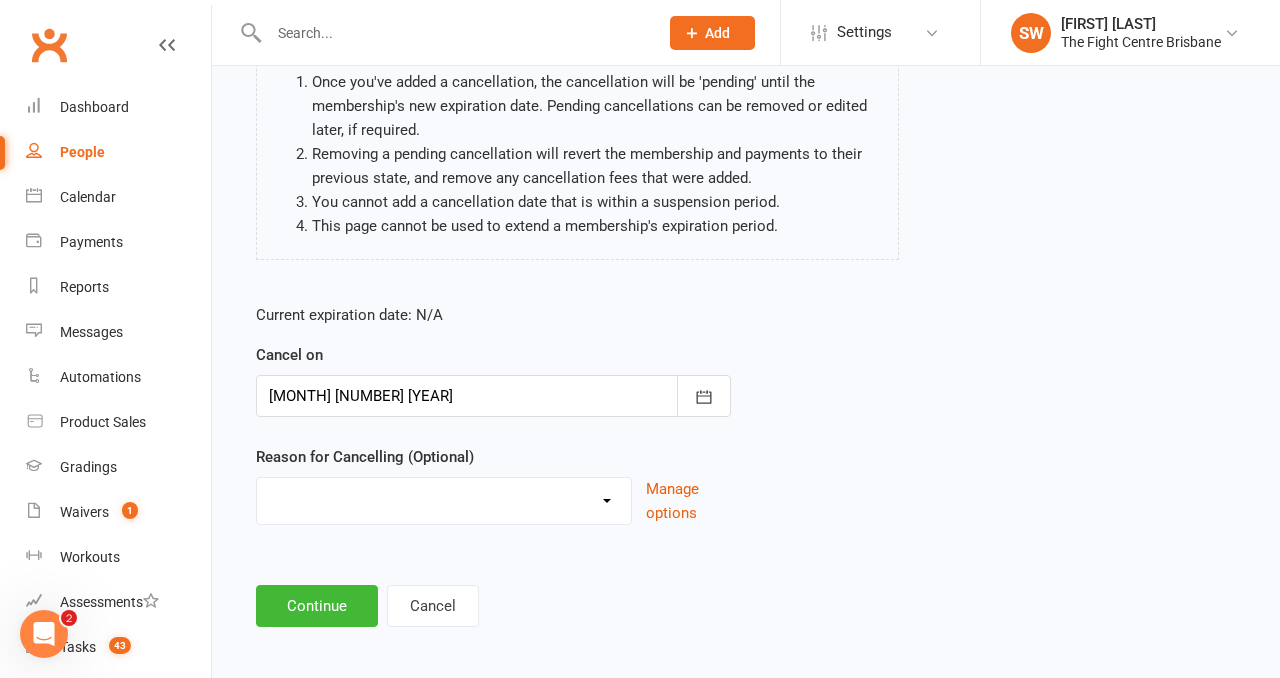 click on "Cancelled in contract- 30kms Cancelled in contract - dispute Cancelled in contract- hardship Cancelled in contract- medical/injury Cancelled in contract- paid out Cancelled in contract- transferred Cooling off period Debt Collection Dispute Family issues I can no longer afford this membership I'm too busy Injury and/or medical I've lost interest I've moved more than 30km from the gym Moved more than 30kms Upgrade / Downgrade Other reason" at bounding box center (444, 498) 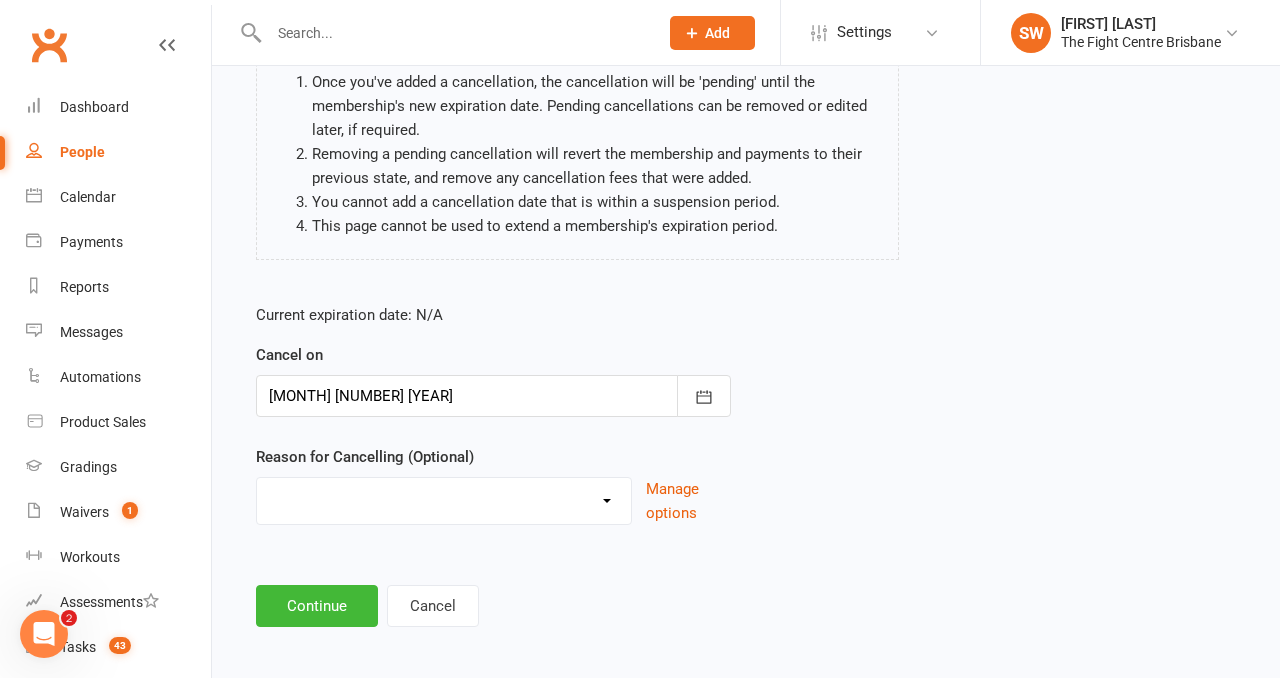 select on "12" 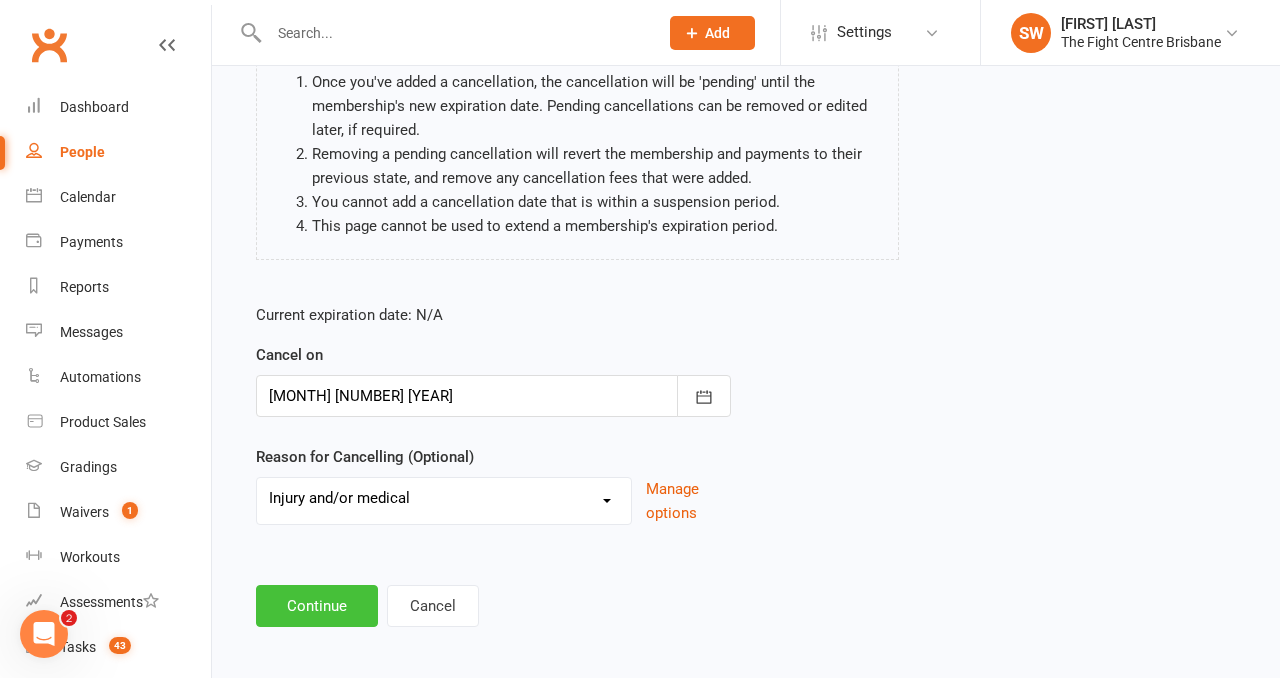click on "Continue" at bounding box center [317, 606] 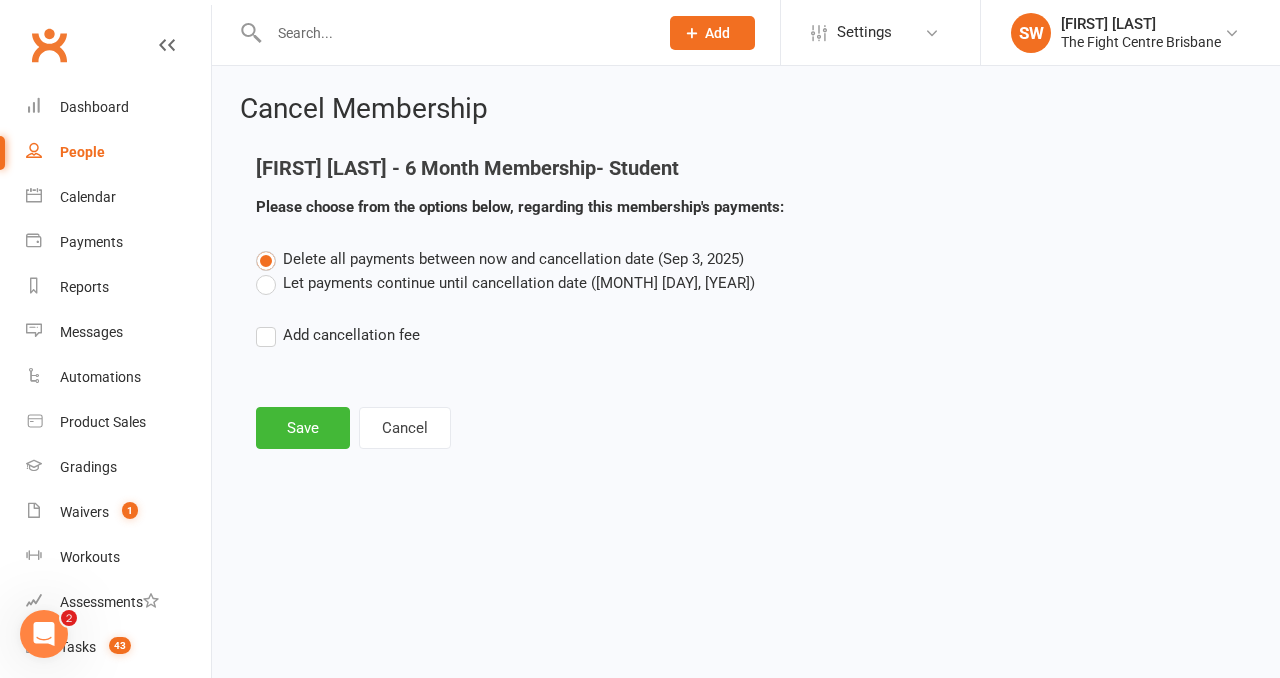 scroll, scrollTop: 0, scrollLeft: 0, axis: both 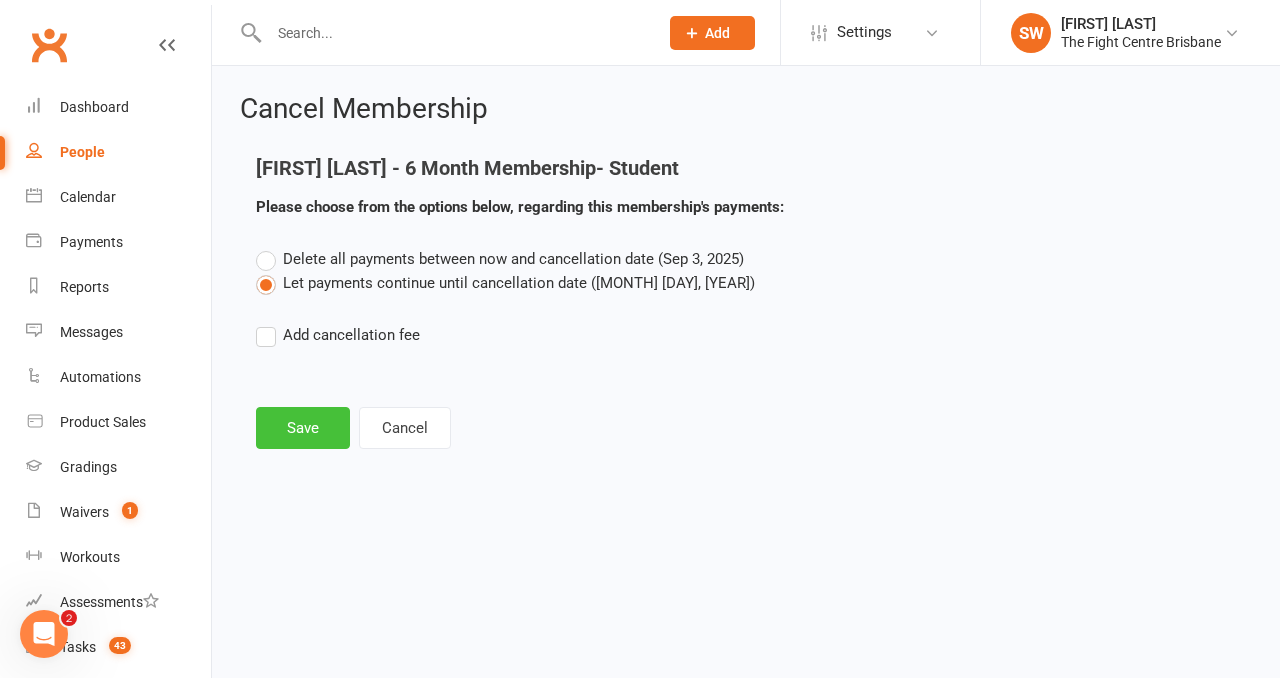 click on "Save" at bounding box center (303, 428) 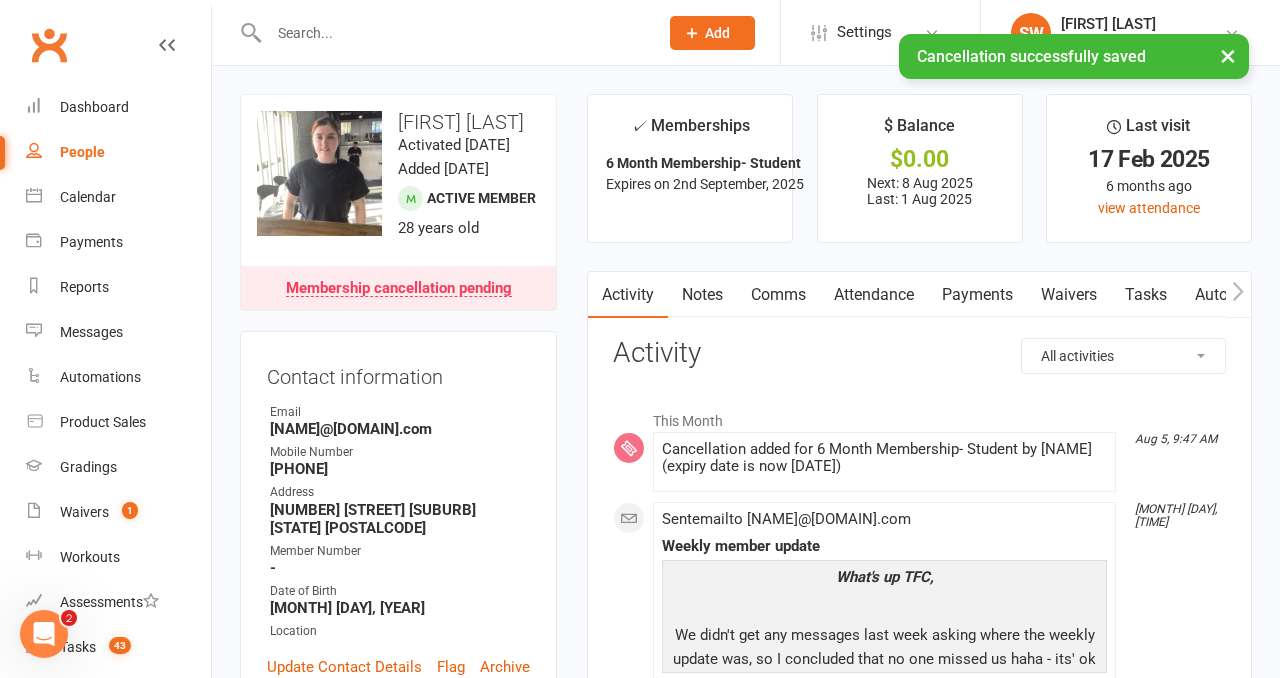 click on "Notes" at bounding box center (702, 295) 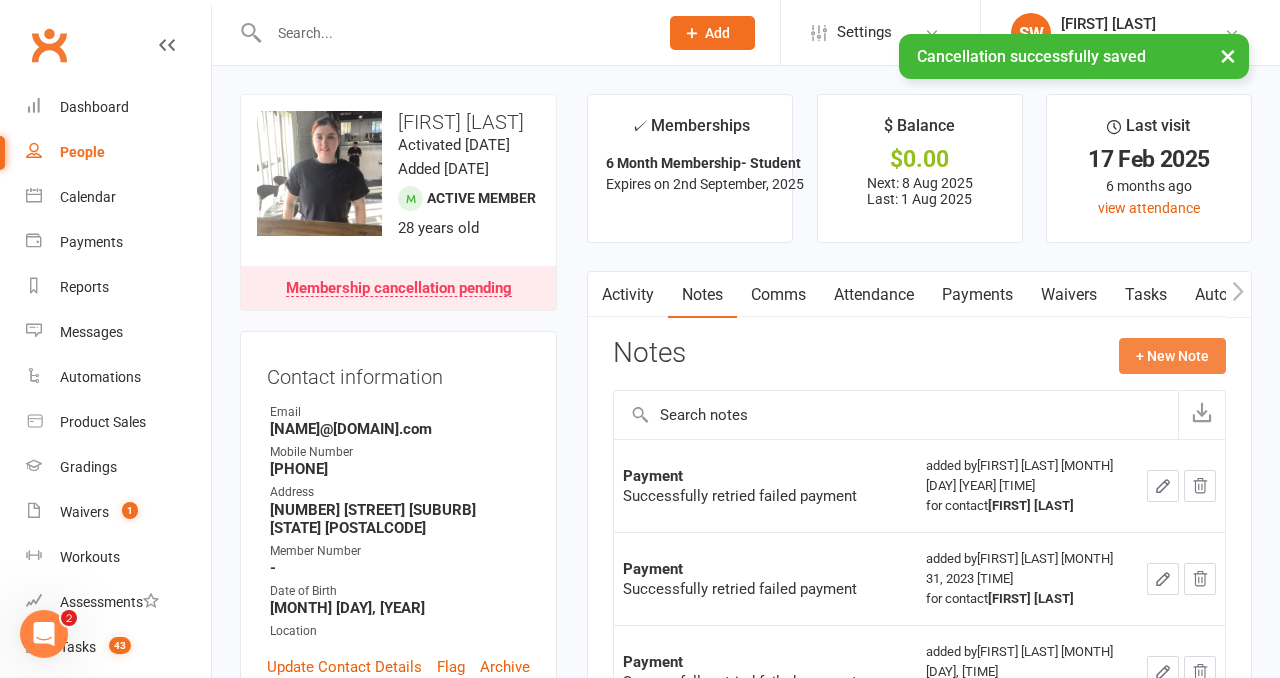 click on "+ New Note" at bounding box center [1172, 356] 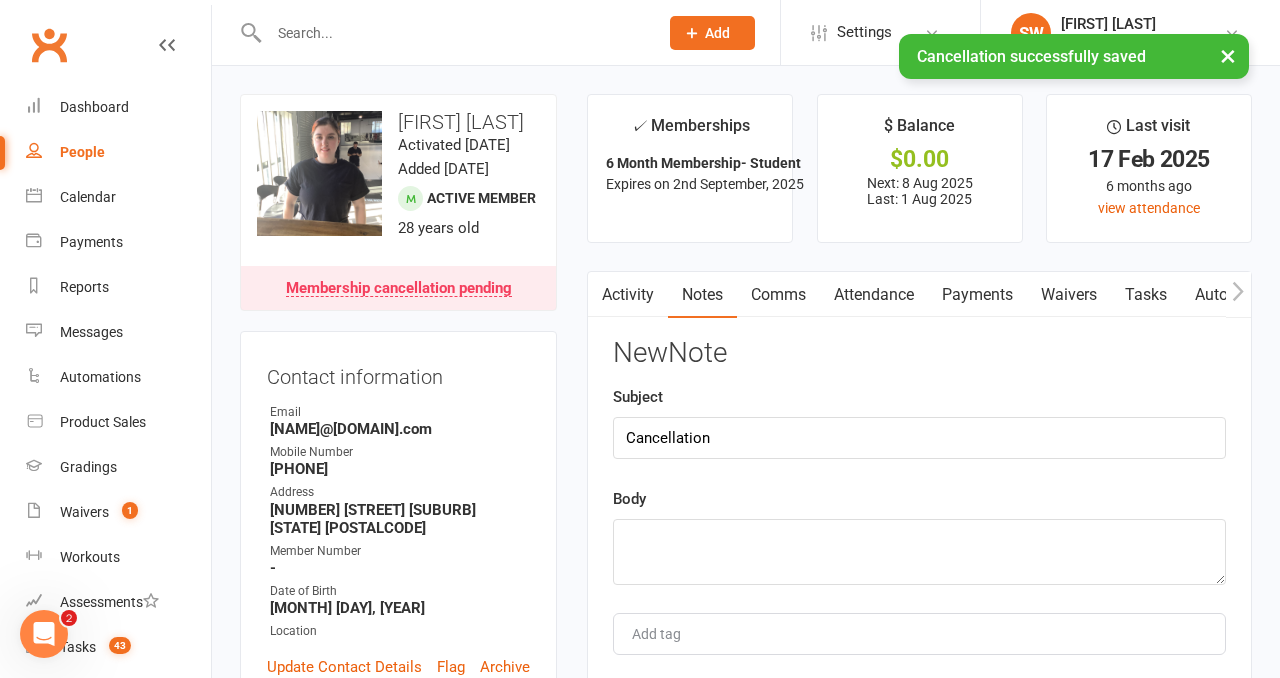 type on "Cancellation" 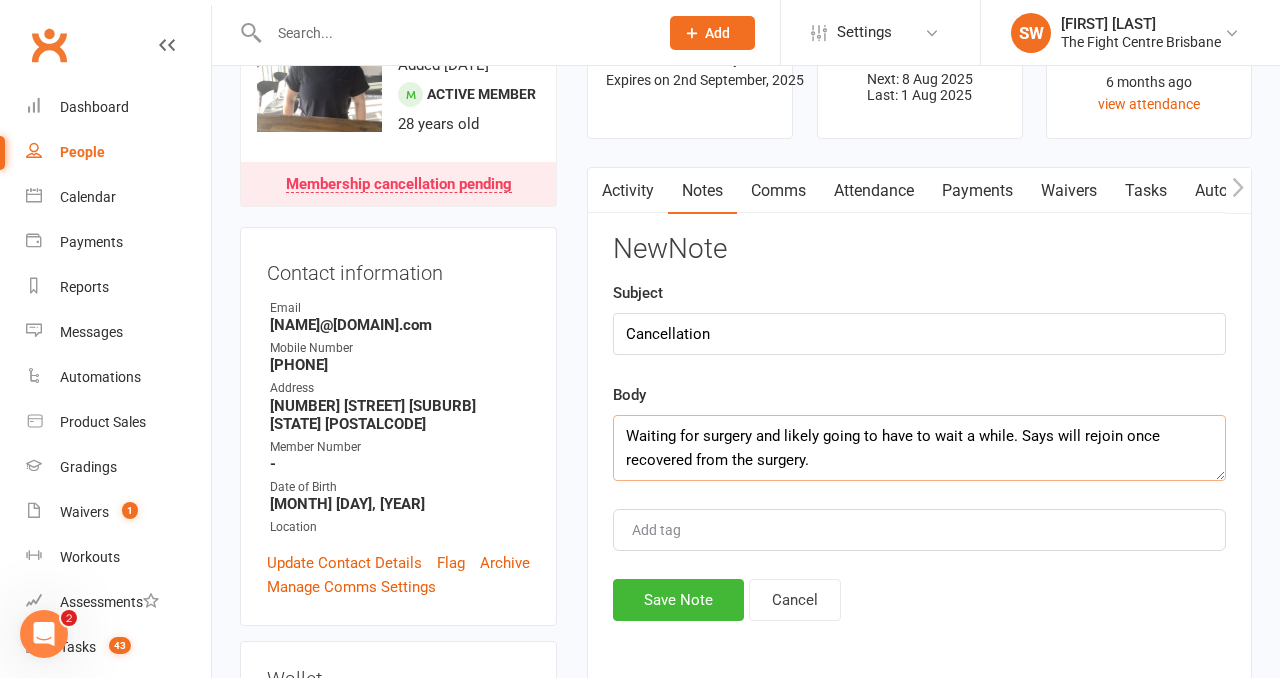 scroll, scrollTop: 202, scrollLeft: 0, axis: vertical 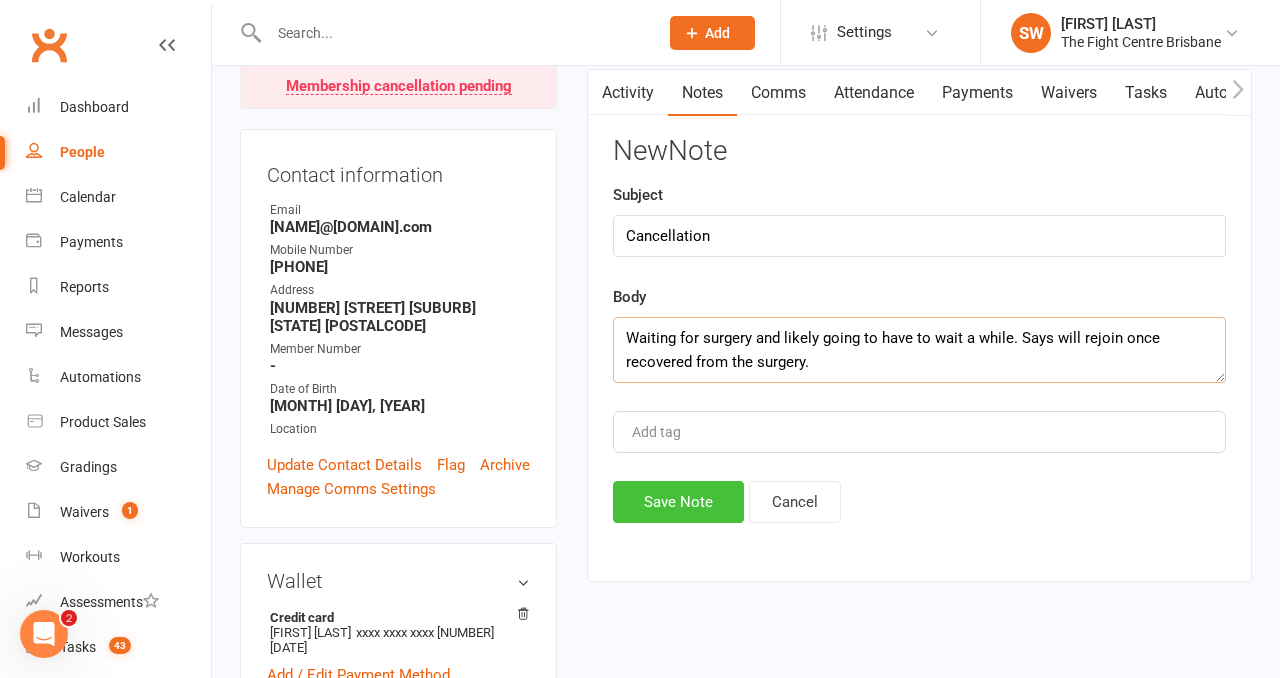 type on "Waiting for surgery and likely going to have to wait a while. Says will rejoin once recovered from the surgery." 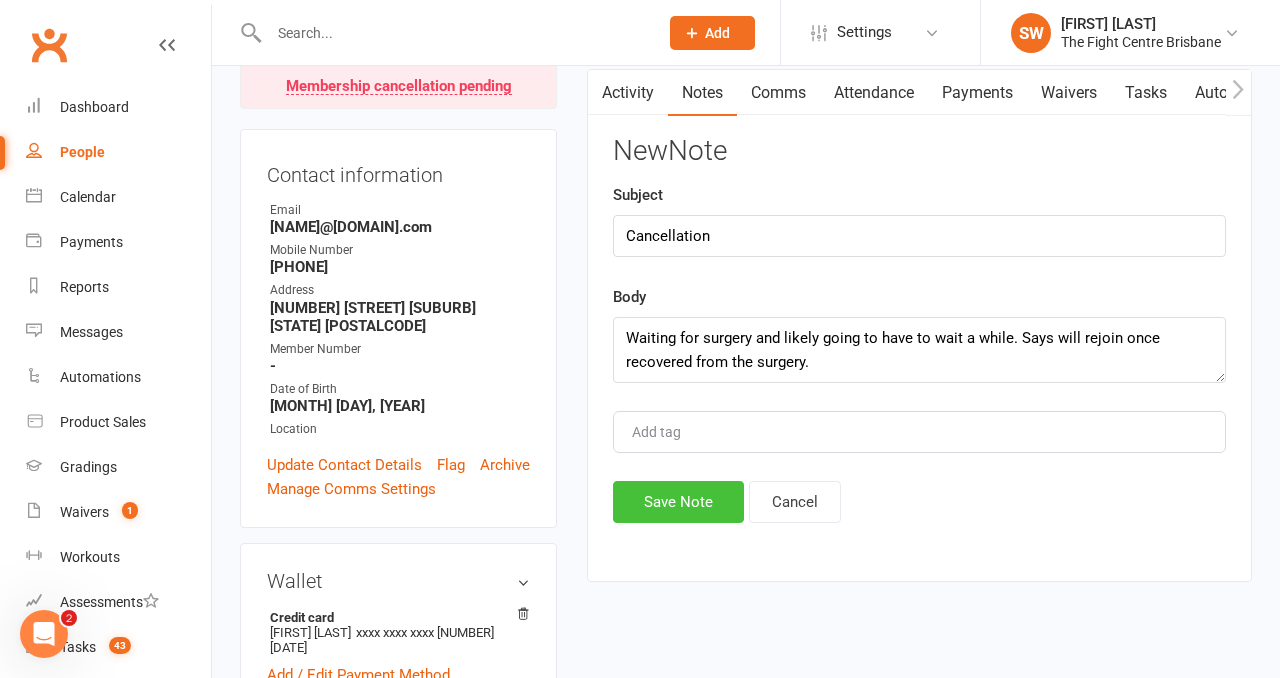click on "Save Note" at bounding box center (678, 502) 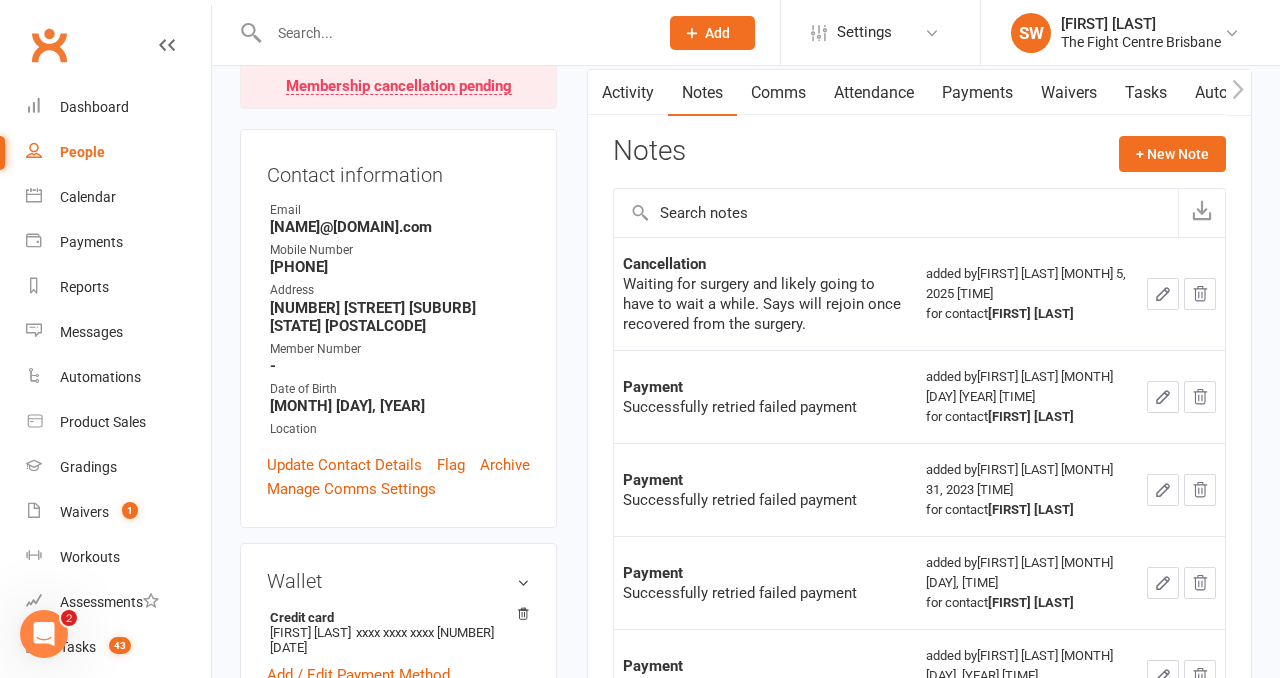 click at bounding box center [453, 33] 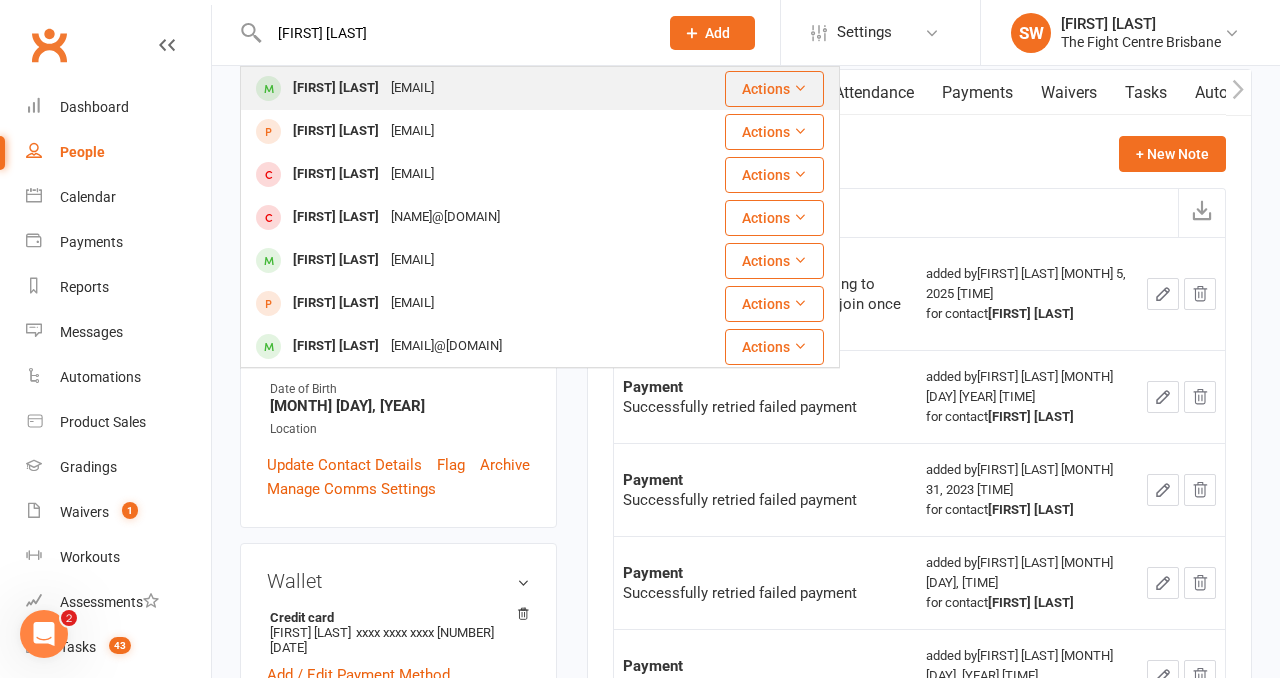 type on "[FIRST] [LAST]" 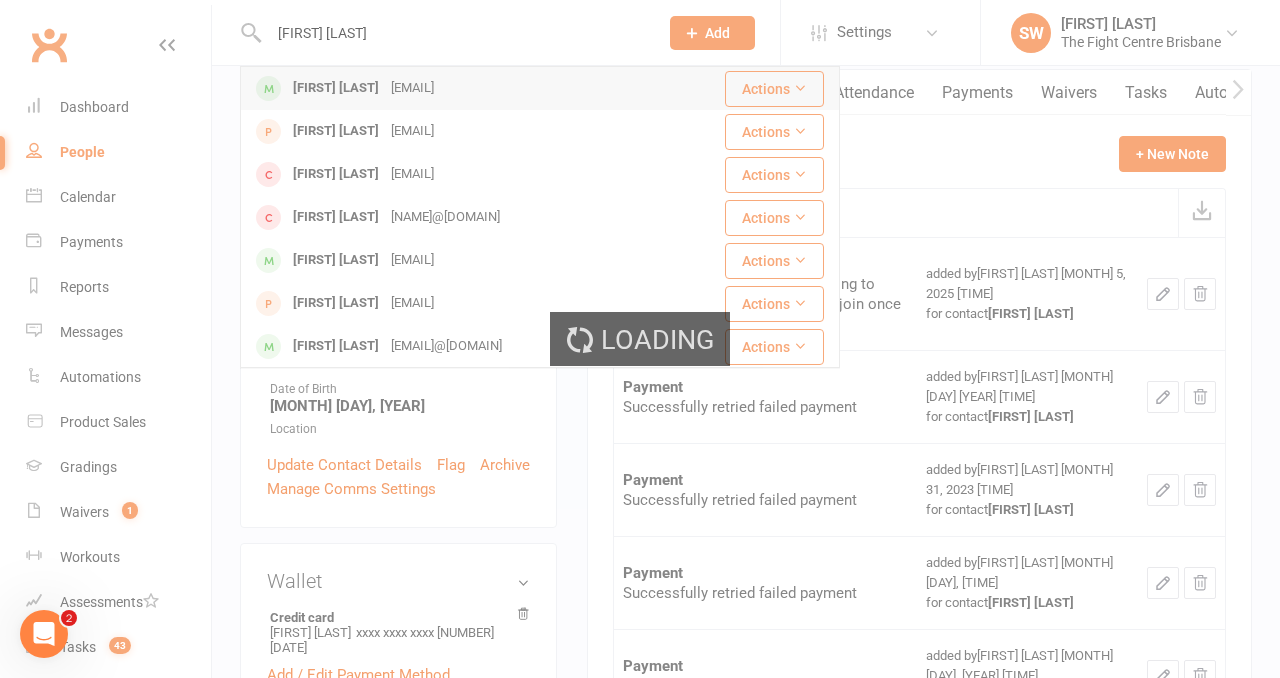 type 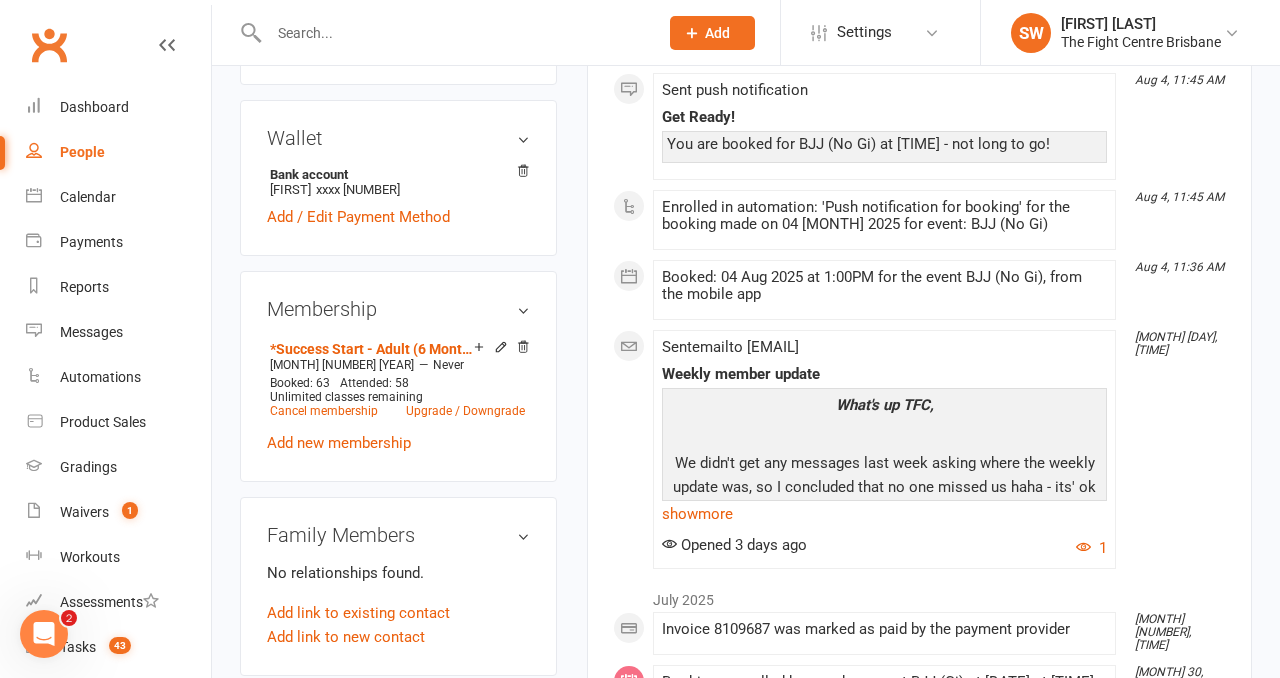 scroll, scrollTop: 660, scrollLeft: 0, axis: vertical 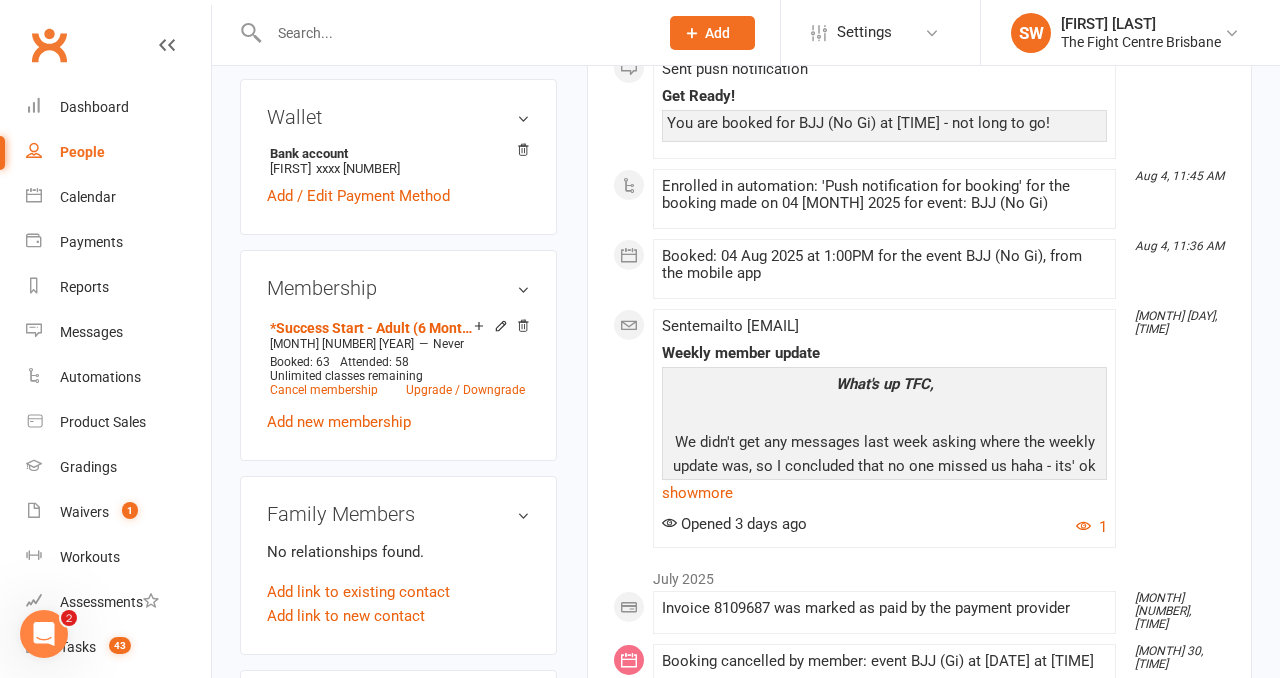 click on "upload photo [NAME] Activated 5 [MONTH], 2024 Added 5 [MONTH], 2024 Active member [AGE] years old Contact information Owner Email [EMAIL] Mobile Number [PHONE] Address [NUMBER] [STREET] [CITY] [STATE] [POSTCODE] Member Number - Date of Birth [MONTH] 5, 2003 Location Update Contact Details Flag Archive Manage Comms Settings Wallet Bank account [NAME] [CARD_NUMBER] Add / Edit Payment Method Membership *Success Start - Adult (6 Months) [MONTH] 5 2024 — Never Booked: 63 Attended: 58 Unlimited classes remaining Cancel membership Upgrade / Downgrade Add new membership Family Members No relationships found. Add link to existing contact Add link to new contact Suspensions Show previous suspensions Add new suspension Promotions edit Fighters - Kids / Teens members - No more check in calls - Online training check in - First week message - Email / SMS Subscriptions edit Member Portal Login Details Key Demographics edit Emergency Contact Details edit" at bounding box center [398, 780] 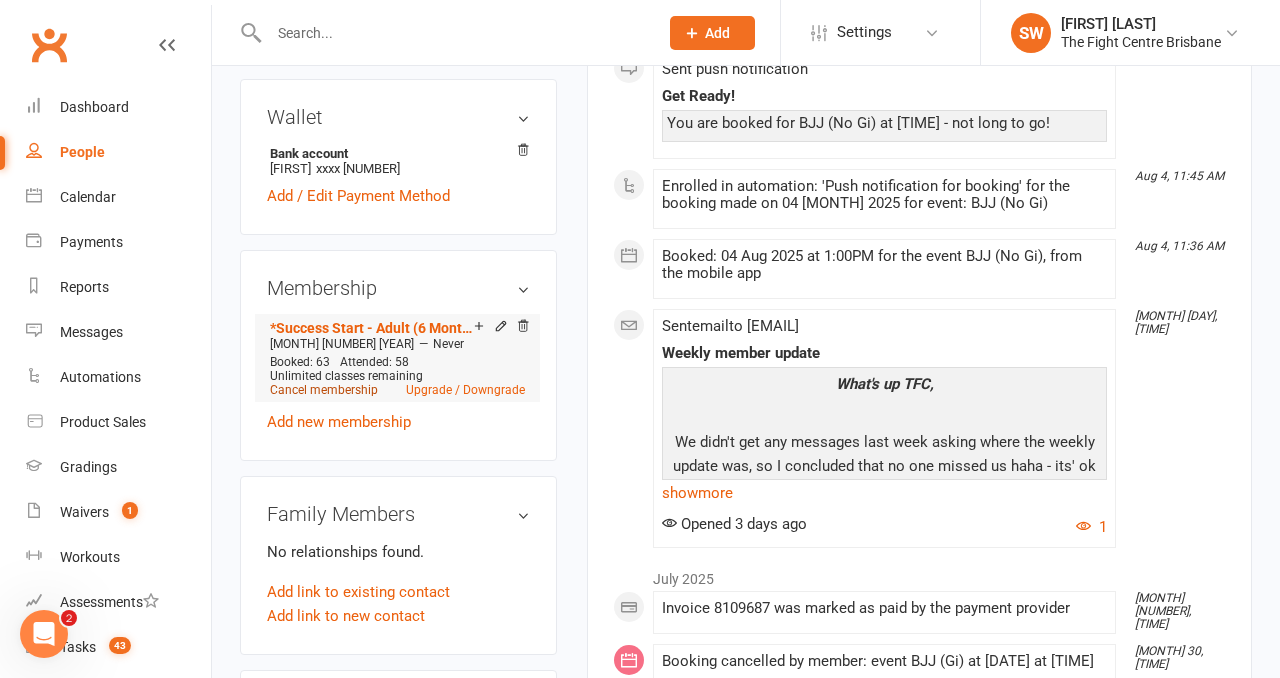 click on "Cancel membership" at bounding box center [324, 390] 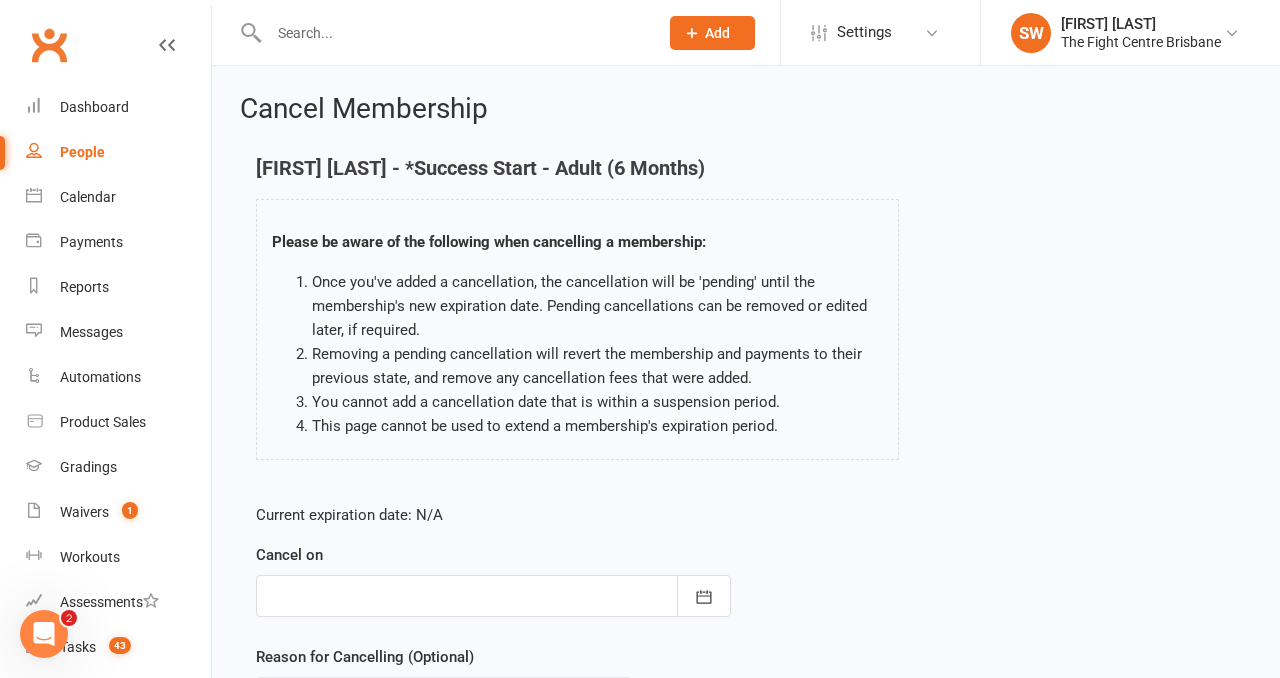 scroll, scrollTop: 210, scrollLeft: 0, axis: vertical 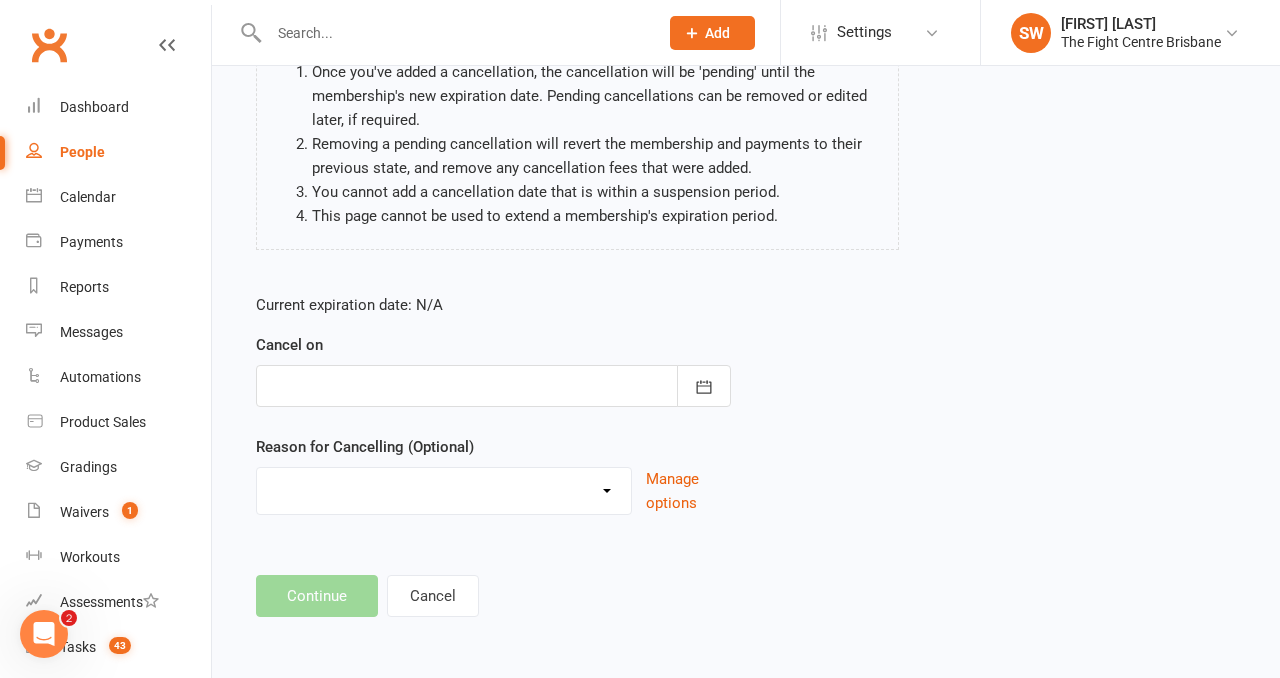 click at bounding box center (493, 386) 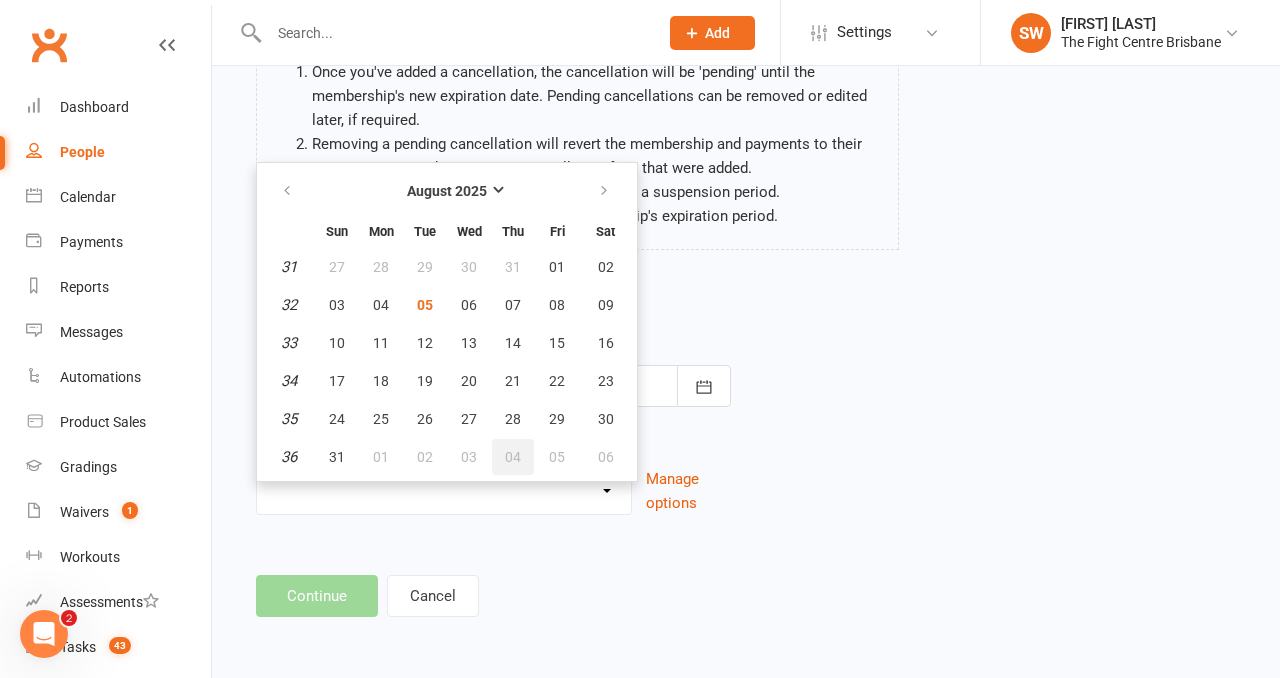 click on "04" at bounding box center (513, 457) 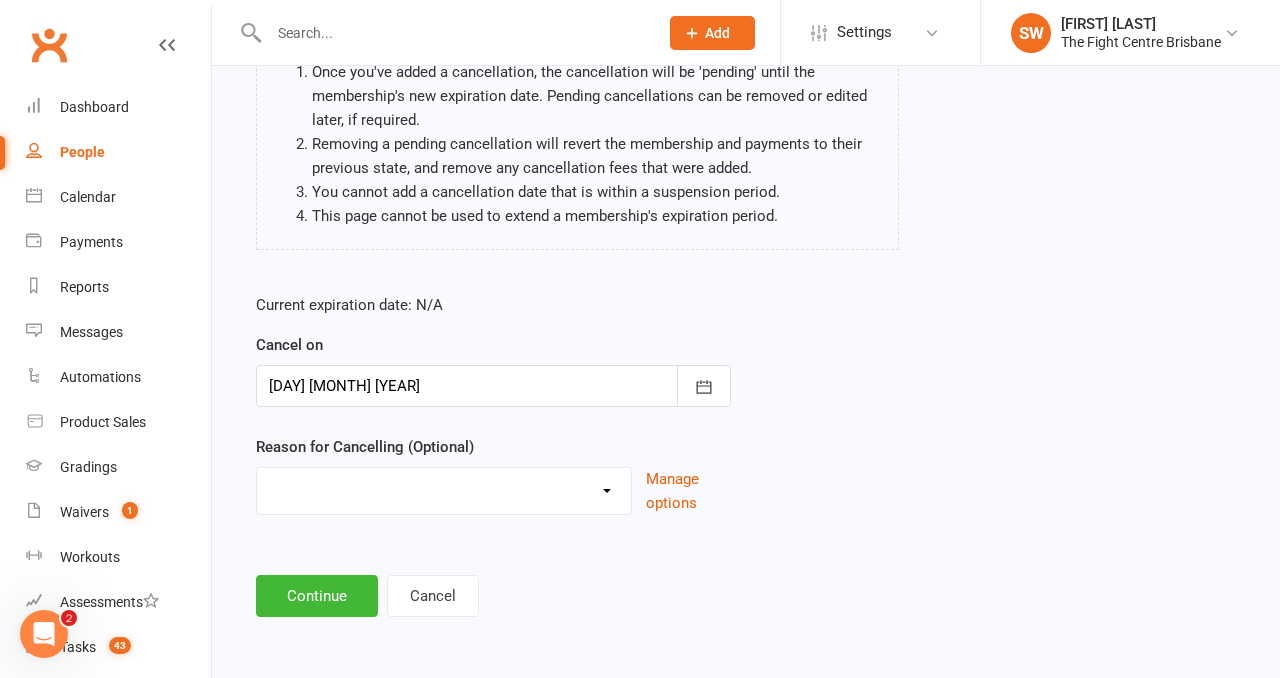click on "Cancelled in contract- 30kms Cancelled in contract - dispute Cancelled in contract- hardship Cancelled in contract- medical/injury Cancelled in contract- paid out Cancelled in contract- transferred Cooling off period Debt Collection Dispute Family issues I can no longer afford this membership I'm too busy Injury and/or medical I've lost interest I've moved more than 30km from the gym Moved more than 30kms Upgrade / Downgrade Other reason" at bounding box center [444, 491] 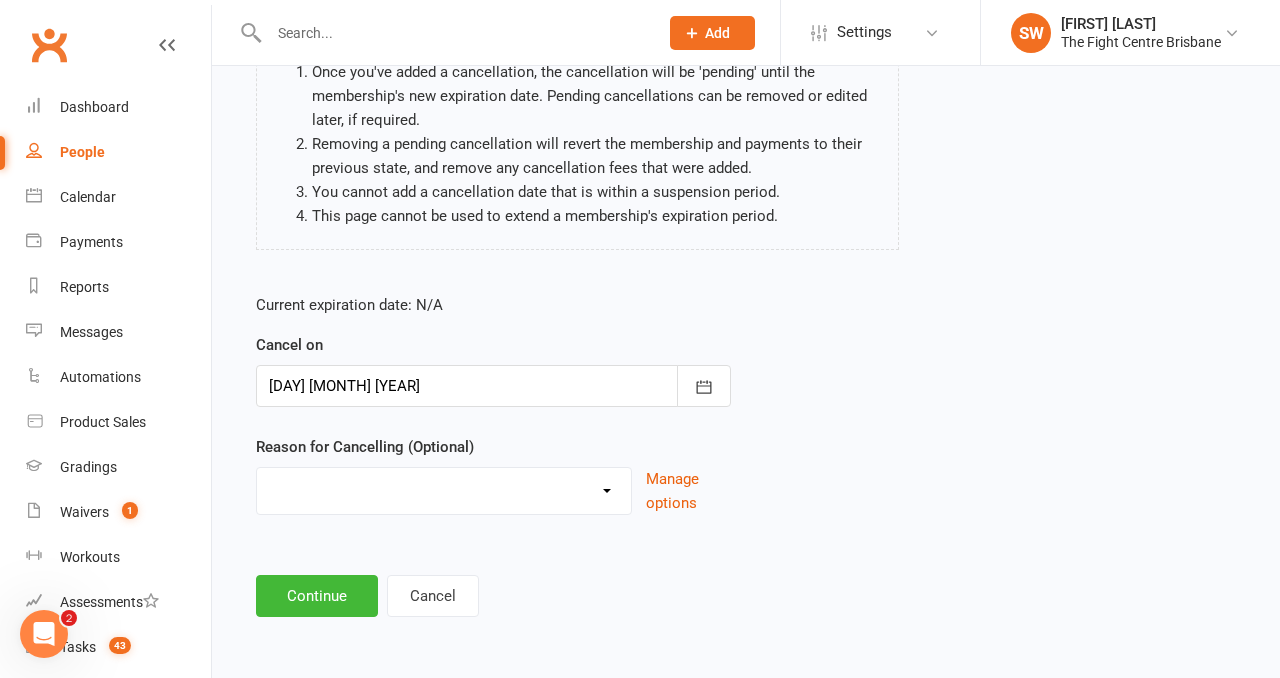 select on "11" 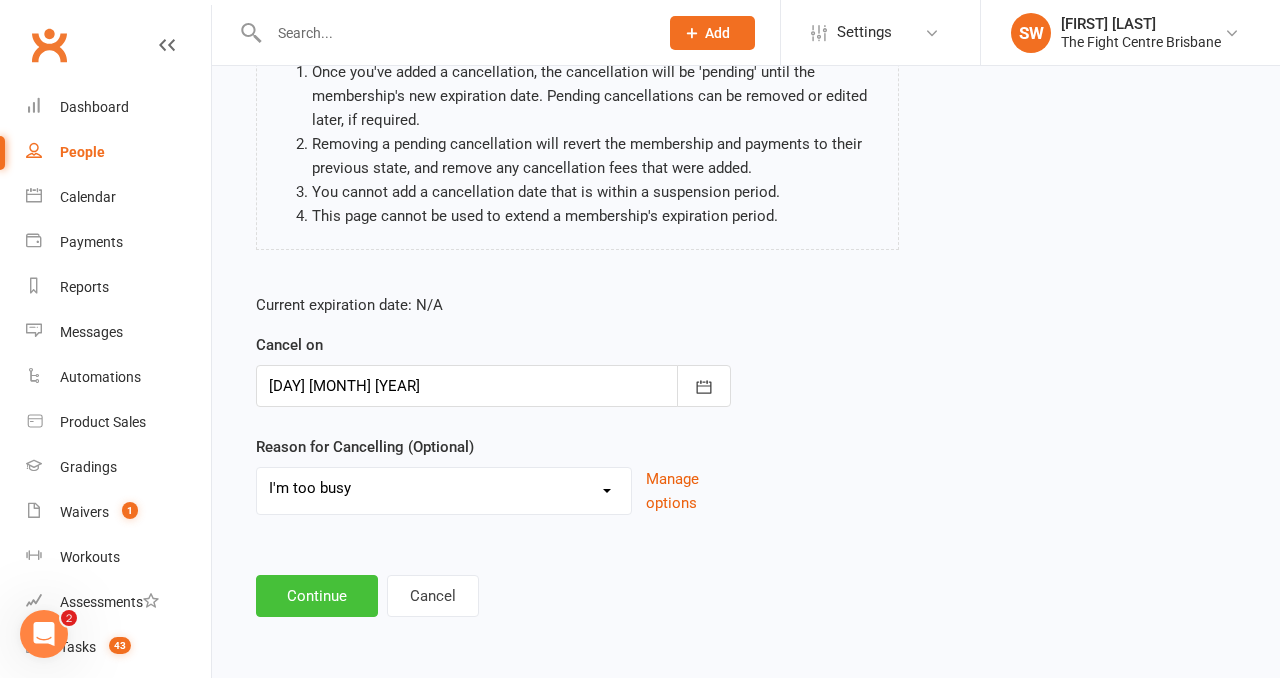 click on "Continue" at bounding box center [317, 596] 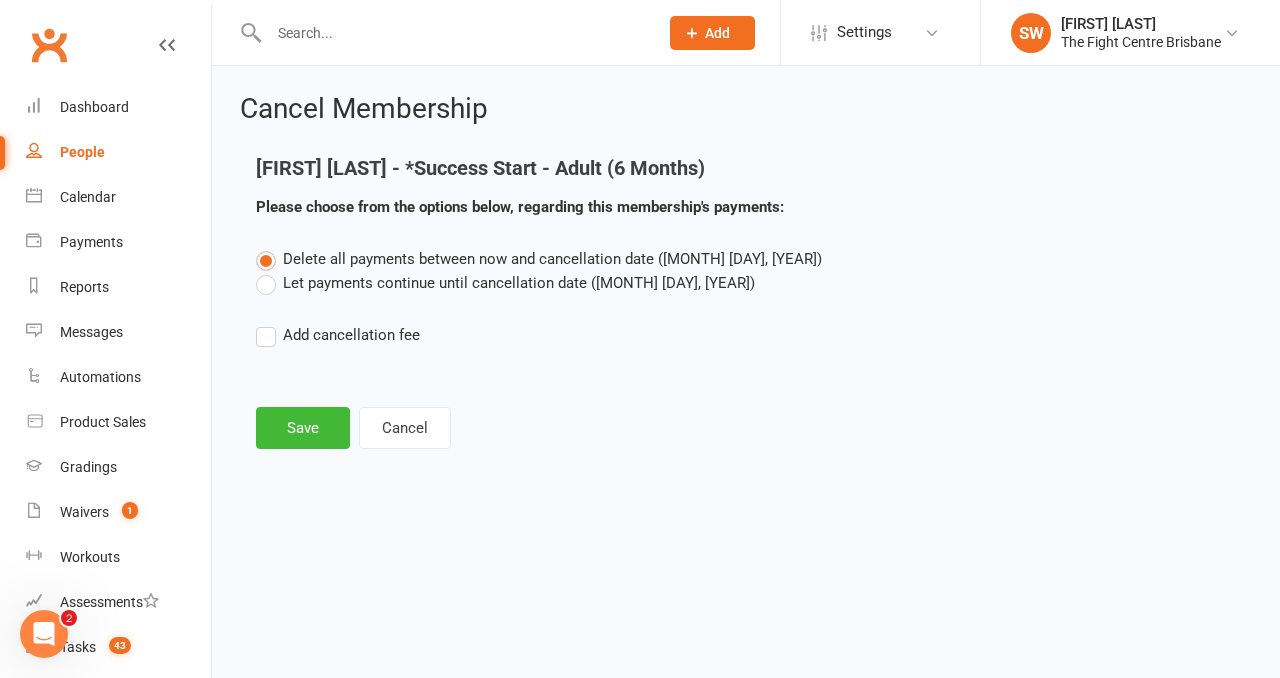 scroll, scrollTop: 0, scrollLeft: 0, axis: both 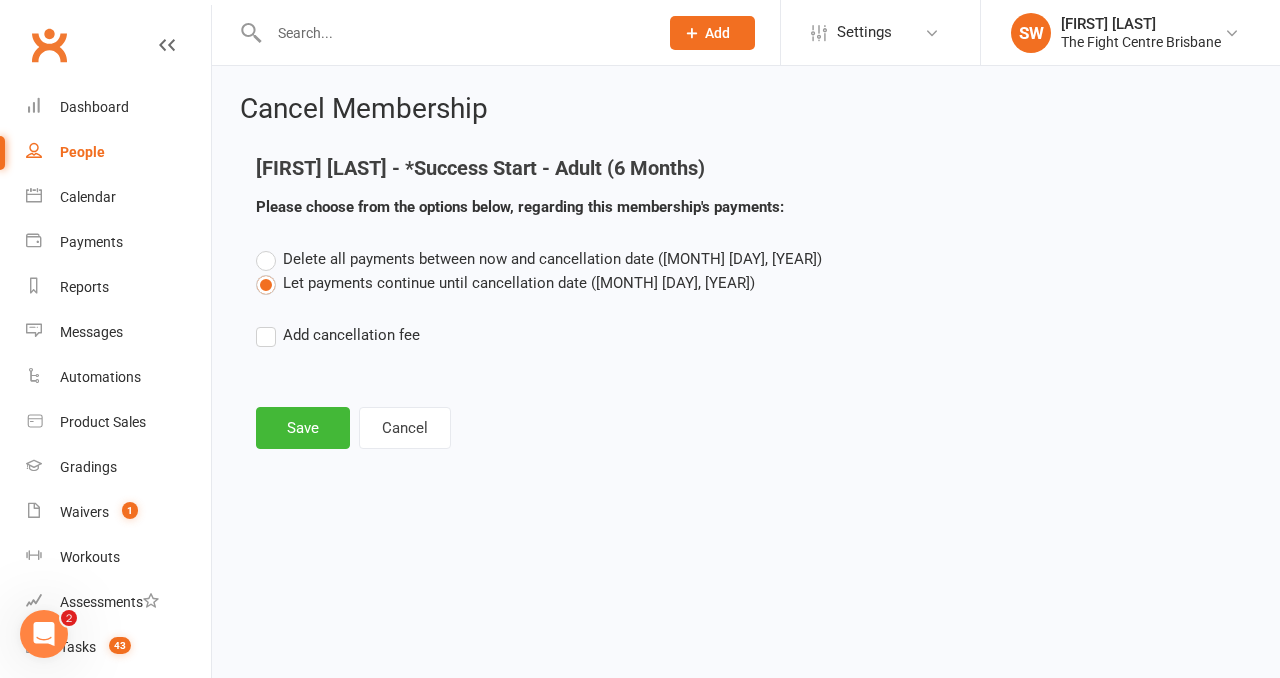 click on "Cancel Membership [NAME] [LAST] - *Success Start - Adult (6 Months) Please choose from the options below, regarding this membership's payments: Delete all payments between now and cancellation date ([MONTH] [DAY], [YEAR]) Let payments continue until cancellation date ([MONTH] [DAY], [YEAR]) Add cancellation fee Save Cancel" at bounding box center (746, 273) 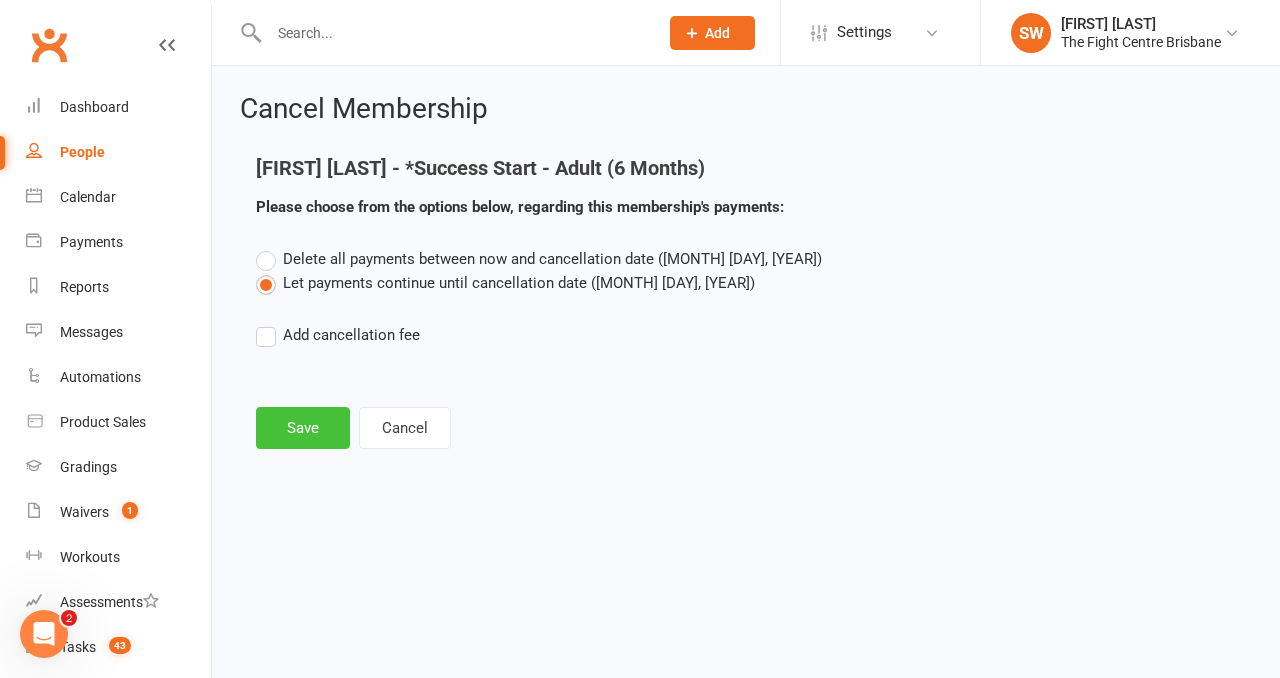 click on "Save" at bounding box center (303, 428) 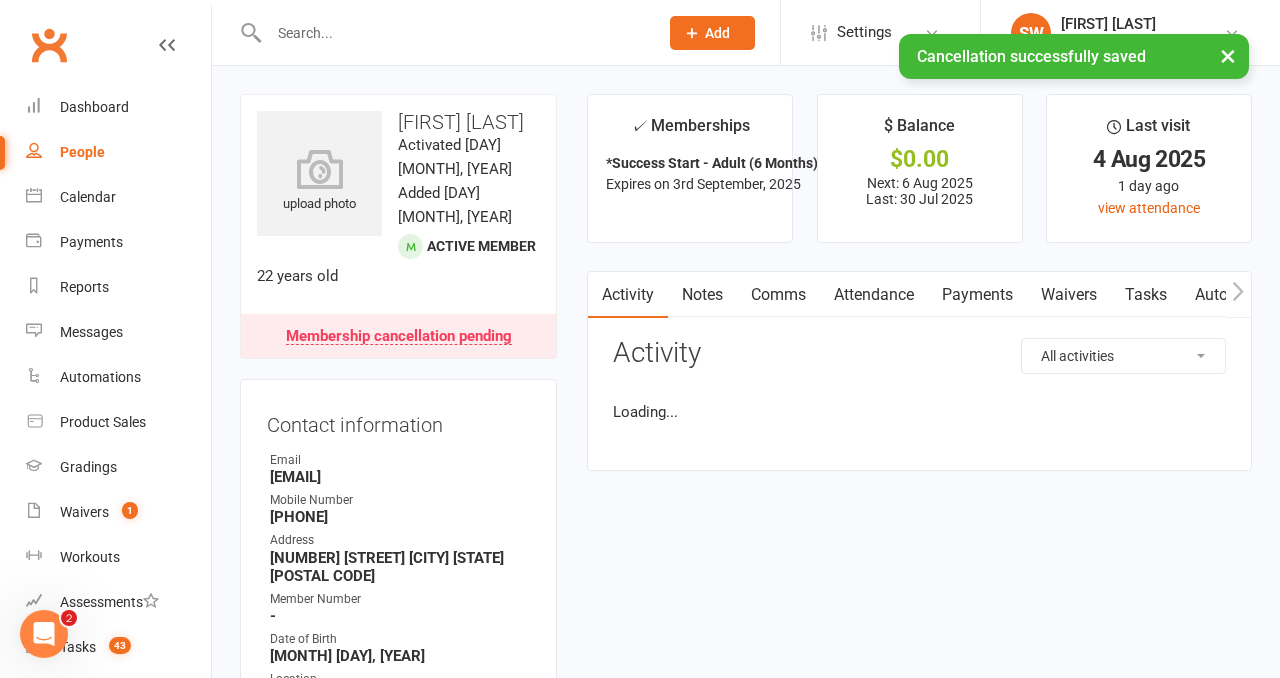 click on "Notes" at bounding box center (702, 295) 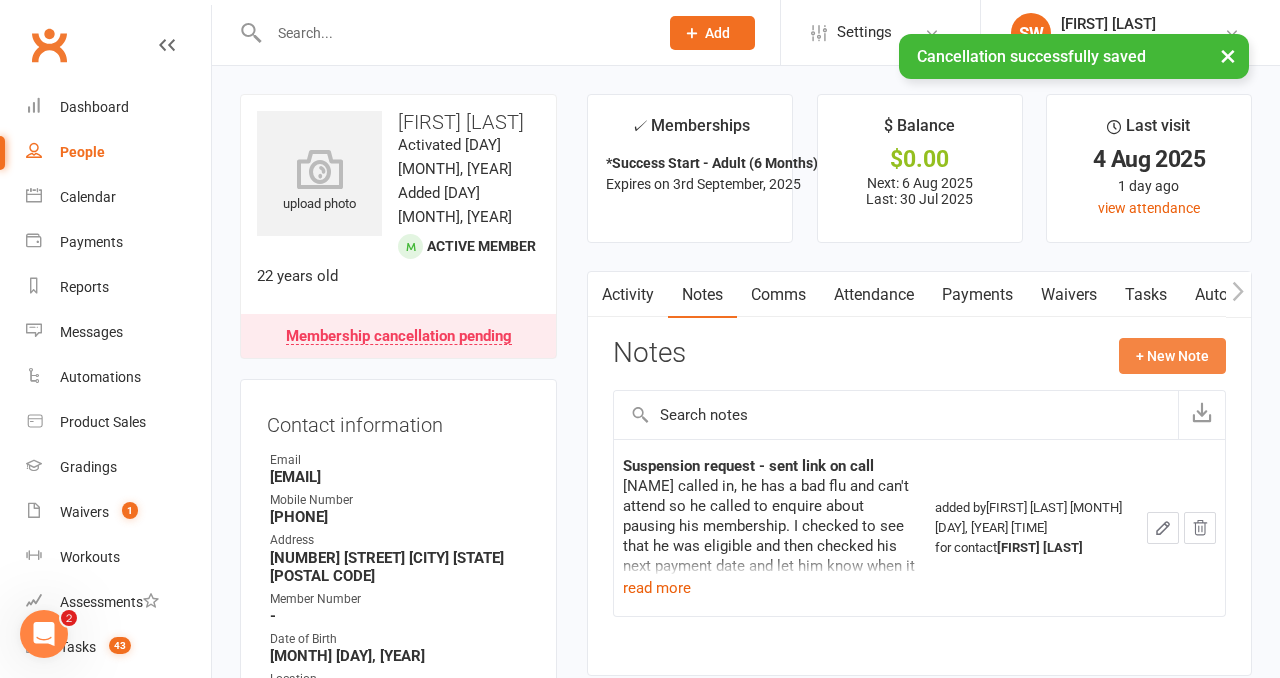 click on "+ New Note" at bounding box center [1172, 356] 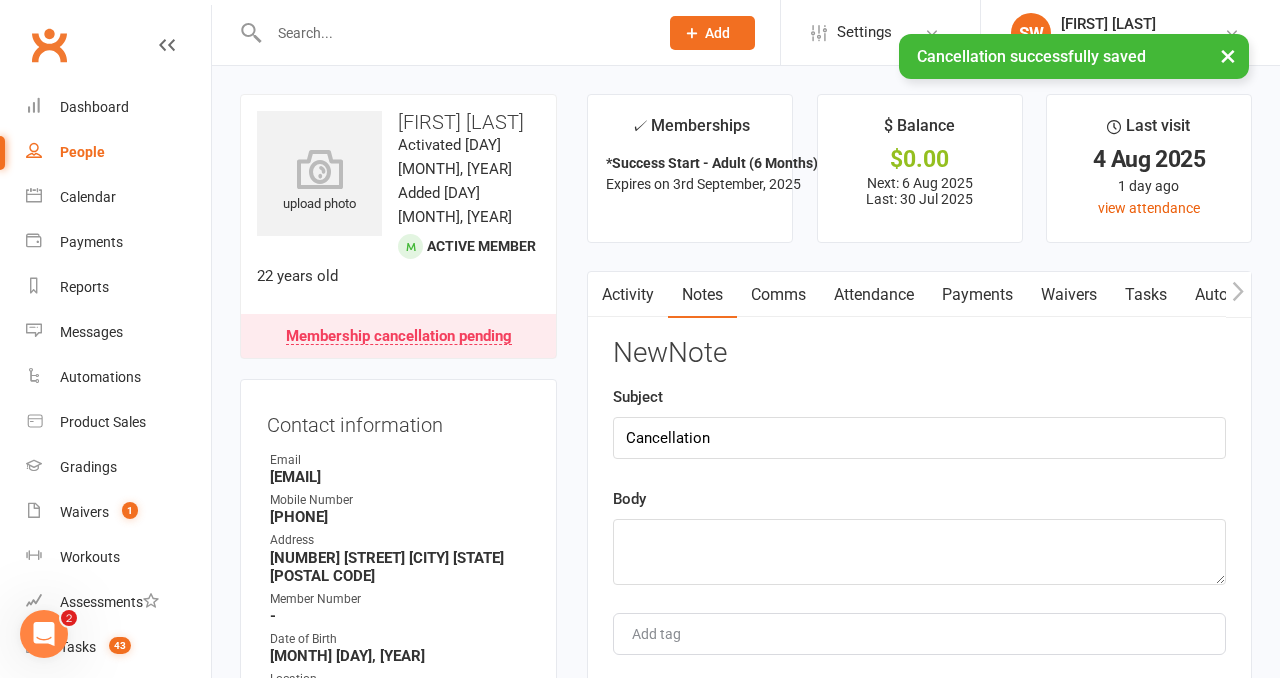 type on "Cancellation" 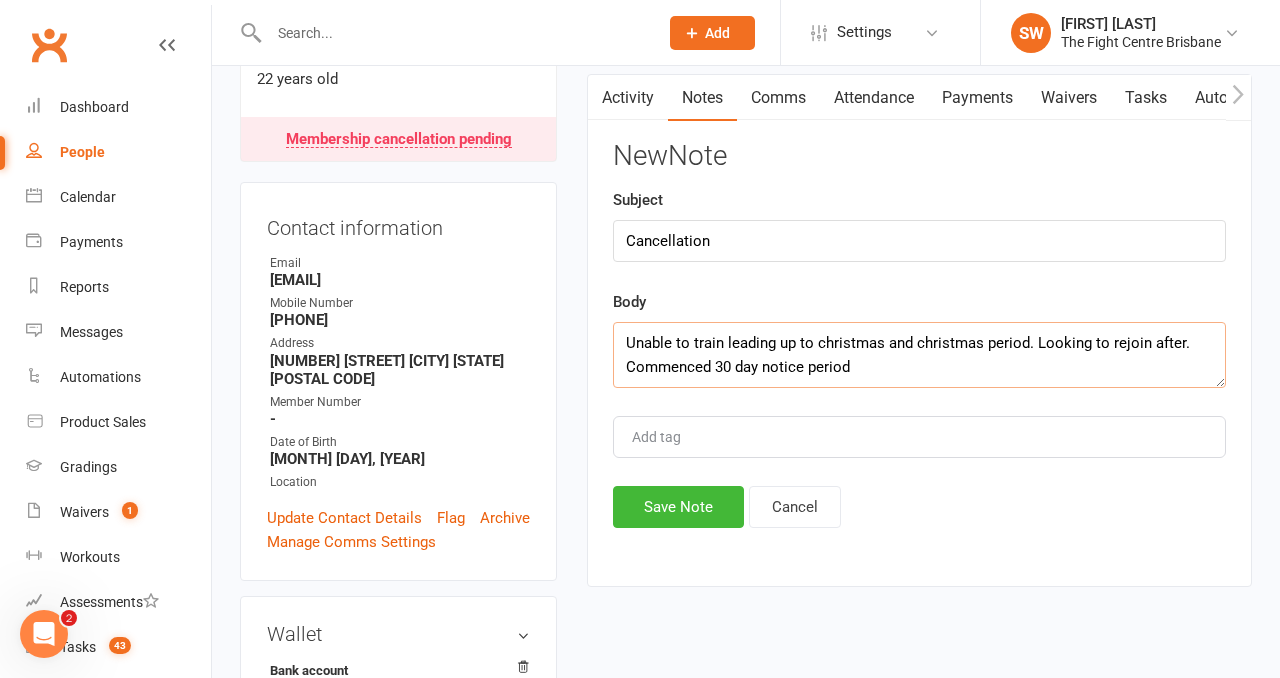 scroll, scrollTop: 376, scrollLeft: 0, axis: vertical 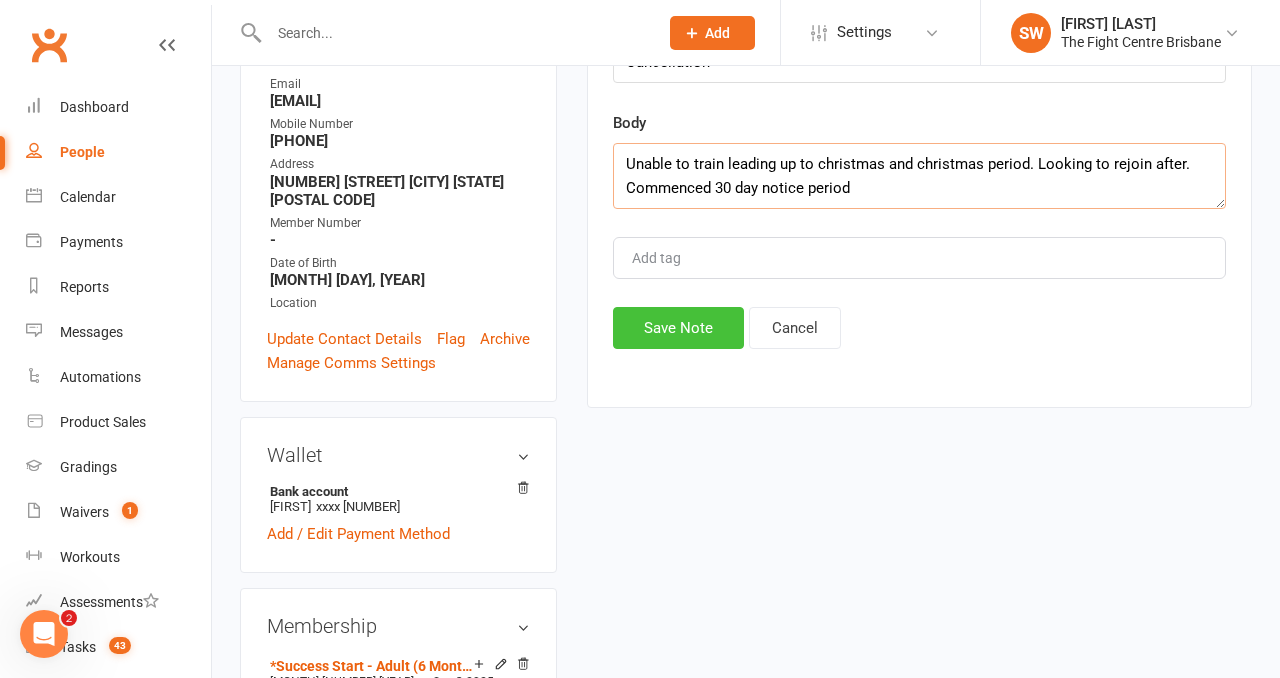 type on "Unable to train leading up to christmas and christmas period. Looking to rejoin after. Commenced 30 day notice period" 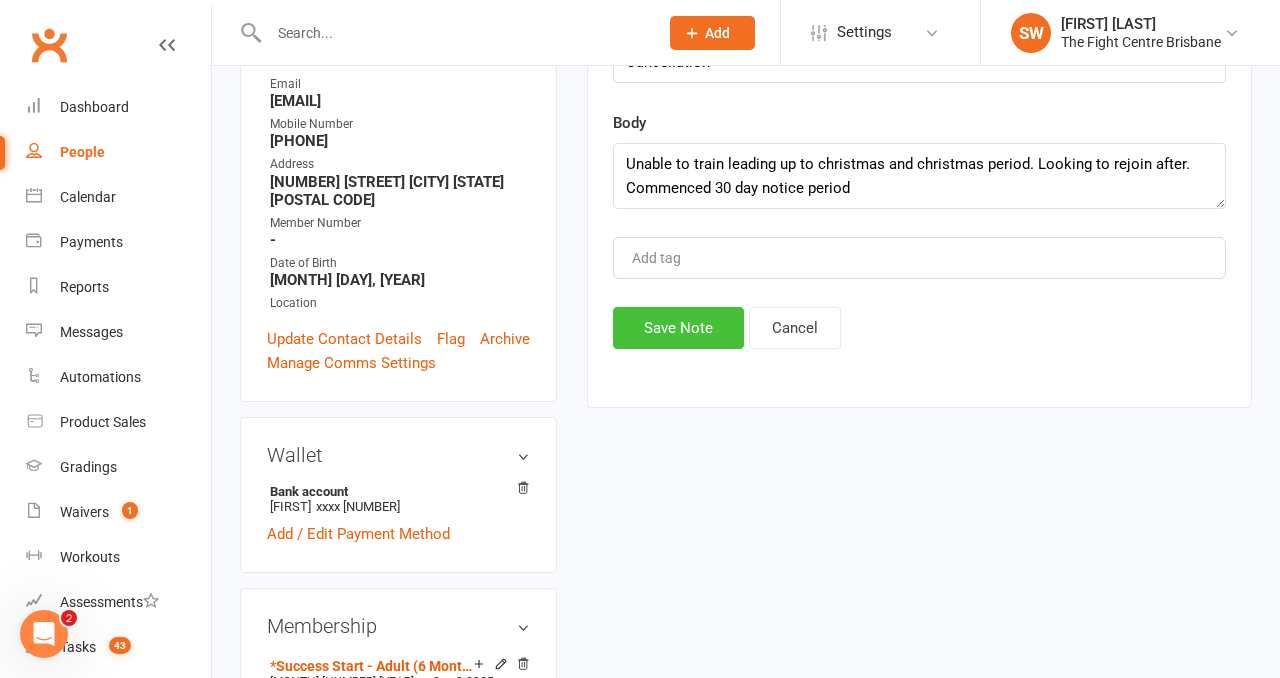 click on "Save Note" at bounding box center (678, 328) 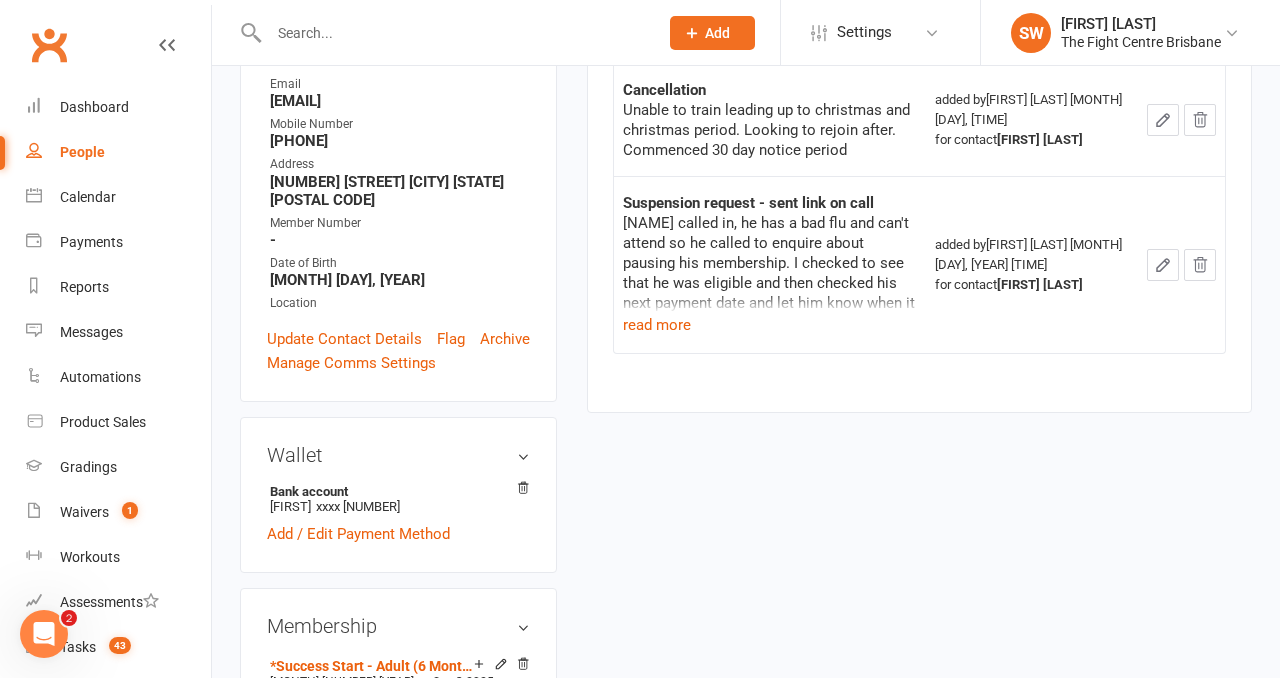 click at bounding box center (453, 33) 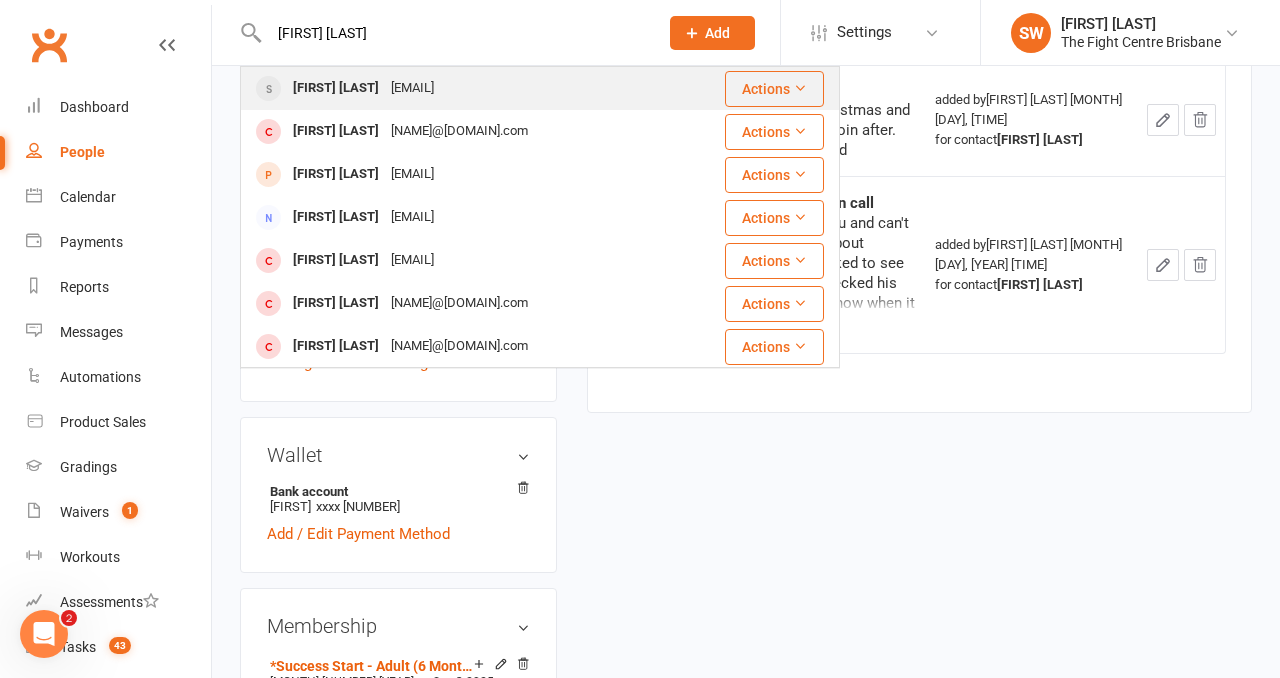type on "[FIRST] [LAST]" 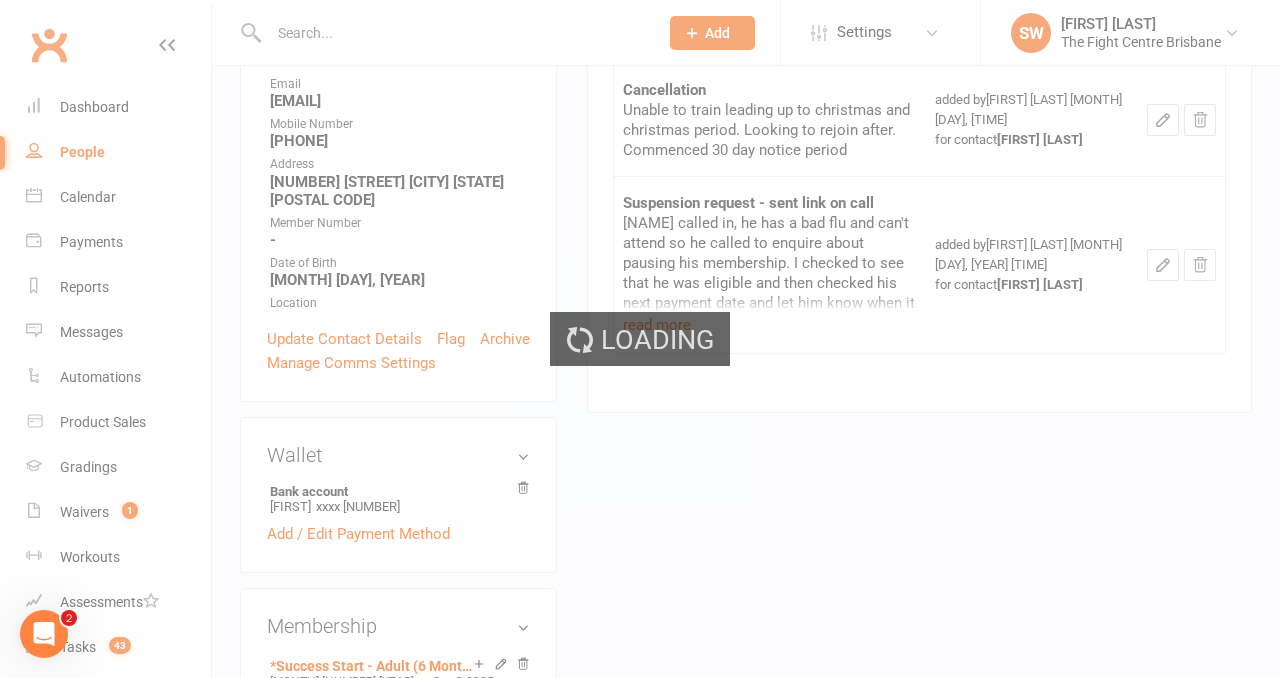 scroll, scrollTop: 0, scrollLeft: 0, axis: both 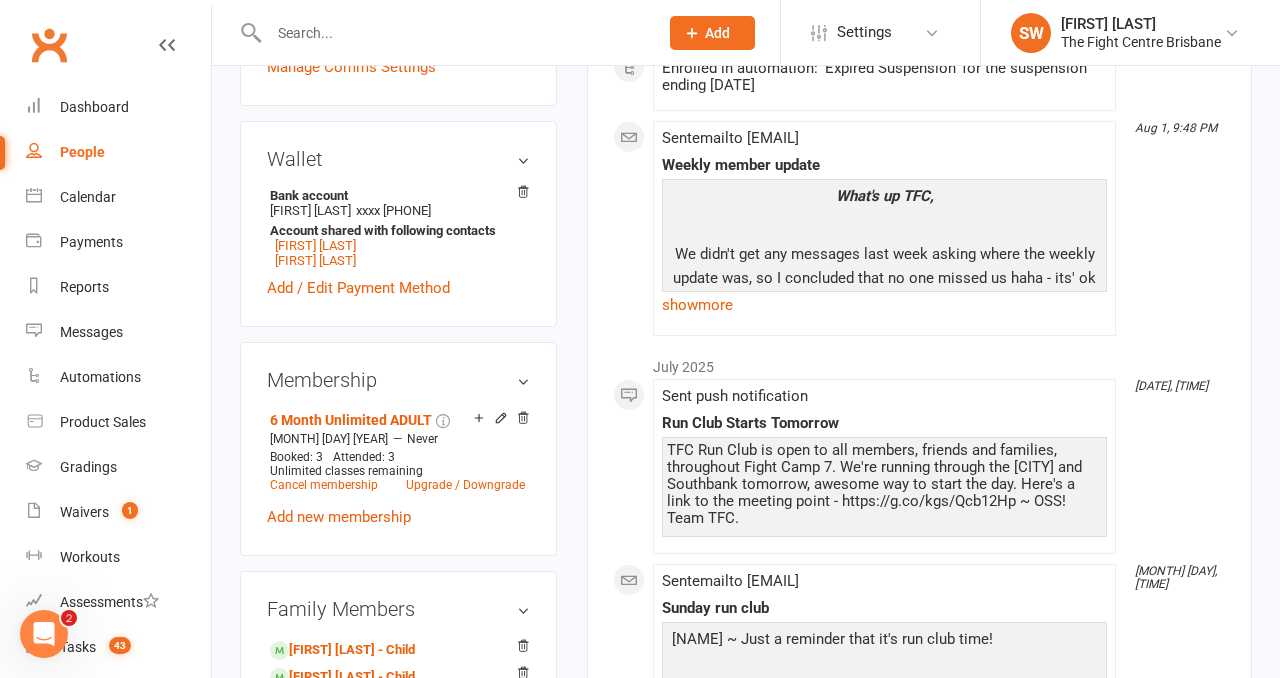 click on "upload photo [FIRST] [LAST] Activated [DAY] [MONTH], [YEAR] Added [DAY] [MONTH], [YEAR]   Suspended member [AGE] years old  Contact information Owner   Email  [NAME]@[DOMAIN].com
Mobile Number  [PHONE]
Address  [NUMBER] [STREET] [CITY] [STATE] [POSTAL_CODE]
Member Number  -
Date of Birth  [MONTH] [DAY], [YEAR]
Location
Update Contact Details Flag Archive Manage Comms Settings
Wallet Bank account [FIRST] [LAST]  xxxx [NUMBER]  Account shared with following contacts [NAME] [LAST] [NAME] [LAST]
Add / Edit Payment Method
Membership      6 Month Unlimited ADULT [MONTH] [DAY] [YEAR] — Never Booked: 3 Attended: 3 Unlimited classes remaining   Cancel membership Upgrade / Downgrade Add new membership
Family Members   [NAME] [LAST] - Child  [NAME] [LAST] - Child Add link to existing contact  Add link to new contact
Suspensions  [MONTH] [DAY], [YEAR] - [MONTH] [DAY], [YEAR] finances Show previous suspensions Add new suspension
Promotions  edit Fighters -
Kids / Teens members -
No more check in calls -
Online training check in -
-
edit edit" at bounding box center [398, 893] 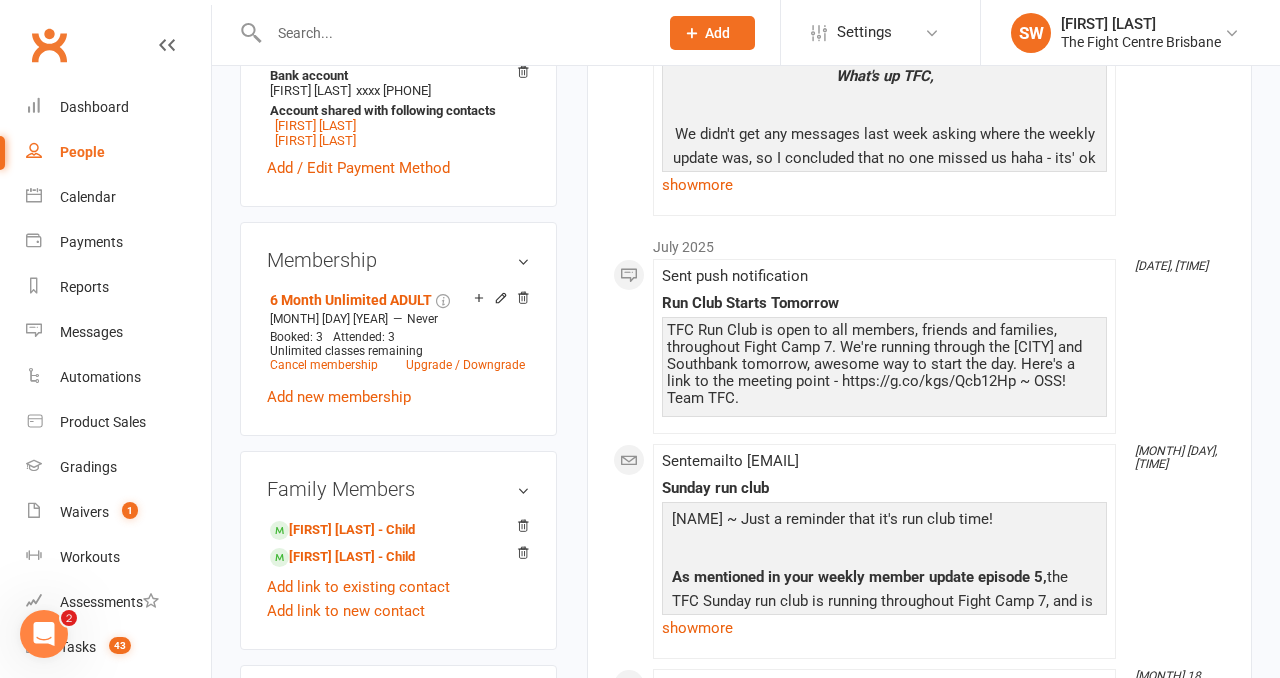 scroll, scrollTop: 768, scrollLeft: 0, axis: vertical 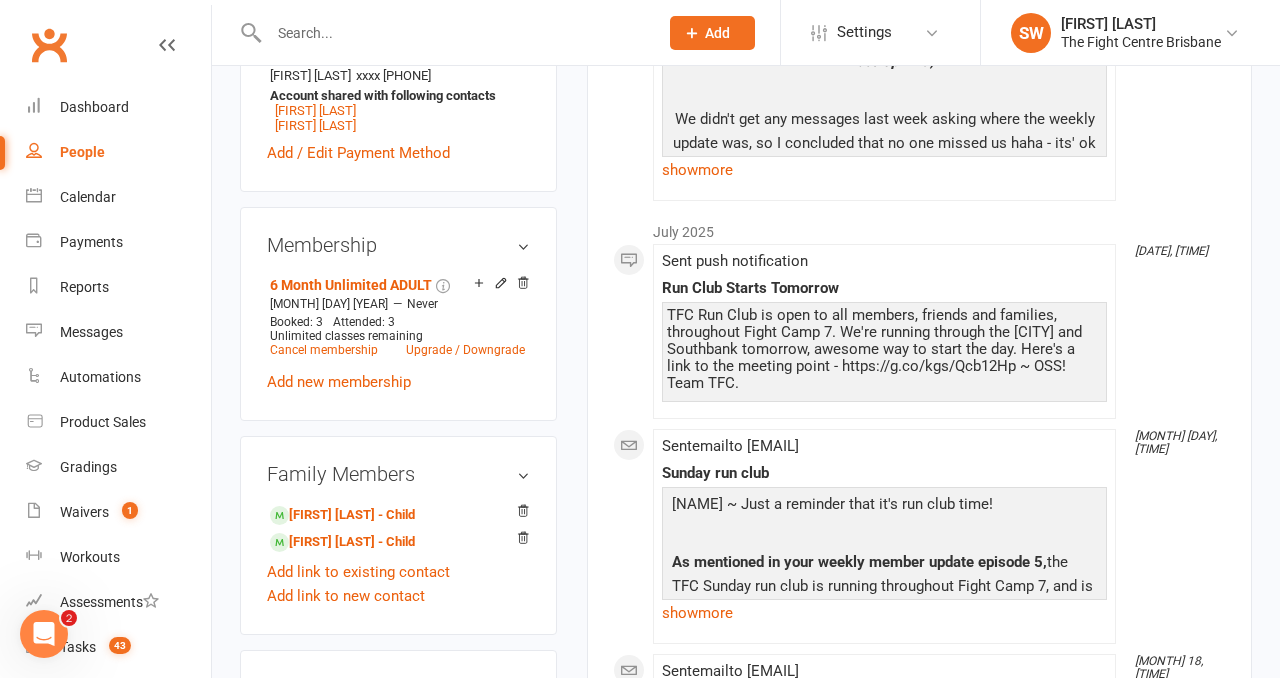 click on "upload photo [FIRST] [LAST] Activated [DAY] [MONTH], [YEAR] Added [DAY] [MONTH], [YEAR]   Suspended member [AGE] years old  Contact information Owner   Email  [NAME]@[DOMAIN].com
Mobile Number  [PHONE]
Address  [NUMBER] [STREET] [CITY] [STATE] [POSTAL_CODE]
Member Number  -
Date of Birth  [MONTH] [DAY], [YEAR]
Location
Update Contact Details Flag Archive Manage Comms Settings
Wallet Bank account [FIRST] [LAST]  xxxx [NUMBER]  Account shared with following contacts [NAME] [LAST] [NAME] [LAST]
Add / Edit Payment Method
Membership      6 Month Unlimited ADULT [MONTH] [DAY] [YEAR] — Never Booked: 3 Attended: 3 Unlimited classes remaining   Cancel membership Upgrade / Downgrade Add new membership
Family Members   [NAME] [LAST] - Child  [NAME] [LAST] - Child Add link to existing contact  Add link to new contact
Suspensions  [MONTH] [DAY], [YEAR] - [MONTH] [DAY], [YEAR] finances Show previous suspensions Add new suspension
Promotions  edit Fighters -
Kids / Teens members -
No more check in calls -
Online training check in -
-
edit edit" at bounding box center [398, 758] 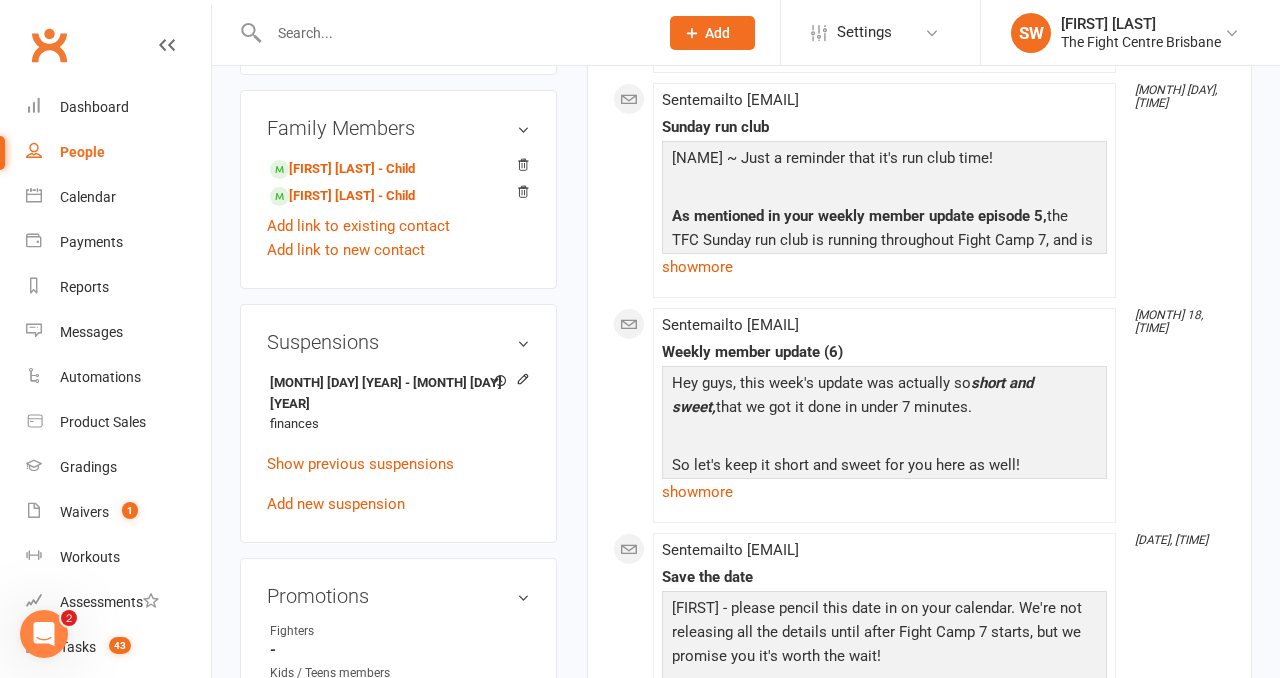 scroll, scrollTop: 1132, scrollLeft: 0, axis: vertical 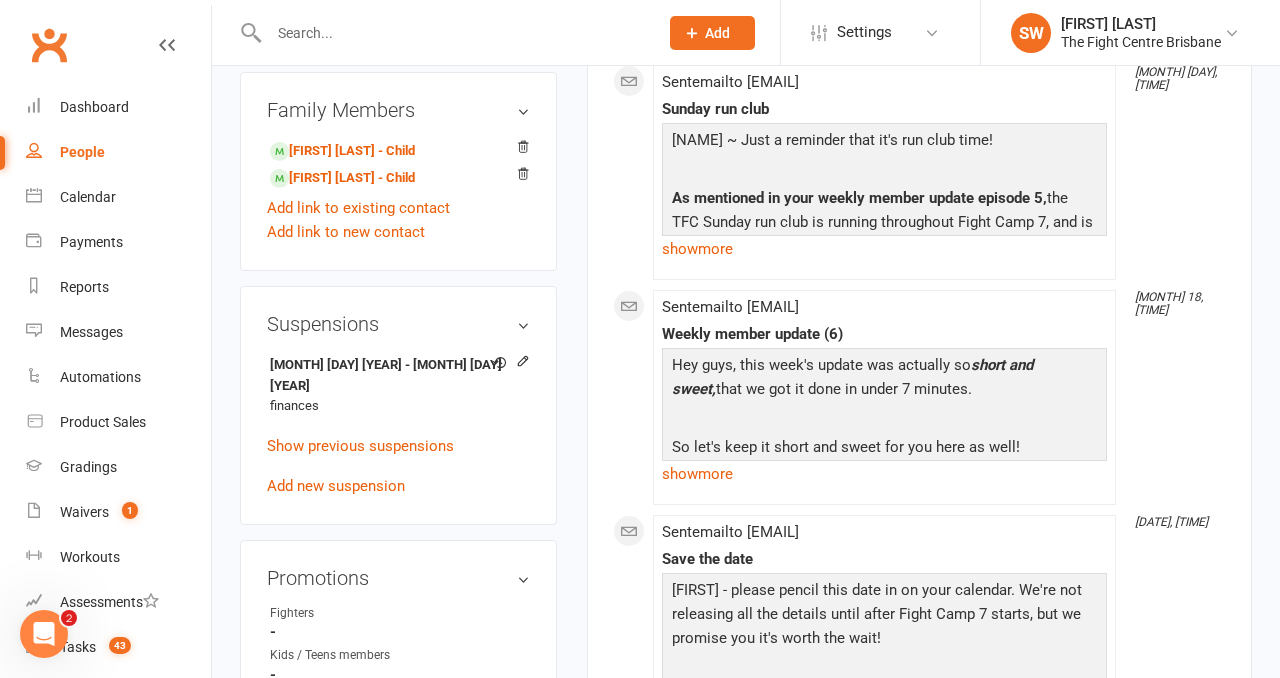click on "✓ Memberships 6 Month Unlimited ADULT Suspended until [MONTH] [DAY], [YEAR] $ Balance $0.00 Next: [MONTH] [DAY], [YEAR] Last: [MONTH] [DAY], [YEAR] Last visit [DAY] [MONTH] [YEAR] 4 months ago view attendance
Activity Notes Comms Attendance Payments Waivers Tasks Automations Workouts Gradings / Promotions Mobile App Credit balance
All activities Bookings / Attendances Communications Notes Failed SMSes Gradings Members Memberships Mobile App POS Sales Payments Credit Vouchers Prospects Reports Automations Tasks Waivers Workouts Kiosk Mode Consent Assessments Contact Flags Family Relationships Activity This Month [MONTH] [DAY], [TIME] Automation 'Expired Suspension' completed successfully   [MONTH] [DAY], [TIME] Step 1 of automation Expired Suspension completed successfully   [MONTH] [DAY], [TIME]   Sent  sms  to   [PHONE]   Hi William , this is a quick reminder to let you know that the suspension placed on your account expires tomorrow. We're looking forward to seeing you back down in the gym. Cheers, TFC.  [MONTH] [DAY], [TIME]   [MONTH] [DAY], [TIME]   Sent  email  to" at bounding box center [919, 965] 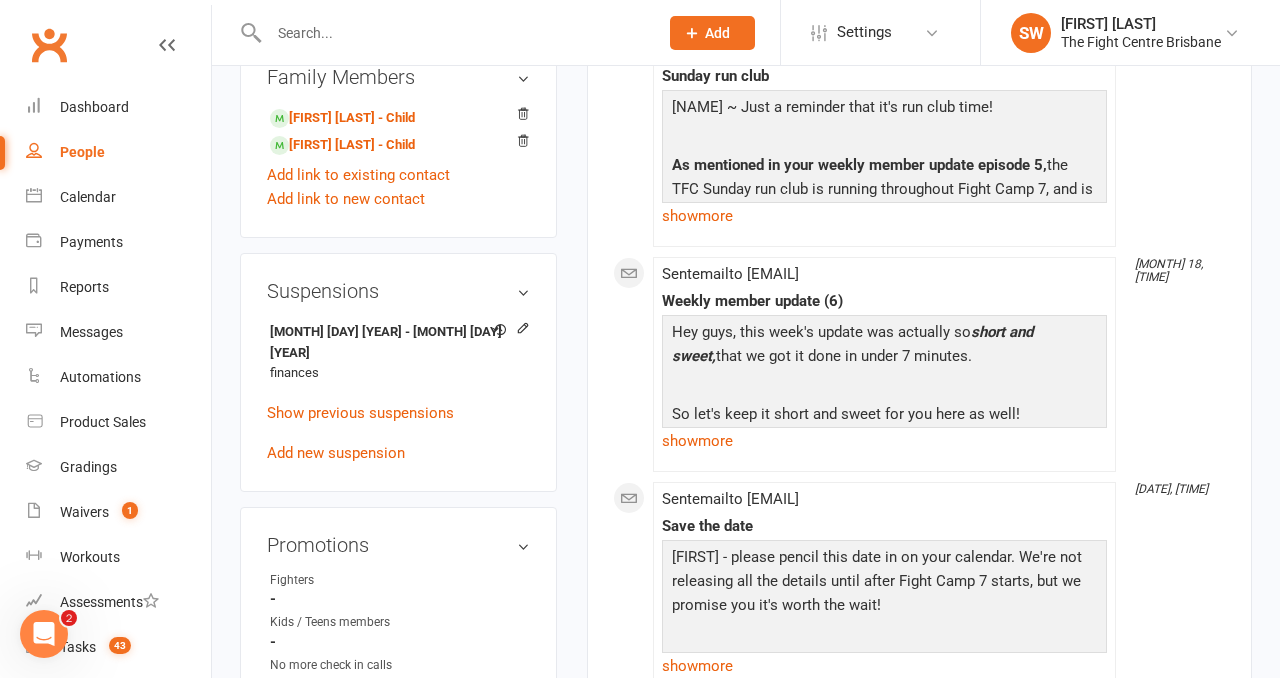 scroll, scrollTop: 1169, scrollLeft: 0, axis: vertical 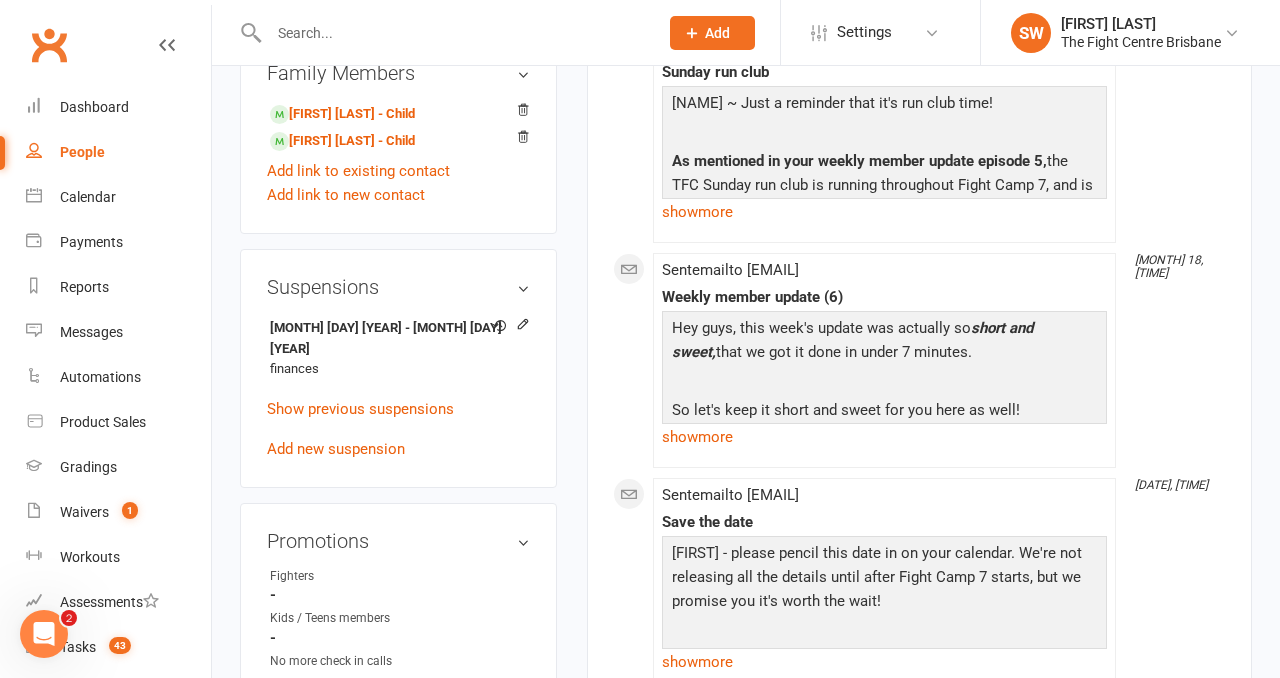 click on "upload photo [FIRST] [LAST] Activated [DAY] [MONTH], [YEAR] Added [DAY] [MONTH], [YEAR]   Suspended member [AGE] years old  Contact information Owner   Email  [NAME]@[DOMAIN].com
Mobile Number  [PHONE]
Address  [NUMBER] [STREET] [CITY] [STATE] [POSTAL_CODE]
Member Number  -
Date of Birth  [MONTH] [DAY], [YEAR]
Location
Update Contact Details Flag Archive Manage Comms Settings
Wallet Bank account [FIRST] [LAST]  xxxx [NUMBER]  Account shared with following contacts [NAME] [LAST] [NAME] [LAST]
Add / Edit Payment Method
Membership      6 Month Unlimited ADULT [MONTH] [DAY] [YEAR] — Never Booked: 3 Attended: 3 Unlimited classes remaining   Cancel membership Upgrade / Downgrade Add new membership
Family Members   [NAME] [LAST] - Child  [NAME] [LAST] - Child Add link to existing contact  Add link to new contact
Suspensions  [MONTH] [DAY], [YEAR] - [MONTH] [DAY], [YEAR] finances Show previous suspensions Add new suspension
Promotions  edit Fighters -
Kids / Teens members -
No more check in calls -
Online training check in -
-
edit edit" at bounding box center [398, 357] 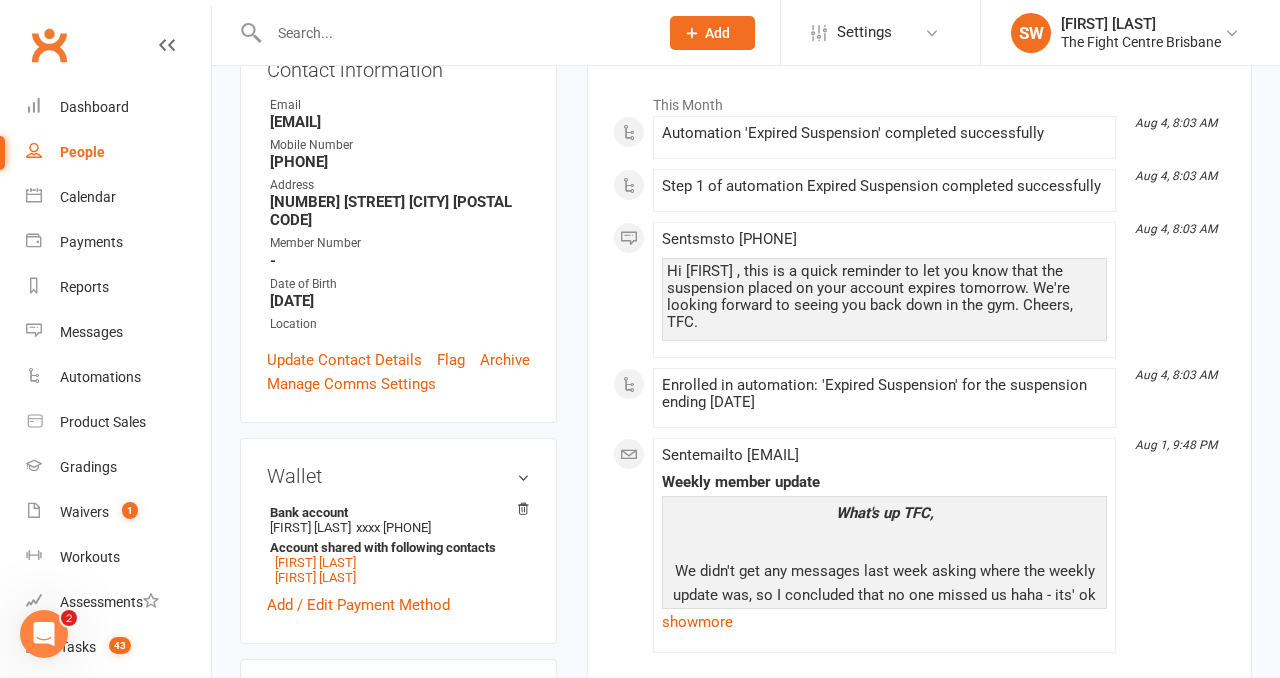 scroll, scrollTop: 0, scrollLeft: 0, axis: both 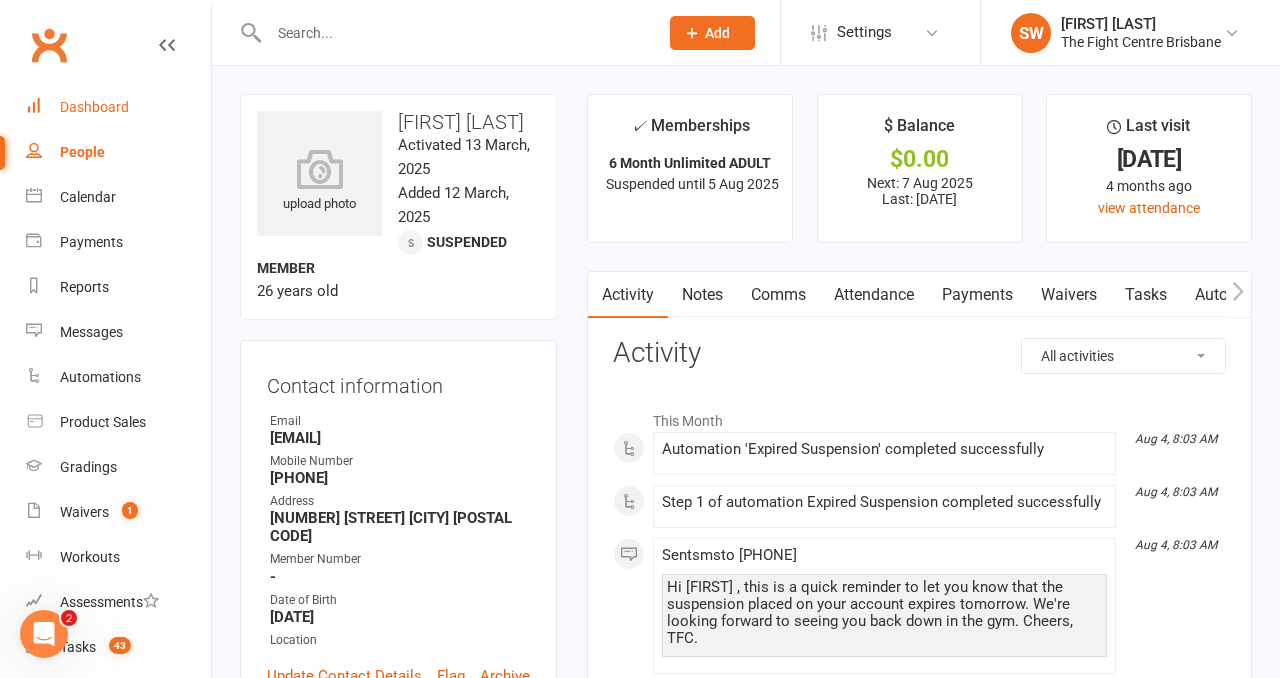 click on "Dashboard" at bounding box center [94, 107] 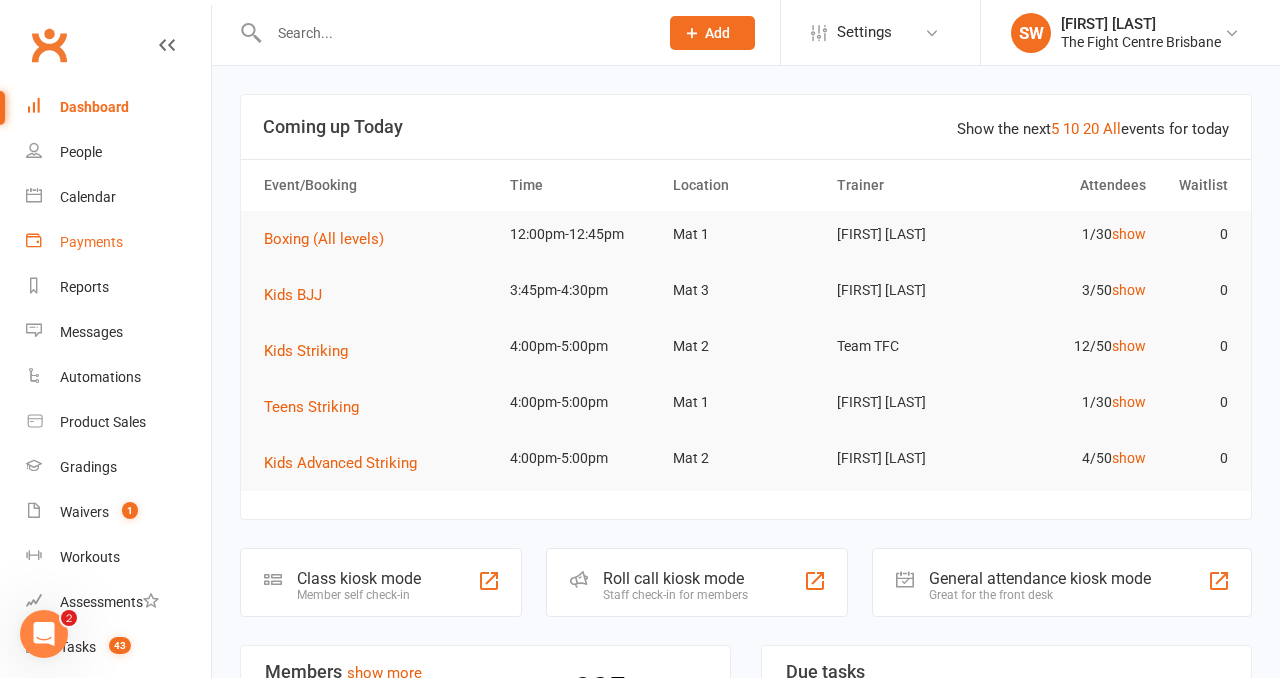 click on "Payments" at bounding box center (118, 242) 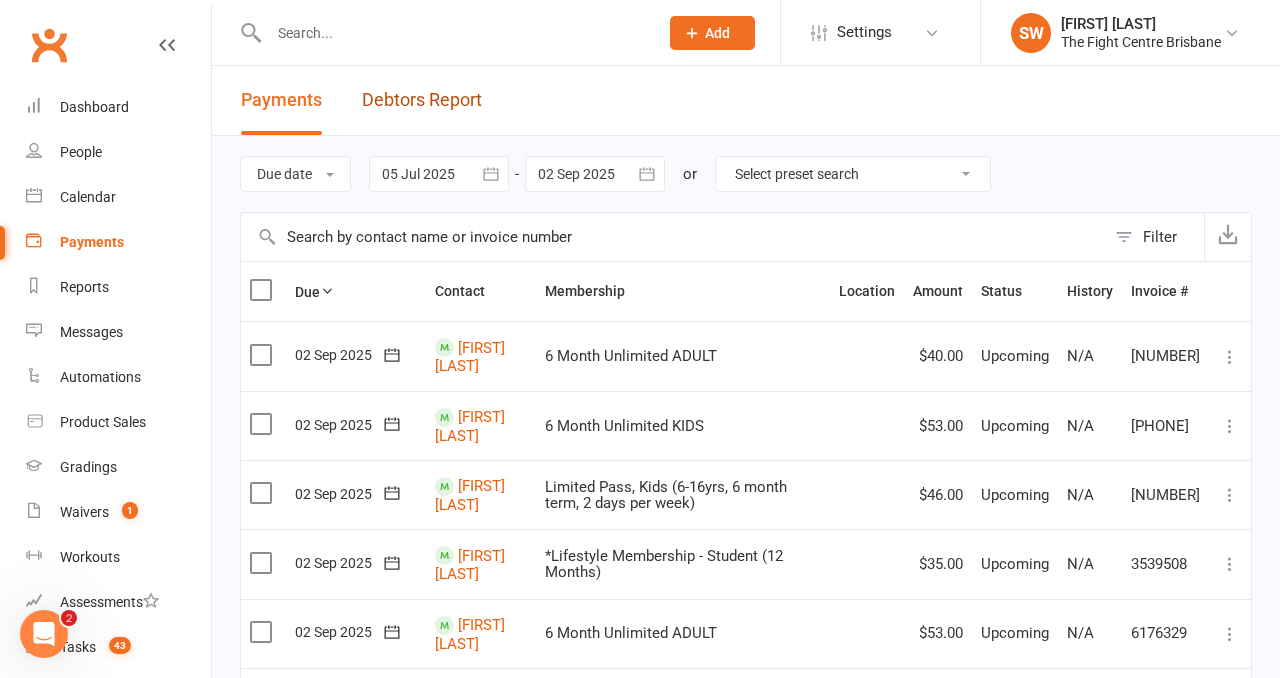 click on "Debtors Report" at bounding box center [422, 100] 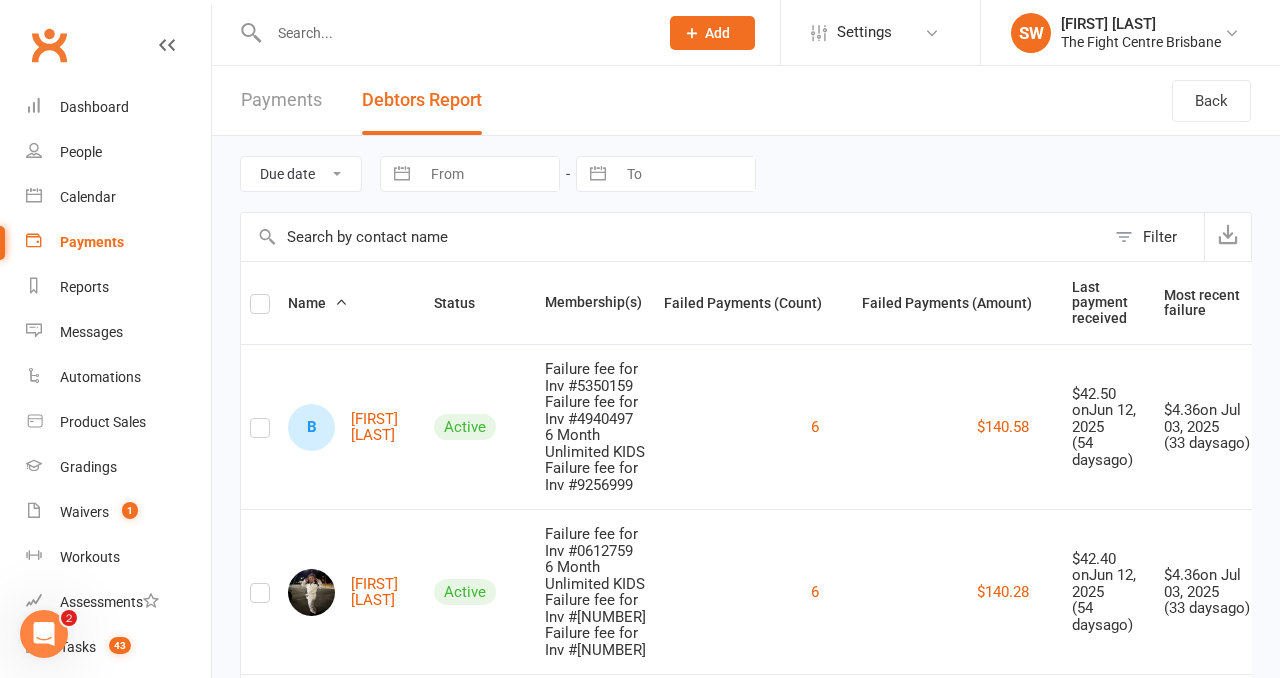 click on "Payments Debtors Report Back" at bounding box center (746, 101) 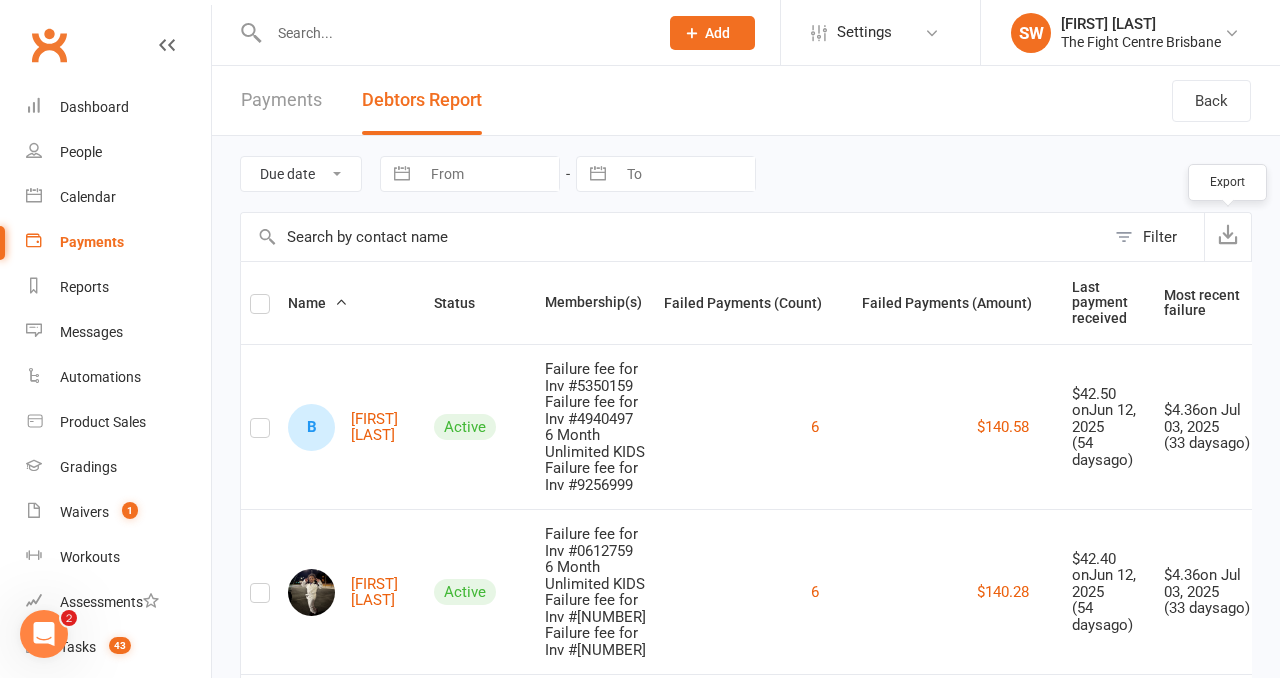 click at bounding box center [1228, 234] 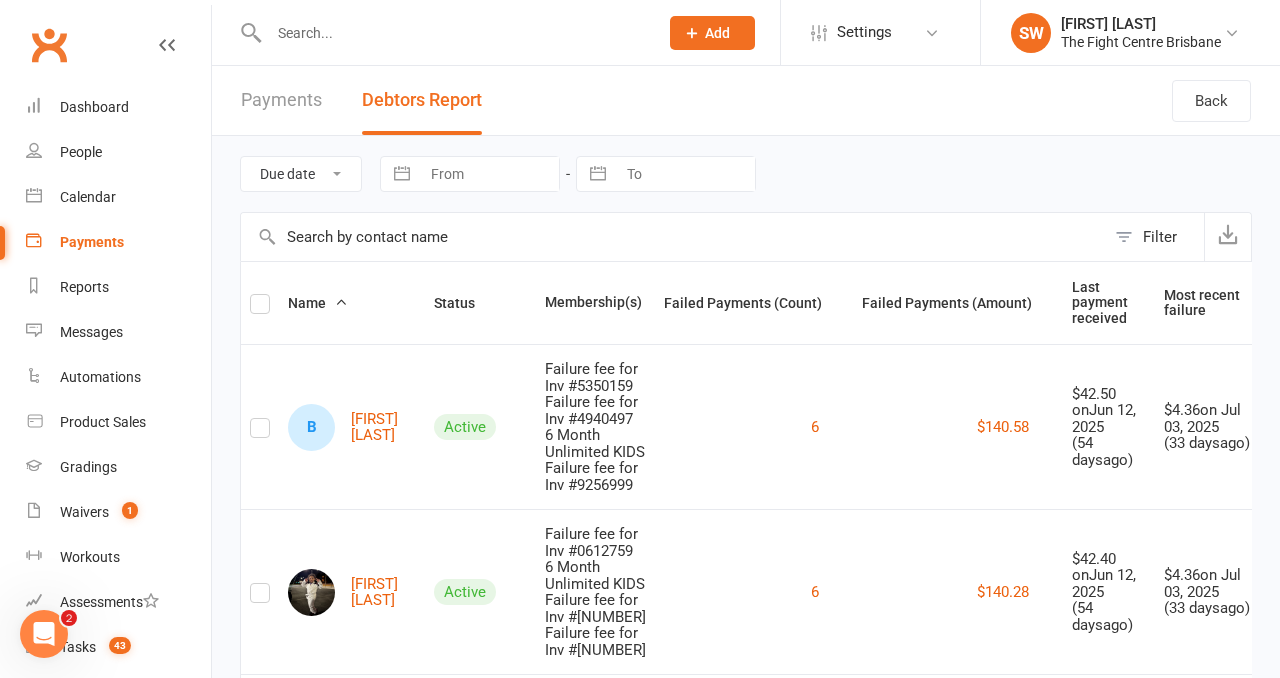 click on "Due date Date failed Navigate forward to interact with the calendar and select a date. Press the question mark key to get the keyboard shortcuts for changing dates. Navigate forward to interact with the calendar and select a date. Press the question mark key to get the keyboard shortcuts for changing dates." at bounding box center [746, 174] 